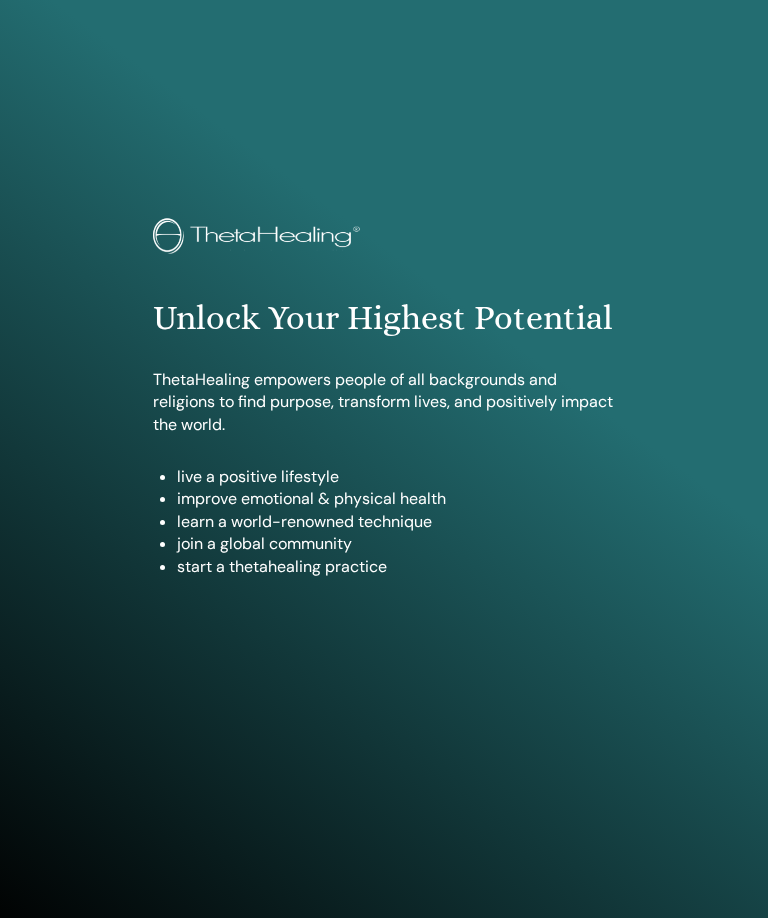 scroll, scrollTop: 869, scrollLeft: 0, axis: vertical 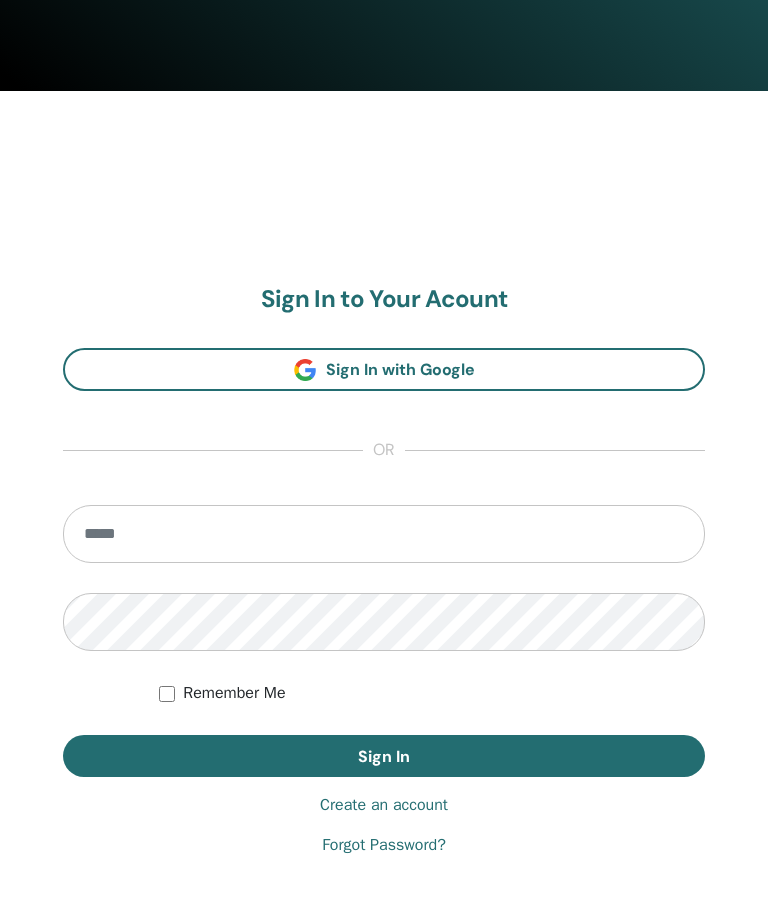click at bounding box center [384, 534] 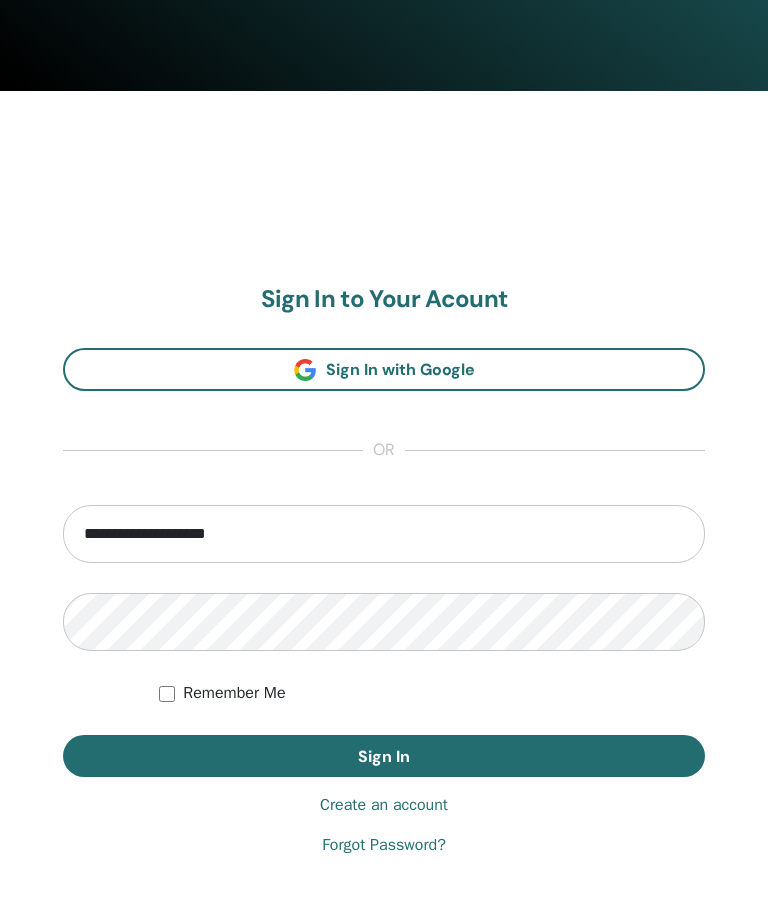 type on "**********" 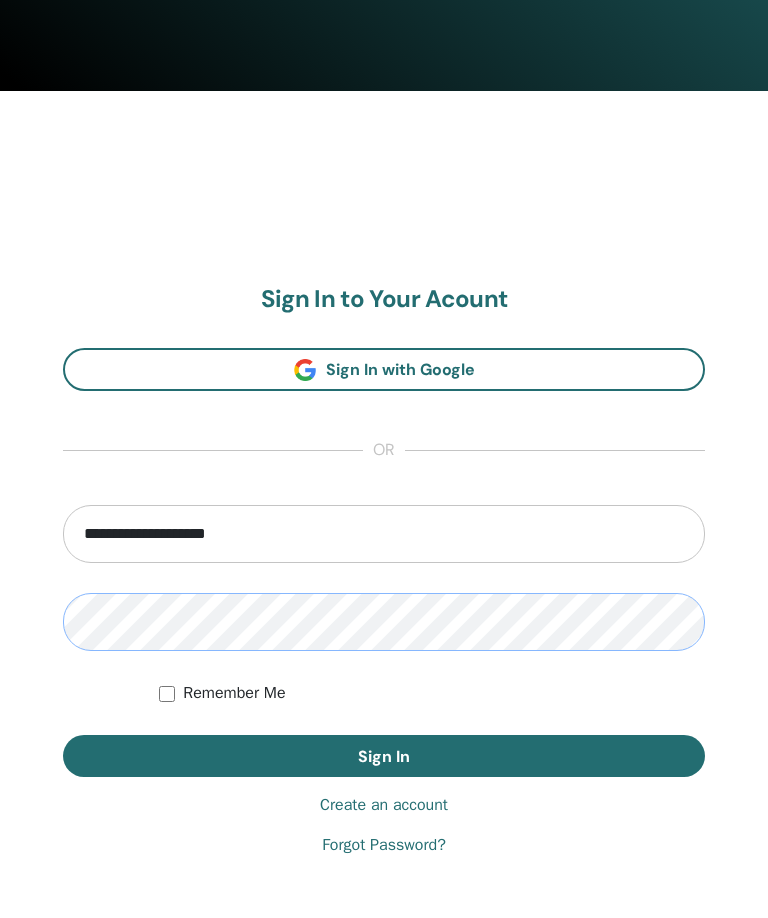 scroll, scrollTop: 904, scrollLeft: 0, axis: vertical 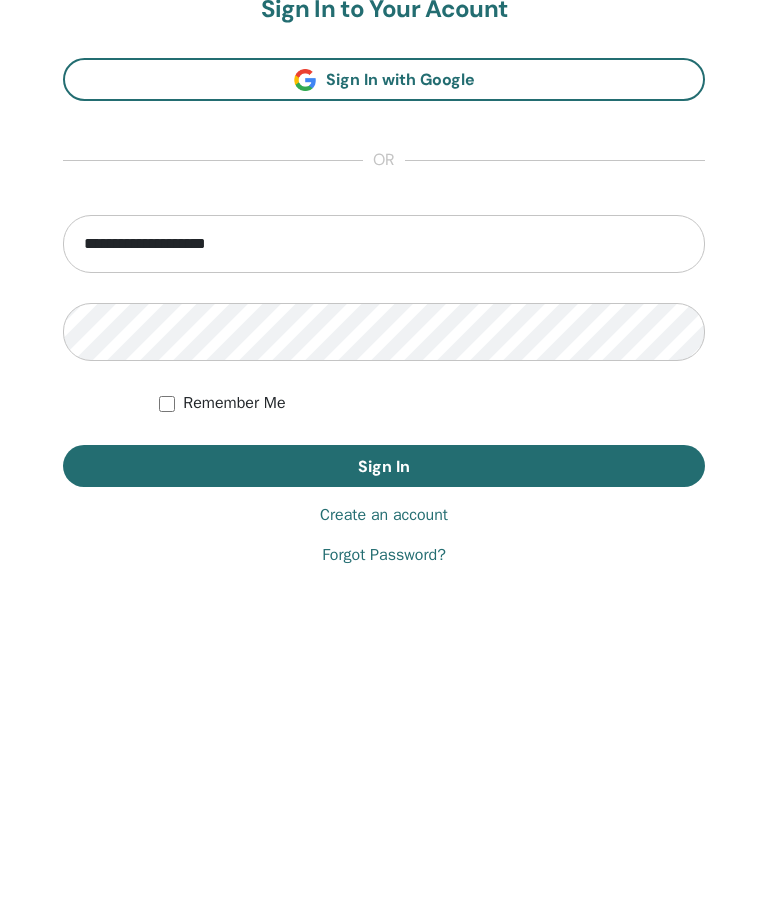 click on "Sign In" at bounding box center (384, 721) 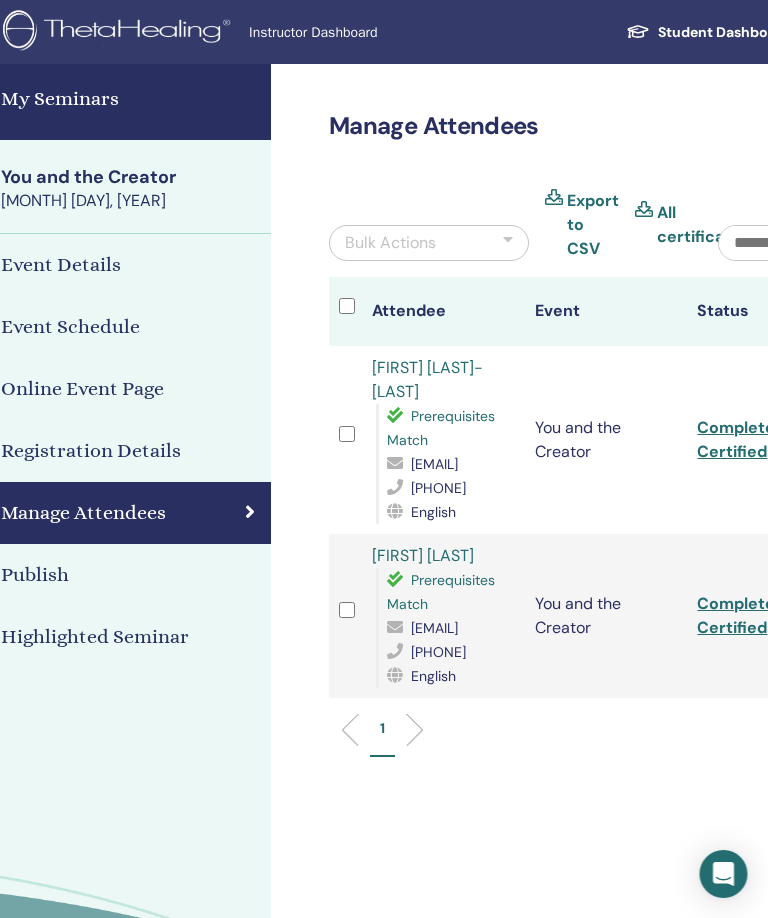 scroll, scrollTop: 0, scrollLeft: 432, axis: horizontal 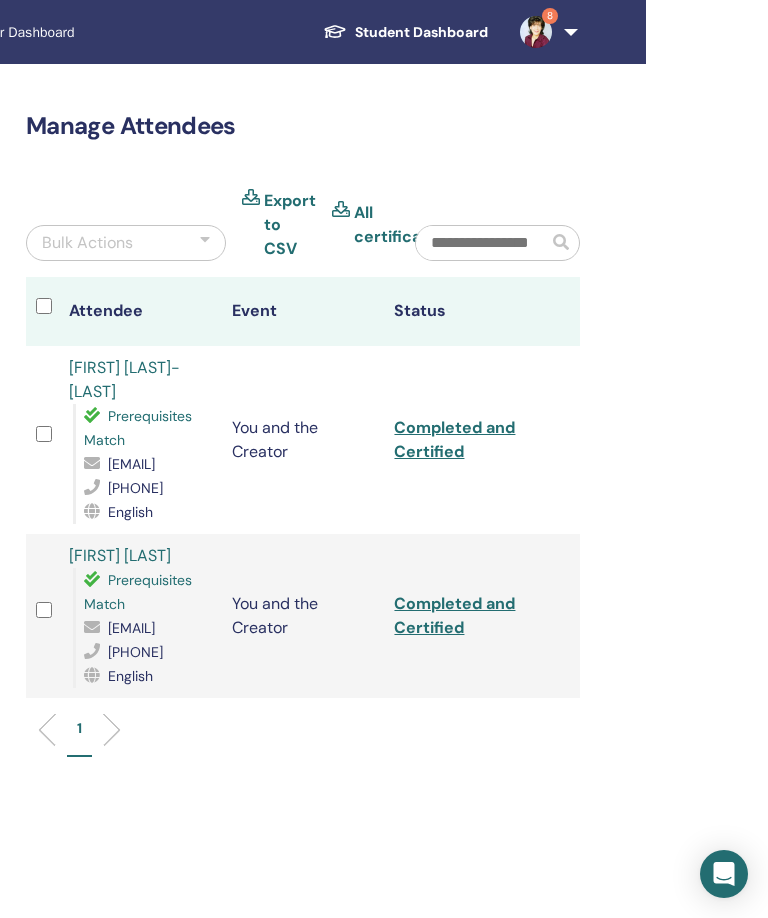 click on "8" at bounding box center [545, 32] 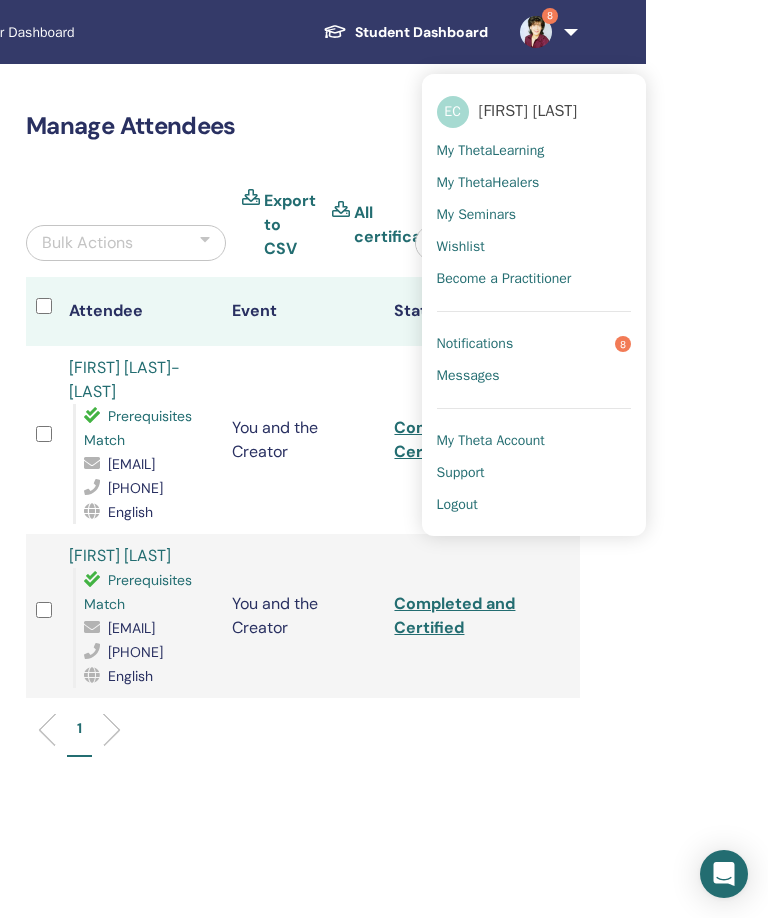 click on "Notifications 8" at bounding box center [534, 344] 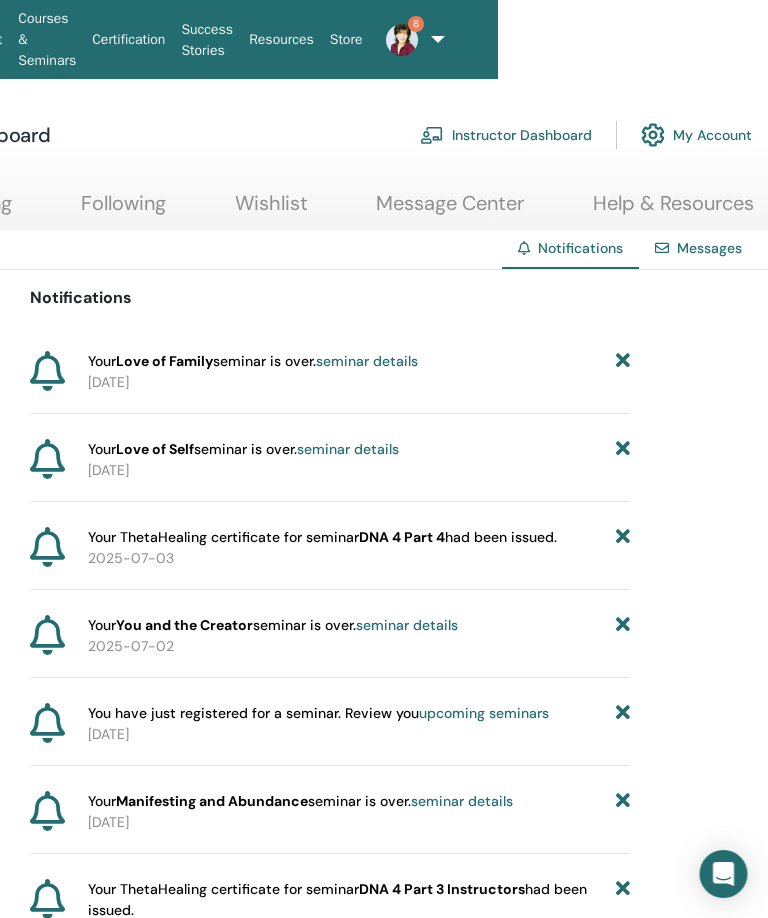 scroll, scrollTop: 0, scrollLeft: 270, axis: horizontal 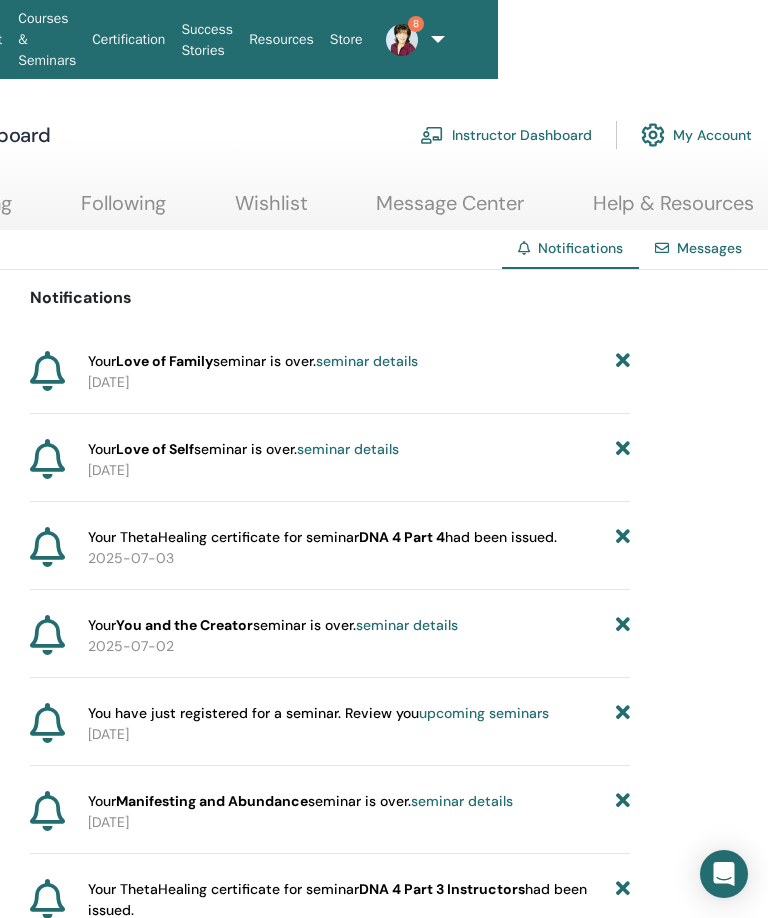 click at bounding box center (623, 449) 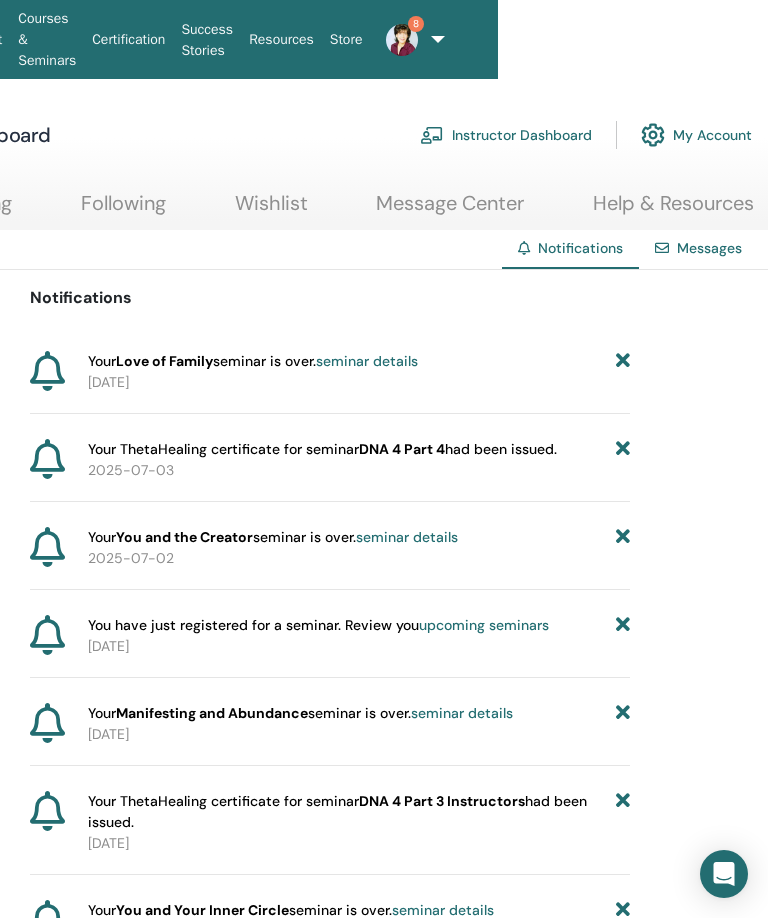 click at bounding box center [623, 361] 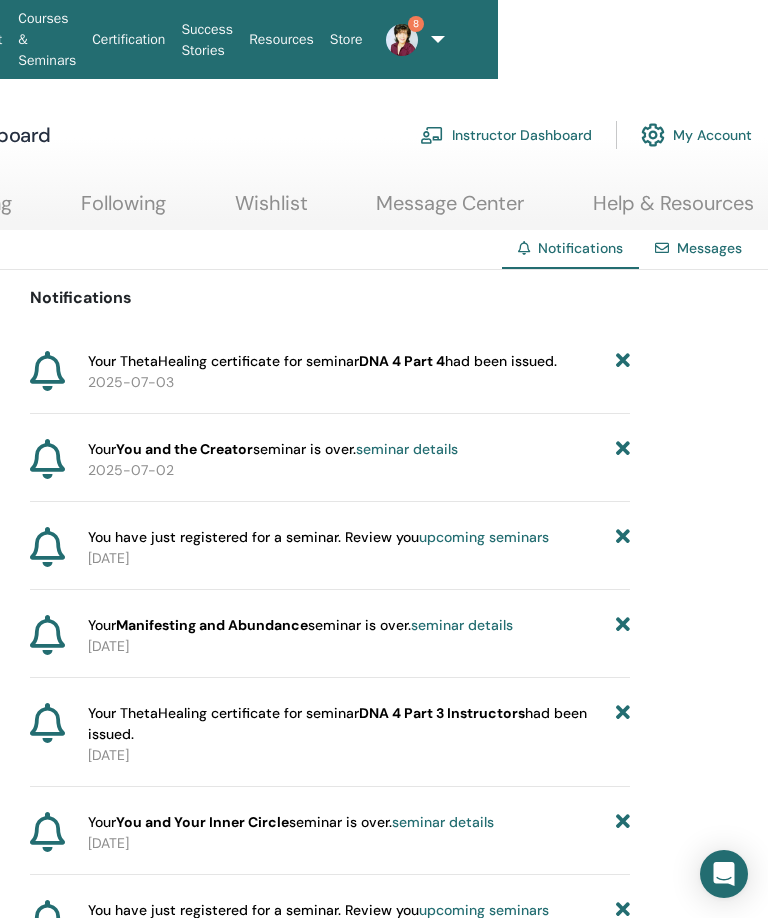click at bounding box center [623, 449] 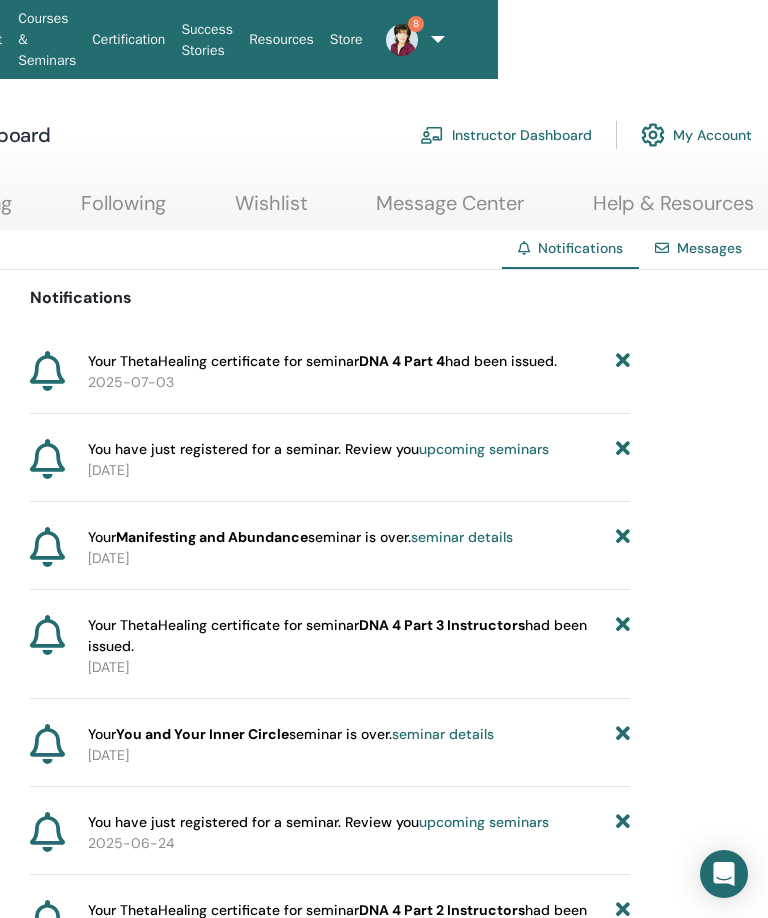 click at bounding box center [623, 537] 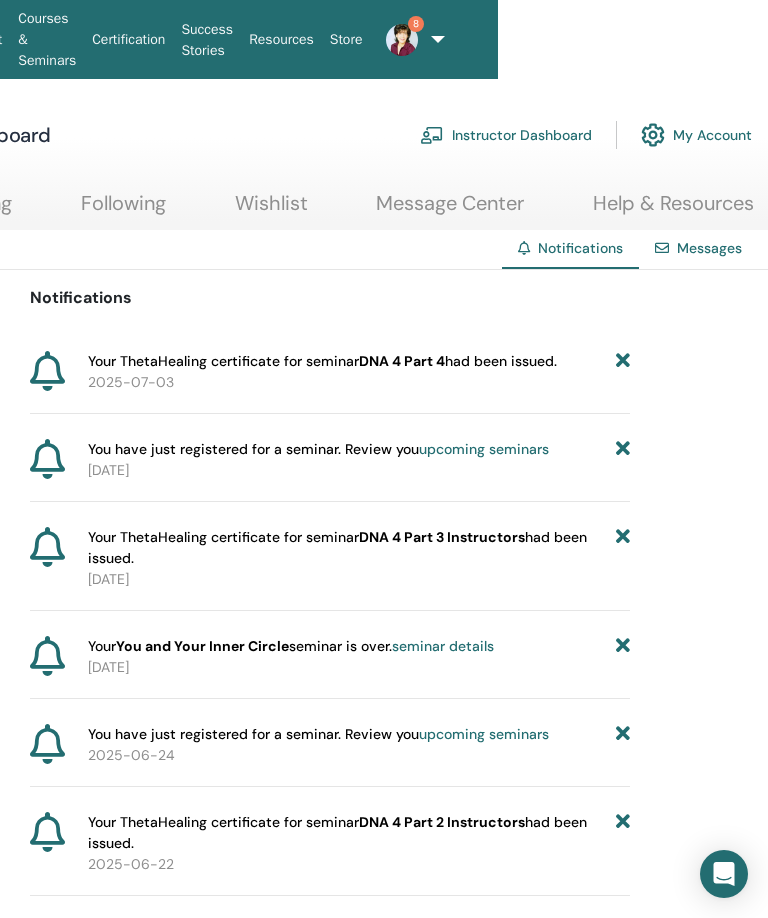 click at bounding box center [623, 646] 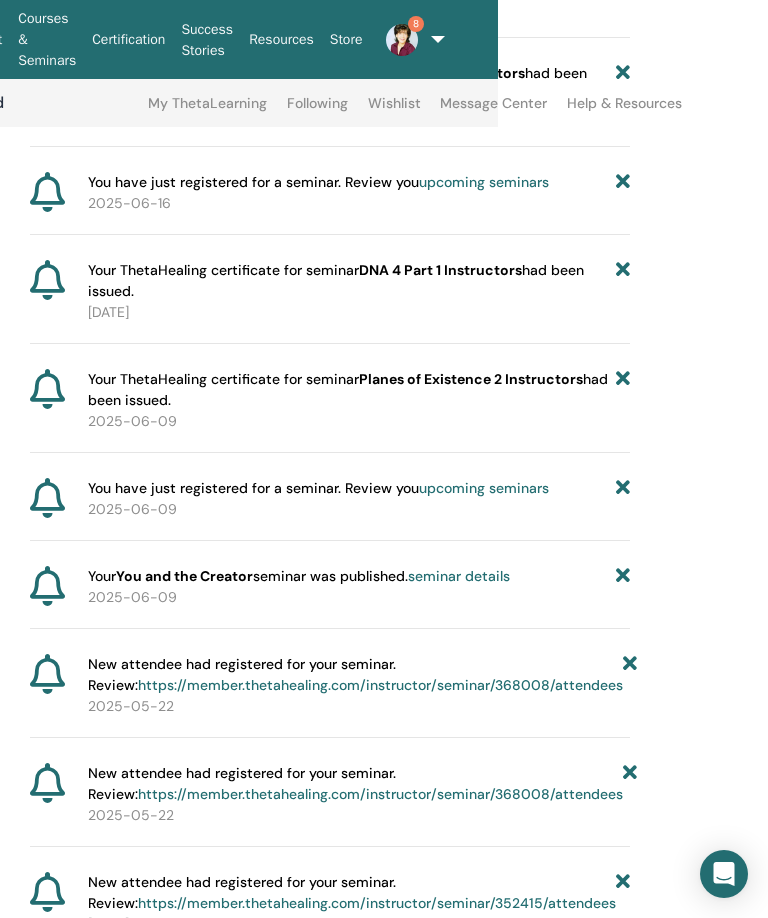 scroll, scrollTop: 706, scrollLeft: 270, axis: both 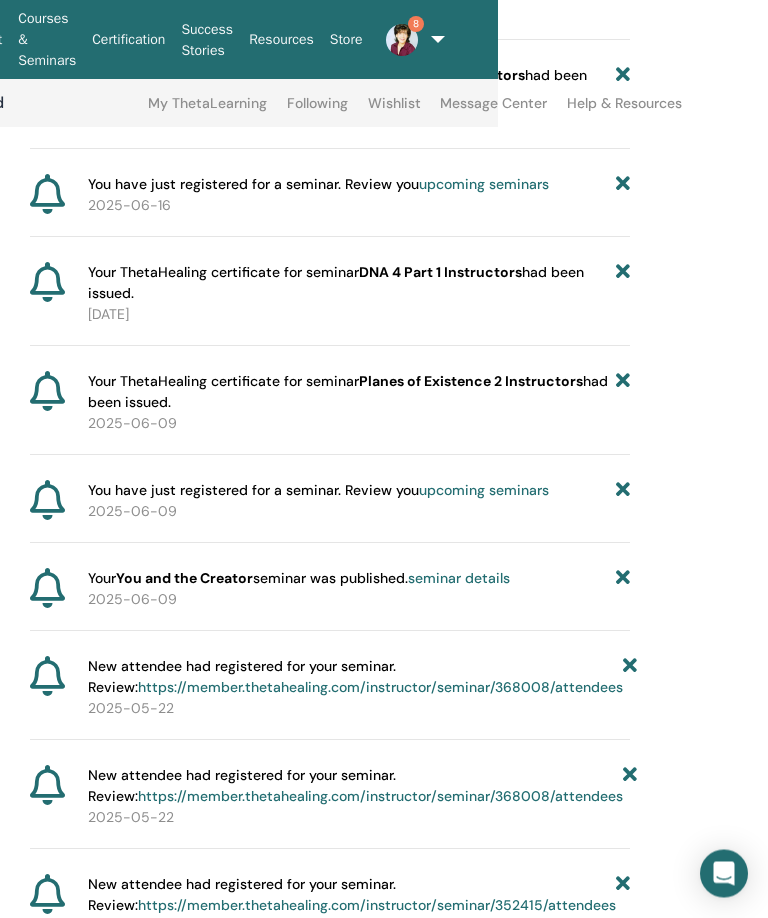 click at bounding box center (623, 579) 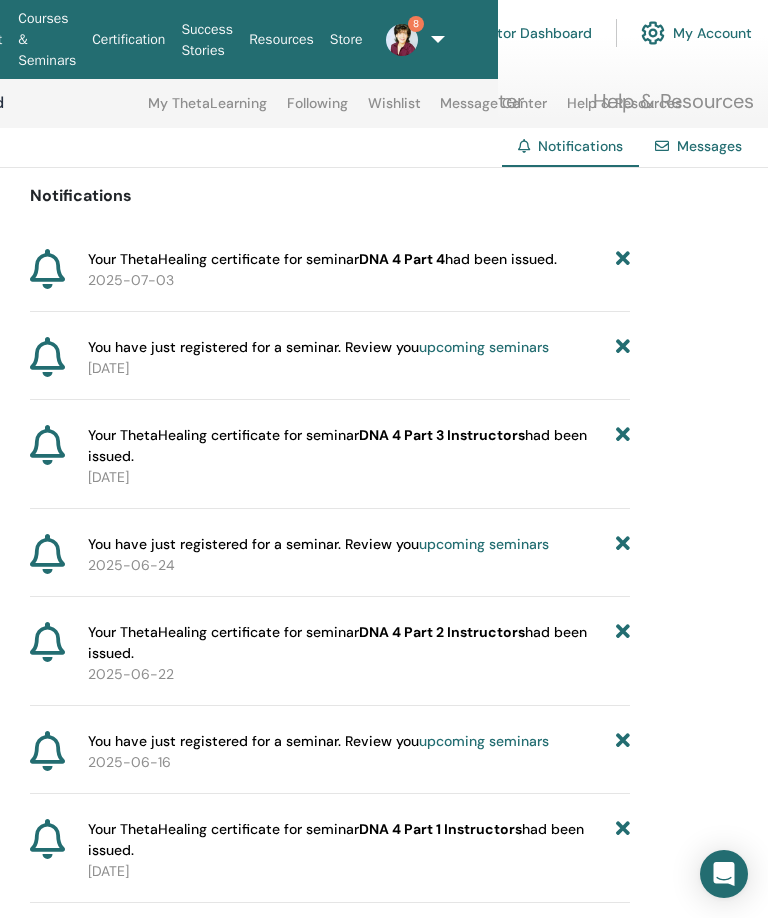 click on "upcoming seminars" at bounding box center (484, 544) 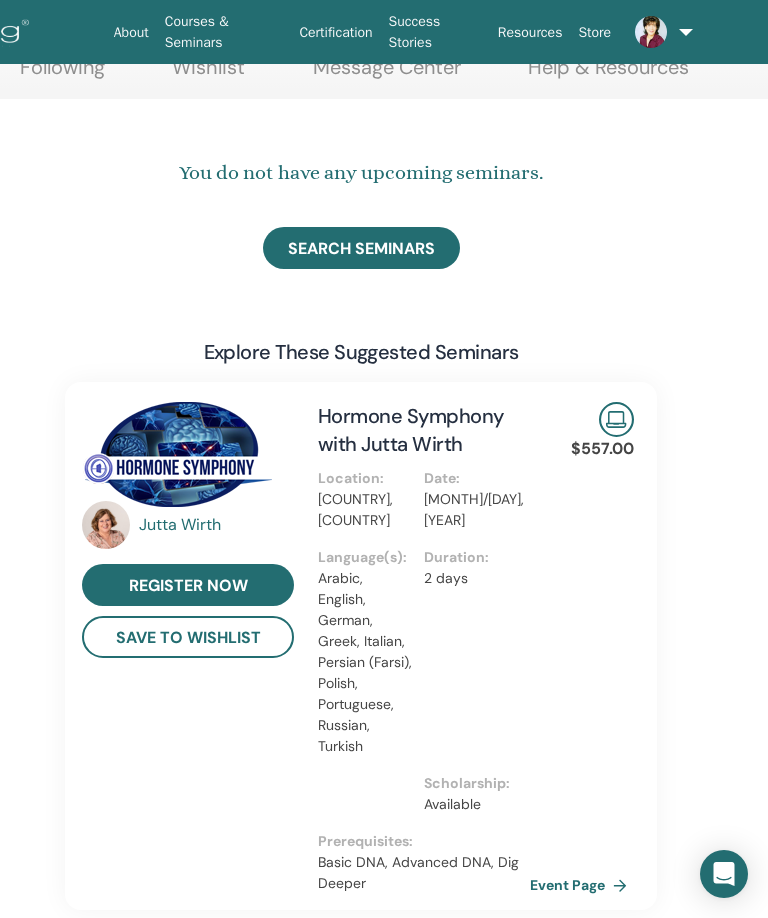 scroll, scrollTop: 0, scrollLeft: 335, axis: horizontal 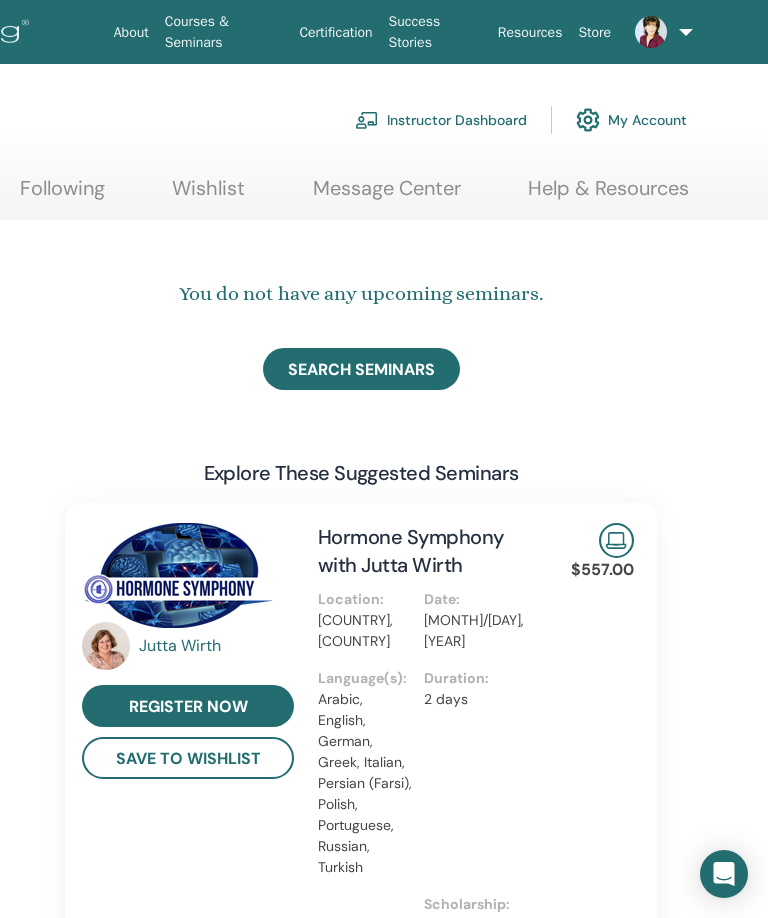 click at bounding box center [651, 32] 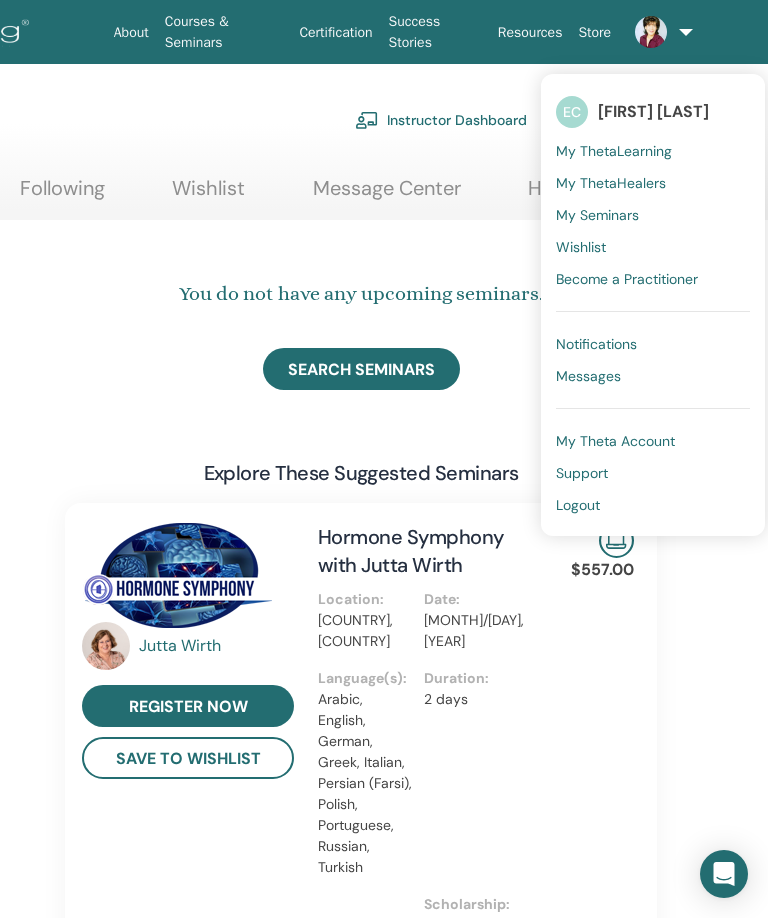 click on "Notifications" at bounding box center [653, 344] 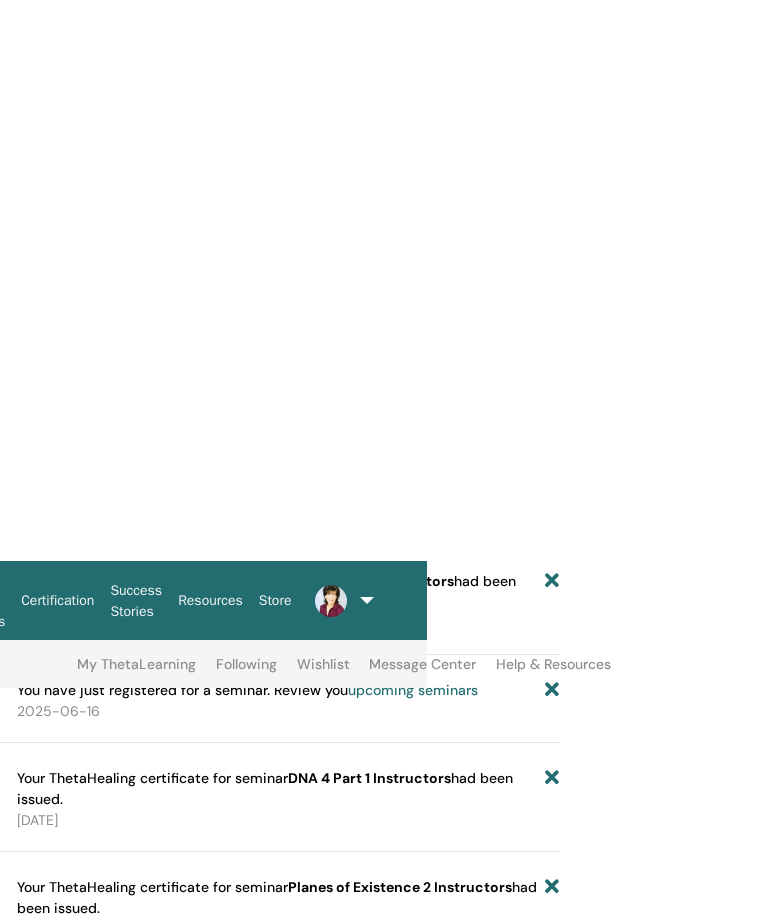 scroll, scrollTop: 0, scrollLeft: 340, axis: horizontal 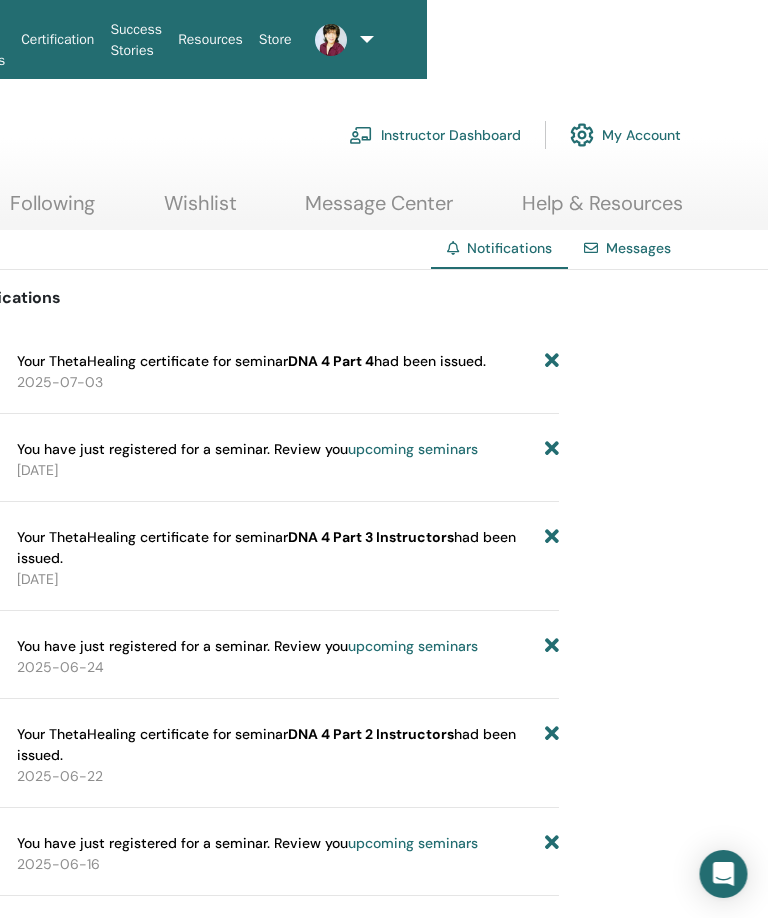 click at bounding box center [553, 449] 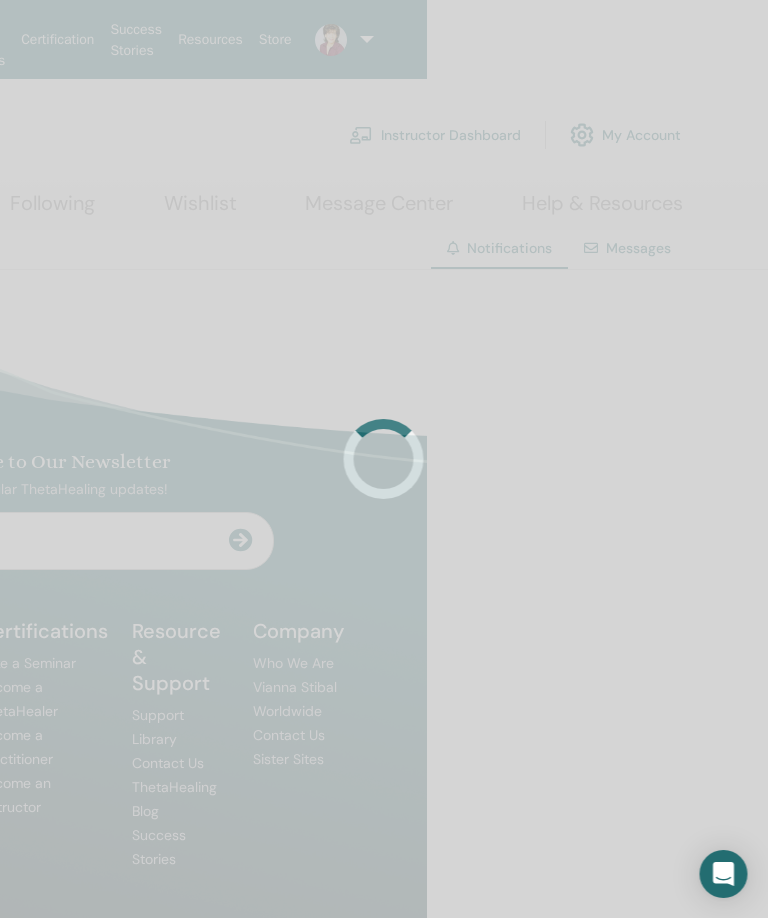 scroll, scrollTop: 0, scrollLeft: 341, axis: horizontal 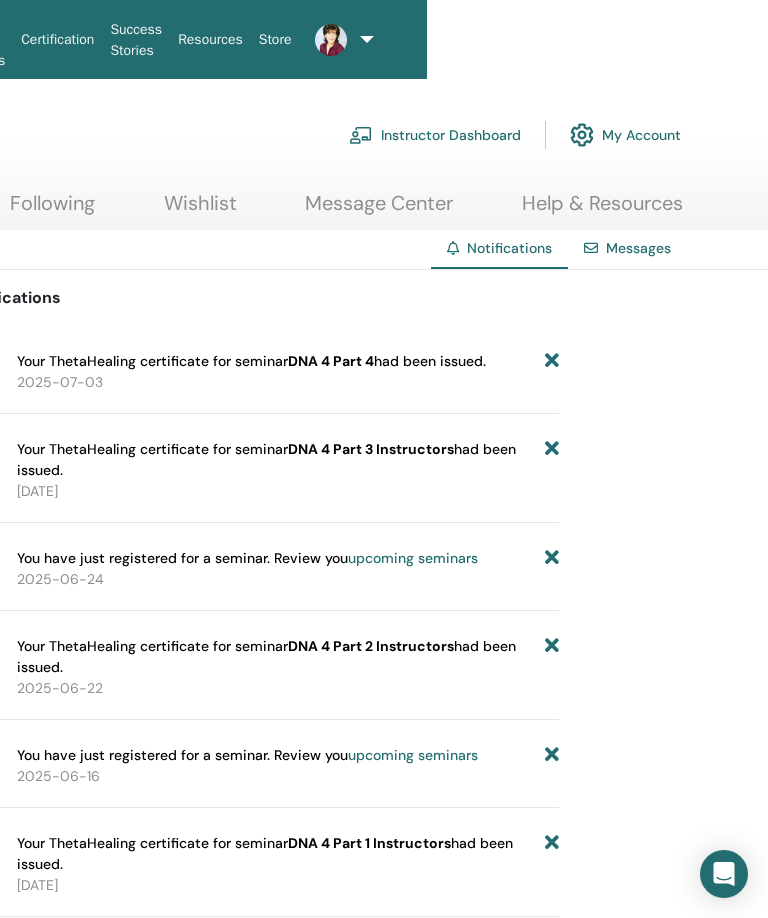 click at bounding box center [552, 558] 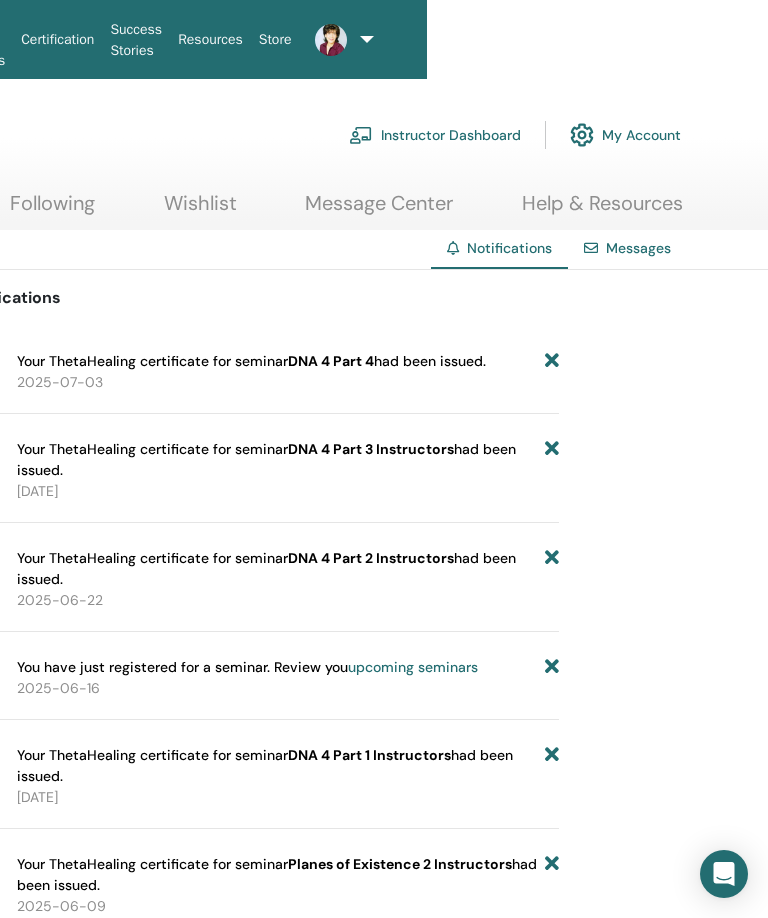 click at bounding box center (552, 667) 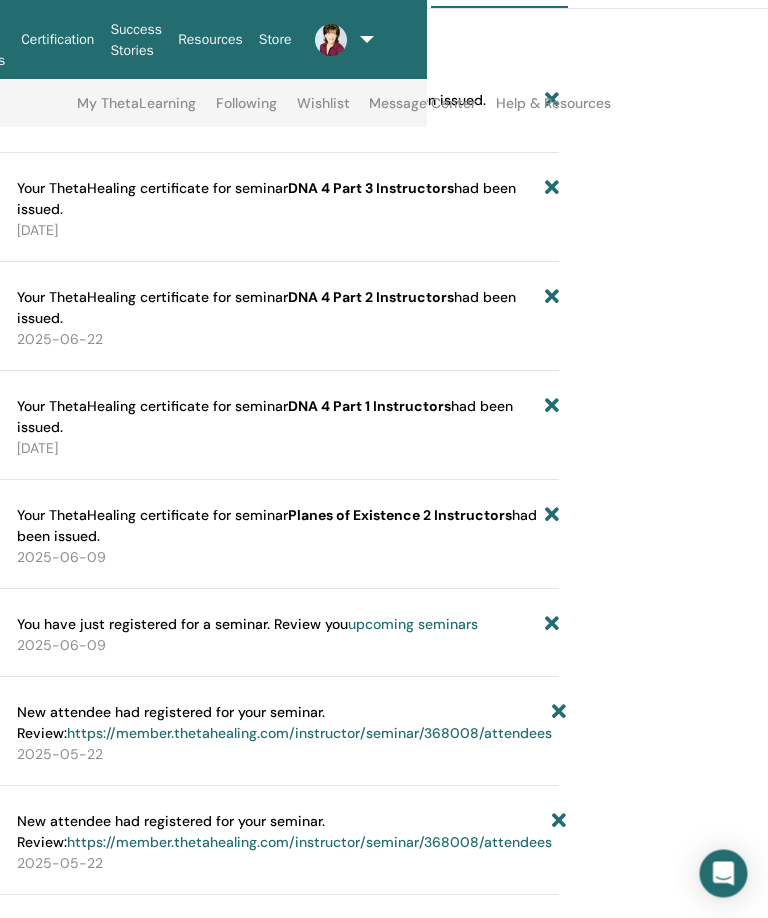 scroll, scrollTop: 311, scrollLeft: 341, axis: both 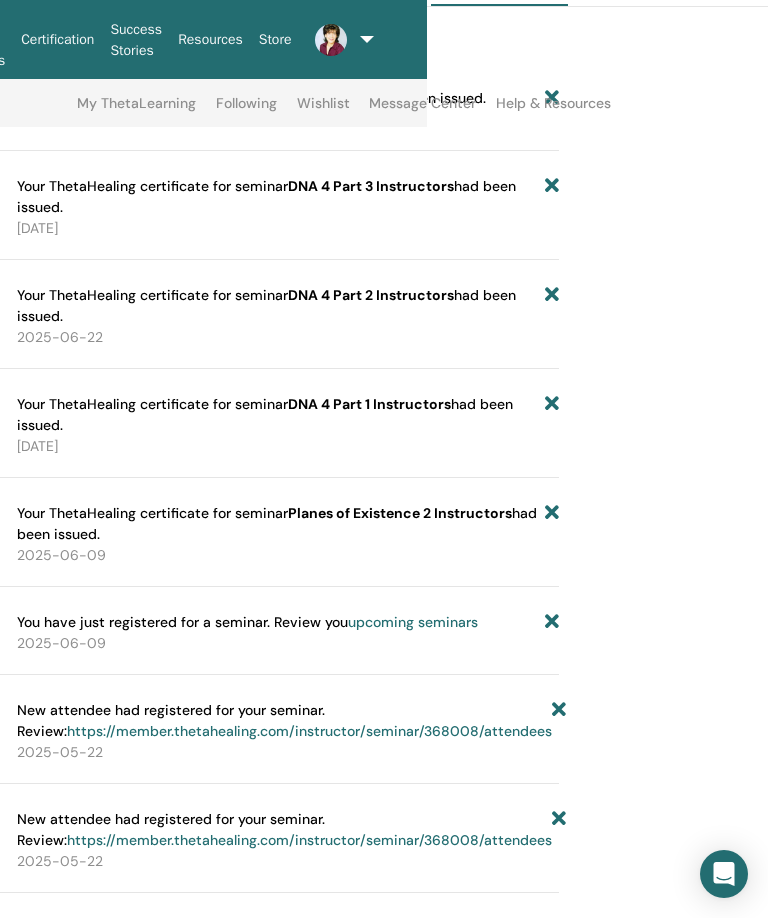 click at bounding box center [552, 622] 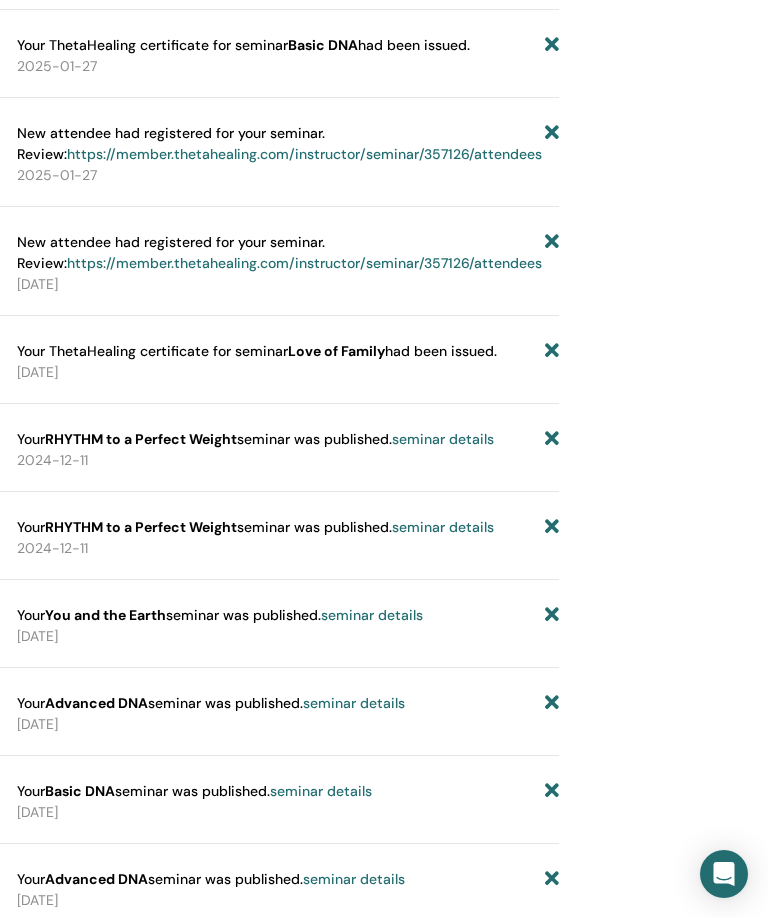 scroll, scrollTop: 1760, scrollLeft: 341, axis: both 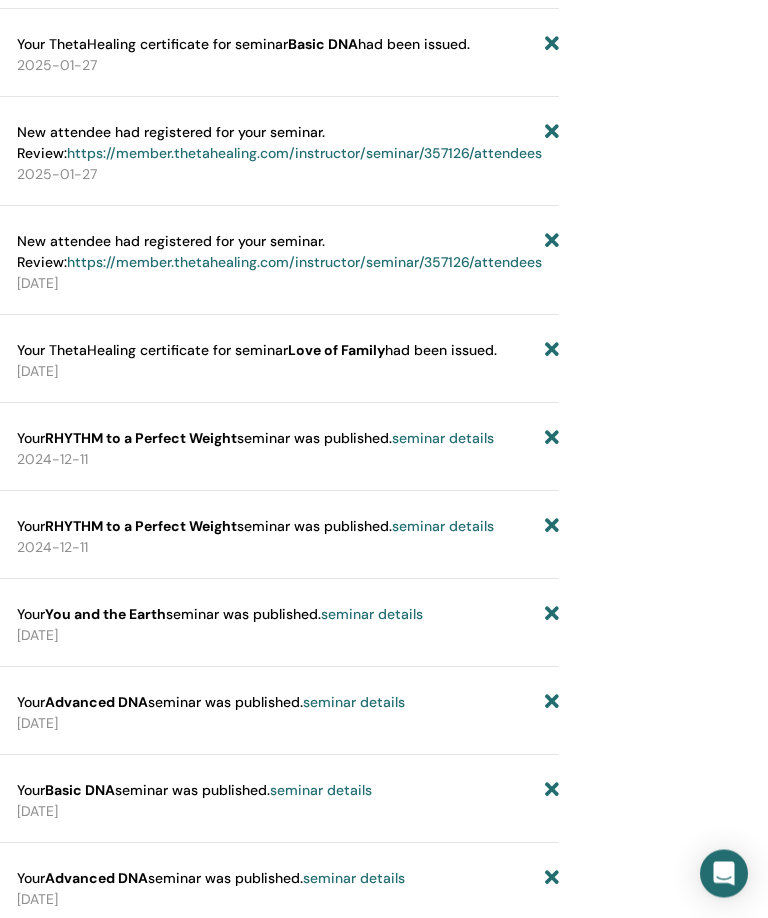 click on "2024-12-11" at bounding box center [288, 460] 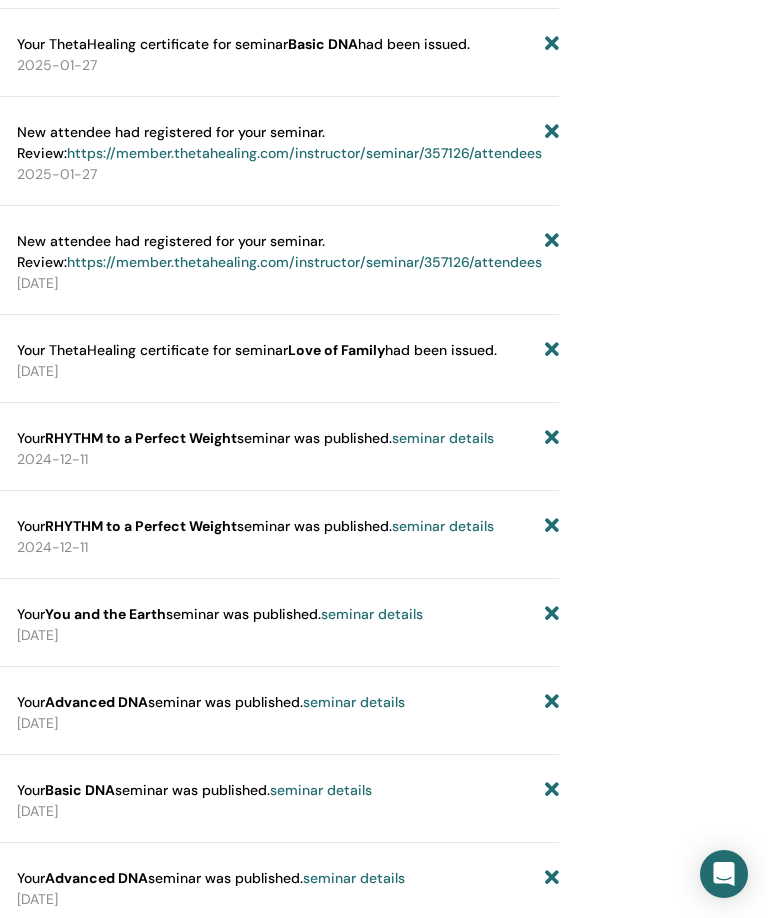 click on "Notifications Your ThetaHealing certificate for seminar  DNA 4 Part 4  had been issued. 2025-07-03 Your ThetaHealing certificate for seminar  DNA 4 Part 3 Instructors  had been issued. 2025-06-27 Your ThetaHealing certificate for seminar  DNA 4 Part 2 Instructors  had been issued. 2025-06-22 Your ThetaHealing certificate for seminar  DNA 4 Part 1 Instructors  had been issued. 2025-06-13 Your ThetaHealing certificate for seminar  Planes of Existence 2 Instructors  had been issued. 2025-06-09 New attendee had registered for your seminar. Review:  https://member.thetahealing.com/instructor/seminar/368008/attendees 2025-05-22 New attendee had registered for your seminar. Review:  https://member.thetahealing.com/instructor/seminar/368008/attendees 2025-05-22 New attendee had registered for your seminar. Review:  https://member.thetahealing.com/instructor/seminar/352415/attendees 2025-05-03 Your ThetaHealing certificate for seminar  Intuitive Anatomy Instructors  had been issued. 2025-05-02 2025-04-26 2025-04-05" at bounding box center (259, 4664) 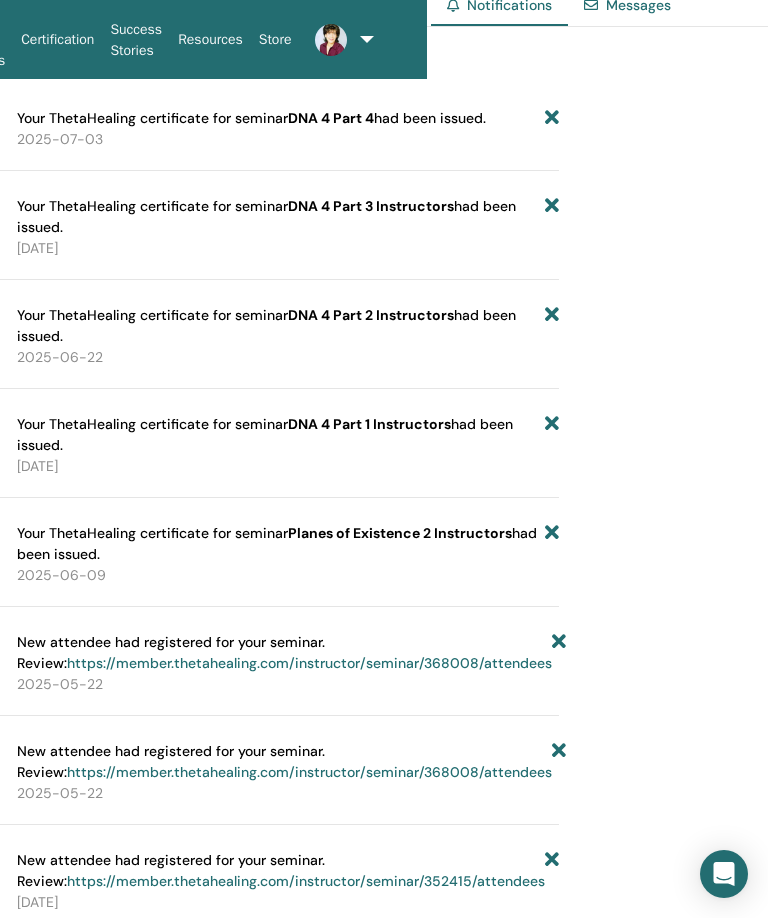 scroll, scrollTop: 0, scrollLeft: 341, axis: horizontal 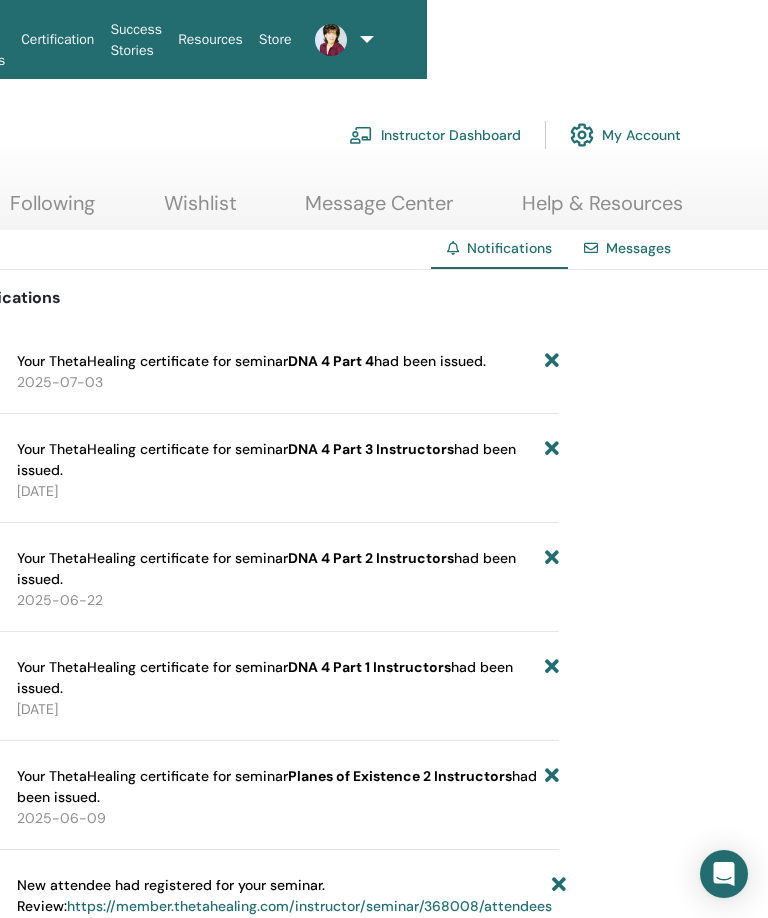 click at bounding box center (324, 40) 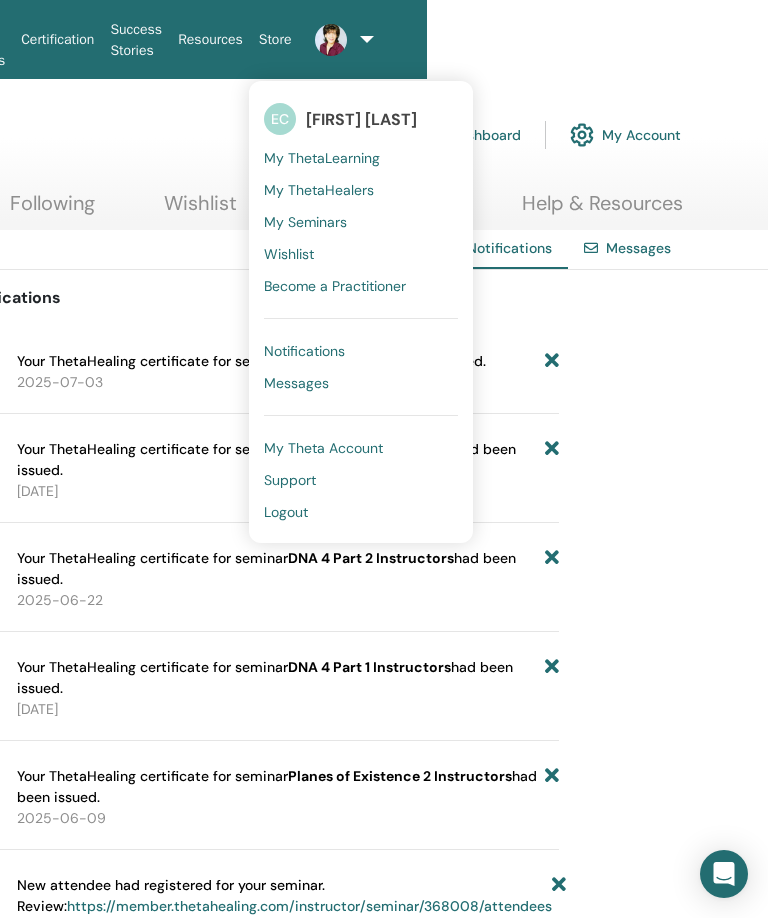click on "Notifications Your ThetaHealing certificate for seminar  DNA 4 Part 4  had been issued. 2025-07-03 Your ThetaHealing certificate for seminar  DNA 4 Part 3 Instructors  had been issued. 2025-06-27 Your ThetaHealing certificate for seminar  DNA 4 Part 2 Instructors  had been issued. 2025-06-22 Your ThetaHealing certificate for seminar  DNA 4 Part 1 Instructors  had been issued. 2025-06-13 Your ThetaHealing certificate for seminar  Planes of Existence 2 Instructors  had been issued. 2025-06-09 New attendee had registered for your seminar. Review:  https://member.thetahealing.com/instructor/seminar/368008/attendees 2025-05-22 New attendee had registered for your seminar. Review:  https://member.thetahealing.com/instructor/seminar/368008/attendees 2025-05-22 New attendee had registered for your seminar. Review:  https://member.thetahealing.com/instructor/seminar/352415/attendees 2025-05-03 Your ThetaHealing certificate for seminar  Intuitive Anatomy Instructors  had been issued. 2025-05-02 2025-04-26 2025-04-05" at bounding box center [259, 6333] 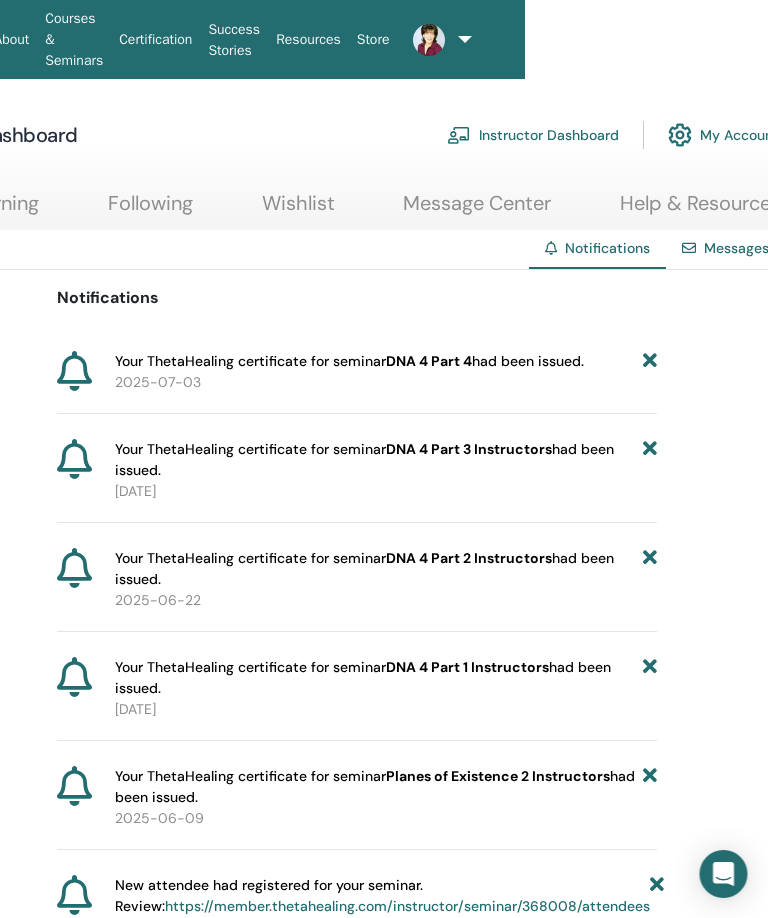 scroll, scrollTop: 0, scrollLeft: 241, axis: horizontal 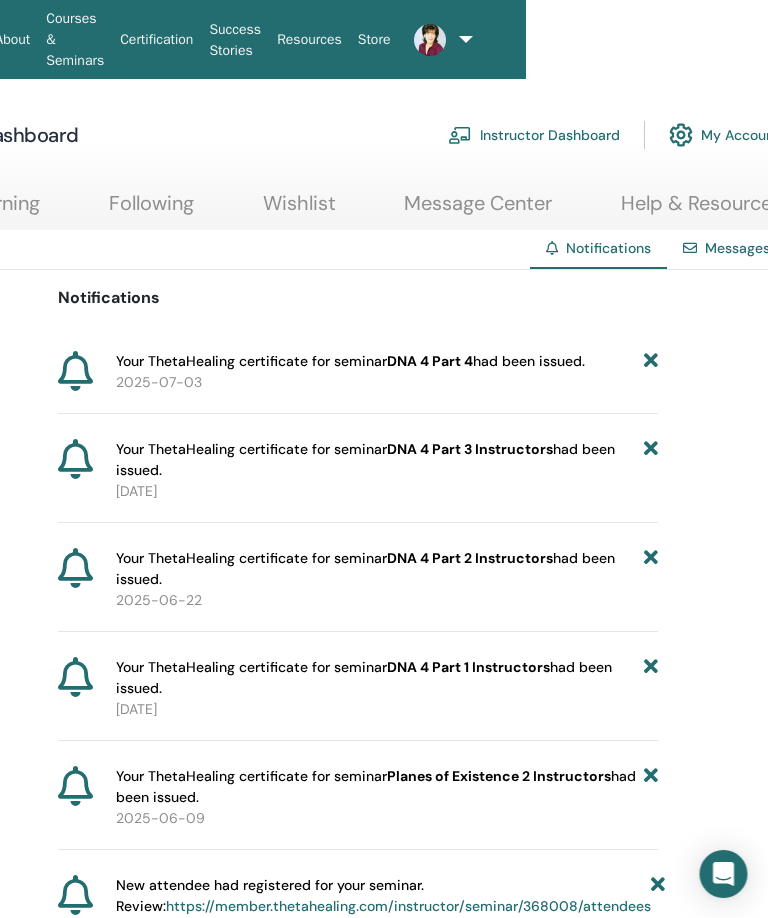 click on "Instructor Dashboard" at bounding box center [535, 135] 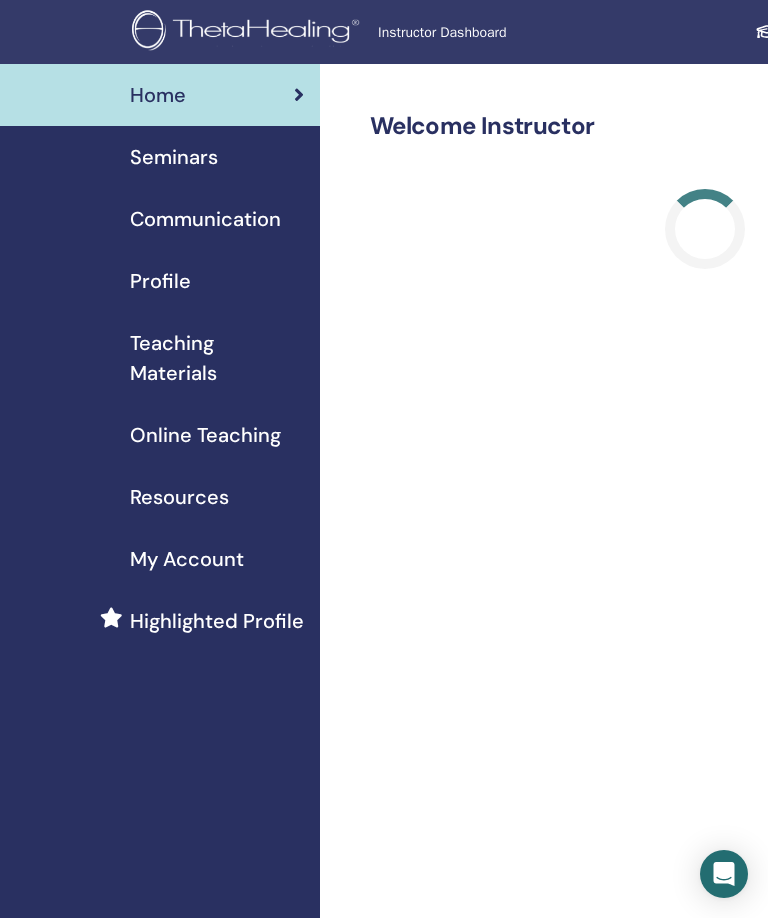 scroll, scrollTop: 0, scrollLeft: 0, axis: both 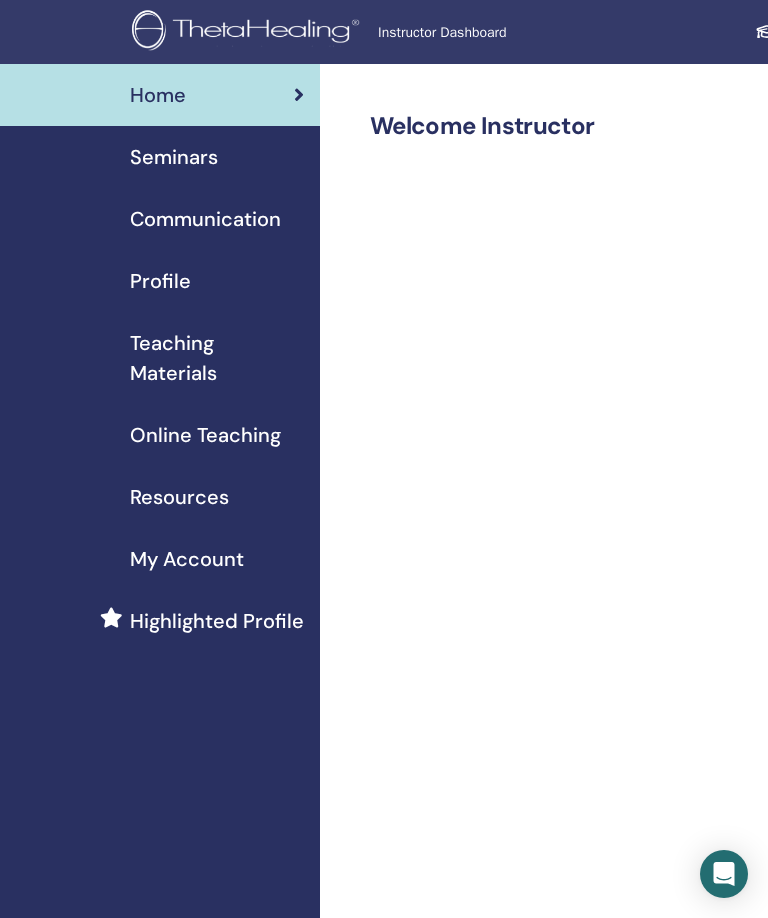 click on "Seminars" at bounding box center (174, 157) 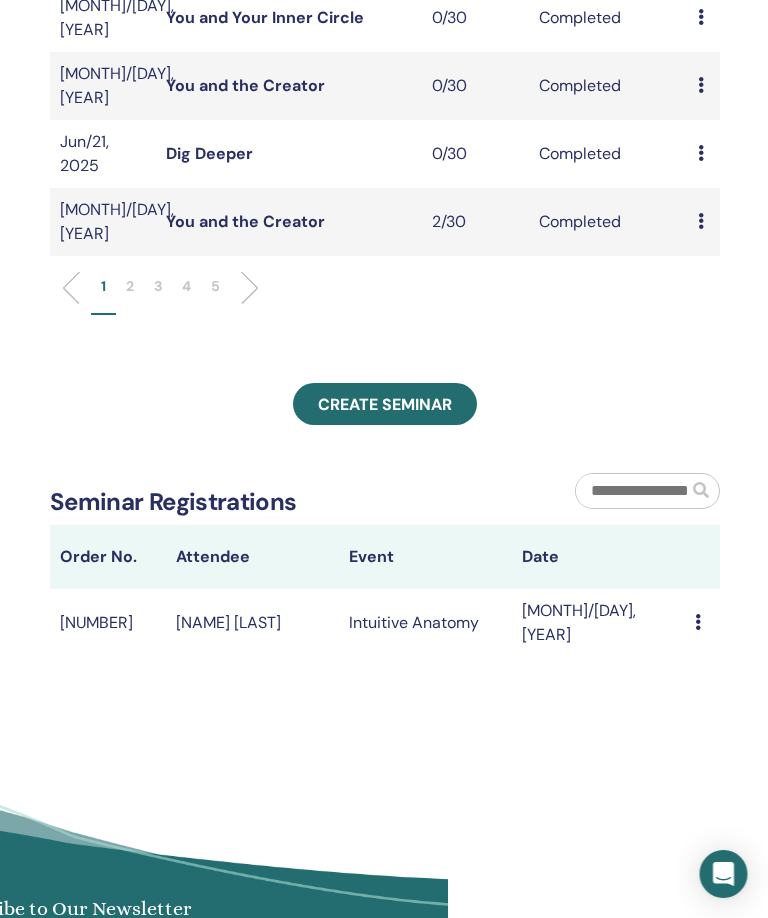 scroll, scrollTop: 794, scrollLeft: 320, axis: both 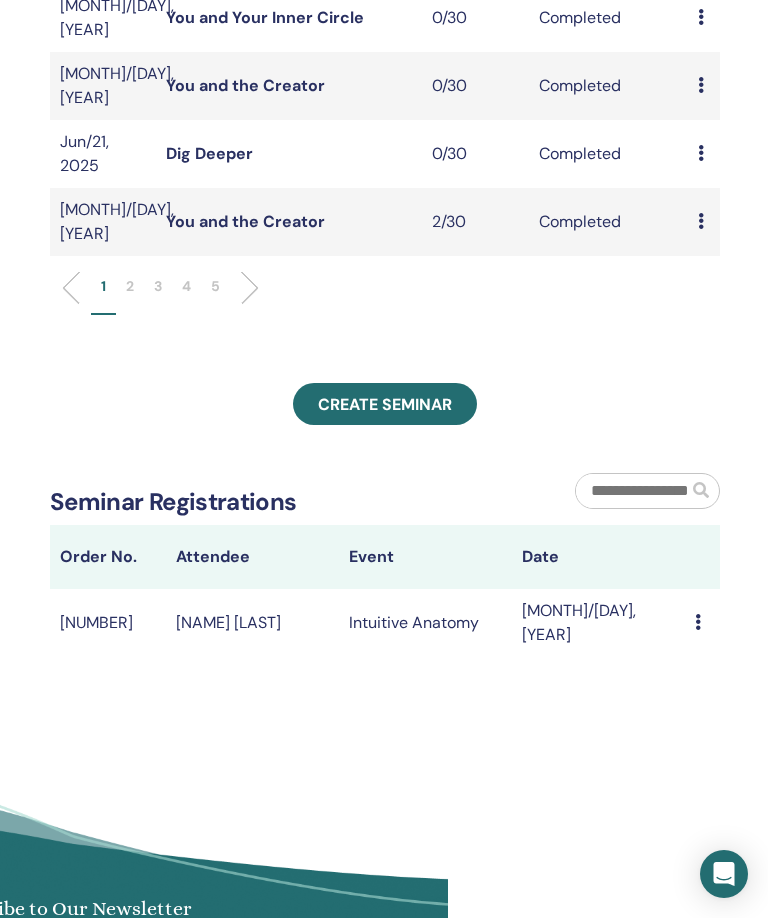 click on "Message" at bounding box center (702, 623) 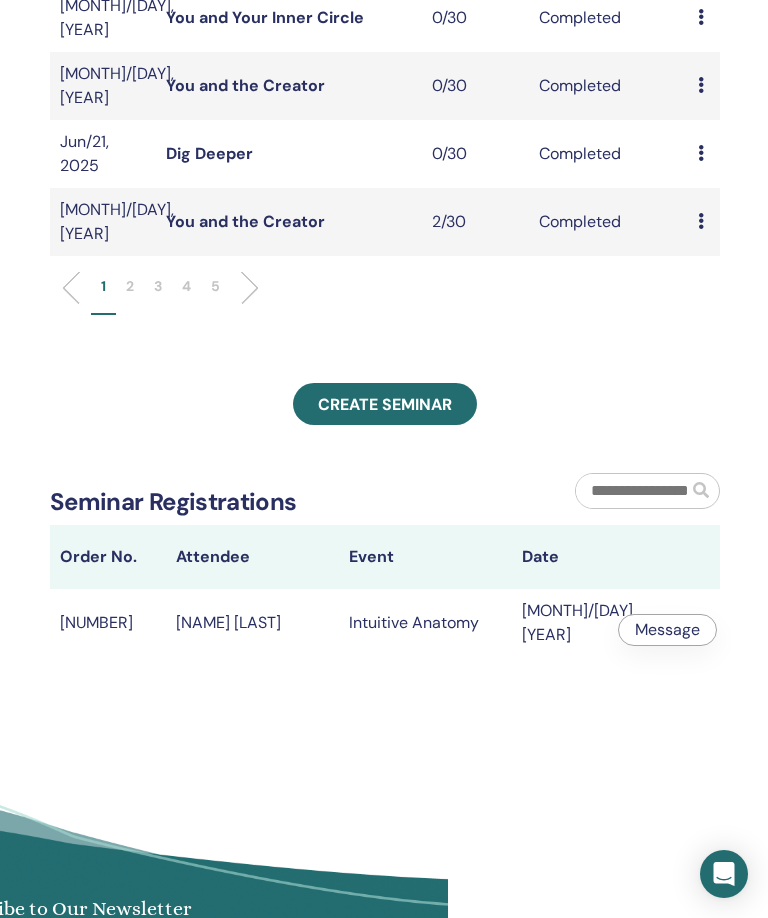 click on "My Seminars You can customize the filter to explore upcoming seminars beyond the next 3 months or check out seminars from over 3 months ago. Not before [MONTH]/[DAY], [YEAR] Not after [MONTH]/[DAY], [YEAR] Course type Any type Seminar status Any type Seminar Registered Status [MONTH]/[DAY], [YEAR] DNA 3 0/30 Active Published Preview Edit Attendees Cancel [MONTH]/[DAY], [YEAR] World Relations 0/30 Active Published Preview Edit Attendees Cancel [MONTH]/[DAY], [YEAR] Love of Family 0/30 Ready to Certify Preview Edit Attendees Cancel [MONTH]/[DAY], [YEAR] Love of Self 0/30 Ready to Certify Preview Edit Attendees Cancel [MONTH]/[DAY], [YEAR] You and the Creator 0/30 Completed Preview Attendees [MONTH]/[DAY], [YEAR] You and Your Inner Circle 0/30 Completed Preview Attendees [MONTH]/[DAY], [YEAR] You and the Creator 0/30 Completed Preview Attendees [MONTH]/[DAY], [YEAR] You and the Creator 2/30 Completed Preview Attendees 1 2 3 4 5 Create seminar Event" at bounding box center (450, 103) 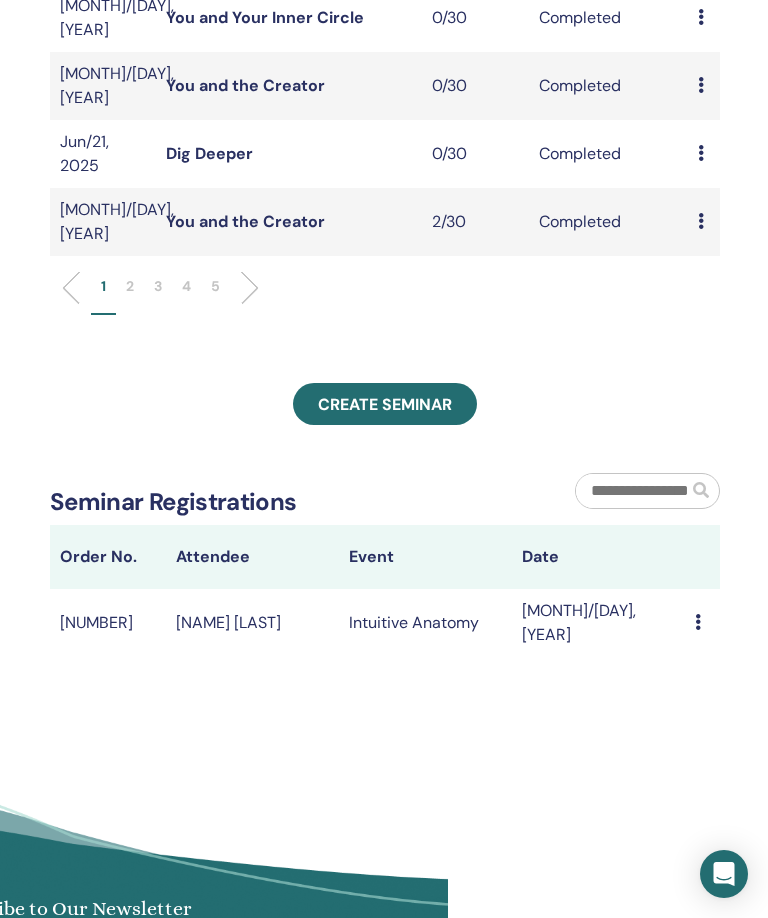 click on "My Seminars You can customize the filter to explore upcoming seminars beyond the next 3 months or check out seminars from over 3 months ago. Not before Apr/12, 2025 Not after Oct/12, 2025 Course type Any type Seminar status Any status Seminar Registered Status Aug/11, 2025 DNA 3 0/30 Active Published Preview Edit Attendees Cancel Aug/04, 2025 World Relations 0/30 Active Published Preview Edit Attendees Cancel Jul/05, 2025 Love of Family 0/30 Ready to Certify Preview Edit Attendees Cancel Jul/03, 2025 Love of Self 0/30 Ready to Certify Preview Edit Attendees Cancel Jun/30, 2025 You and the Creator 0/30 Completed Preview Attendees Jun/28, 2025 Manifesting and Abundance 0/30 Completed Preview Attendees Jun/25, 2025 You and Your Inner Circle 0/30 Completed Preview Attendees Jun/23, 2025 You and the Creator 0/30 Completed Preview Attendees Jun/21, 2025 Dig Deeper 0/30 Completed Preview Attendees Jun/19, 2025 You and the Creator 2/30 Completed Preview Attendees 1 2 3 4 5 Create seminar Event" at bounding box center [450, 103] 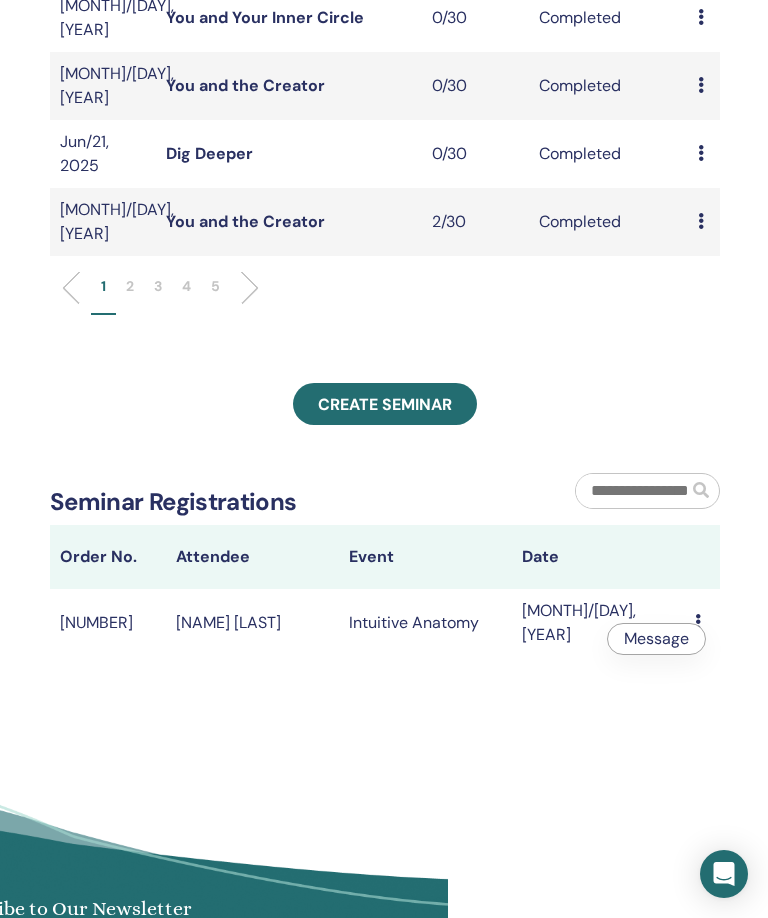 click on "Message" at bounding box center [702, 623] 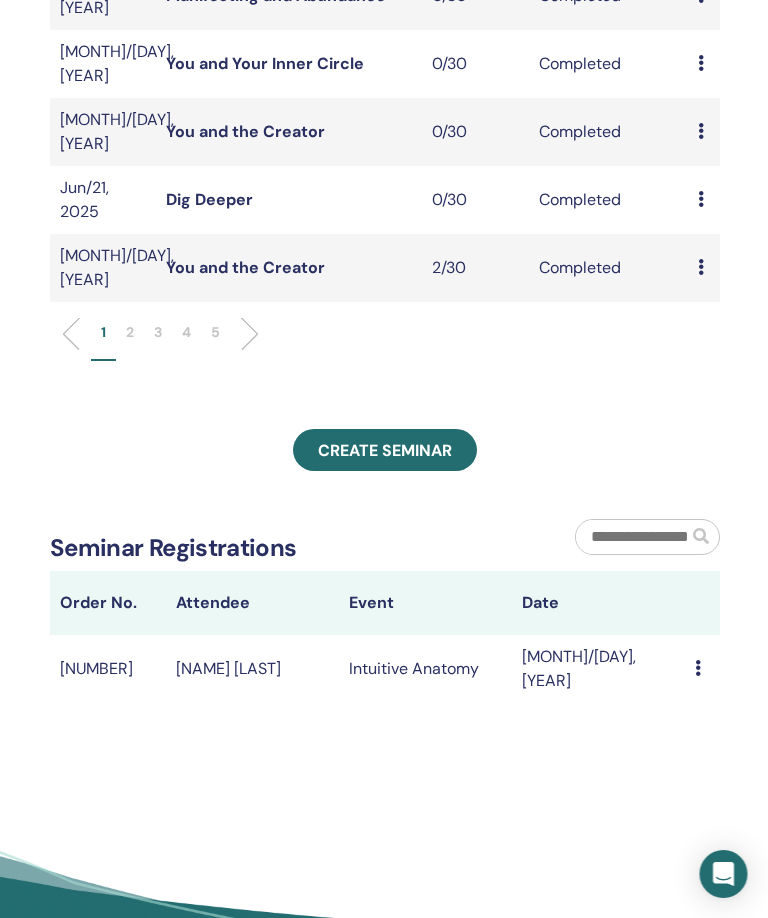 scroll, scrollTop: 673, scrollLeft: 320, axis: both 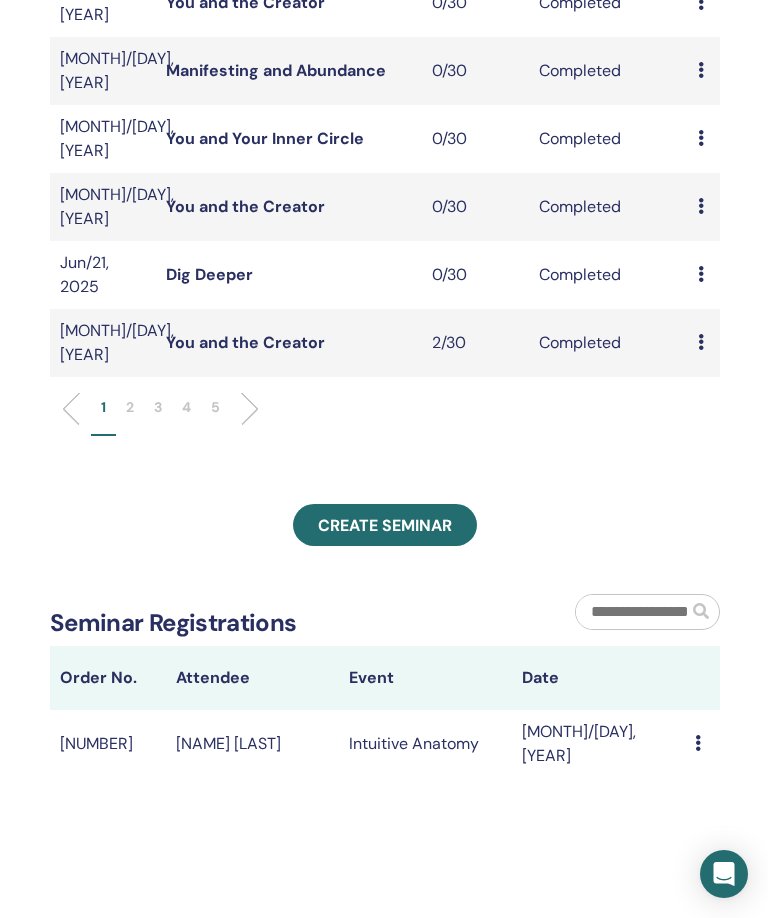 click on "Create seminar" at bounding box center (385, 525) 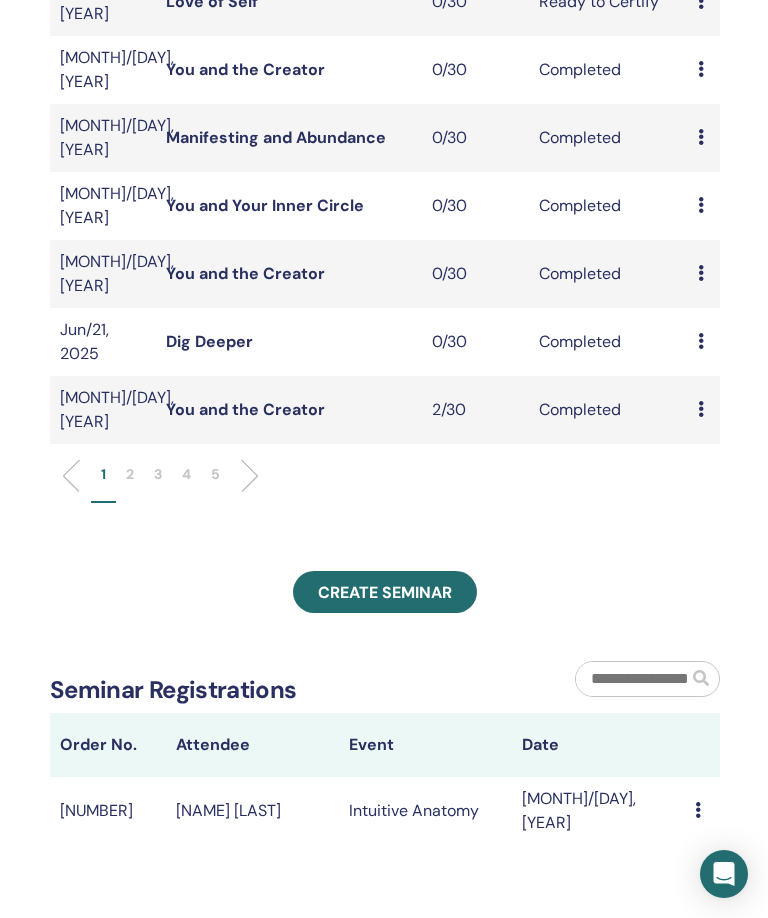 scroll, scrollTop: 662, scrollLeft: 320, axis: both 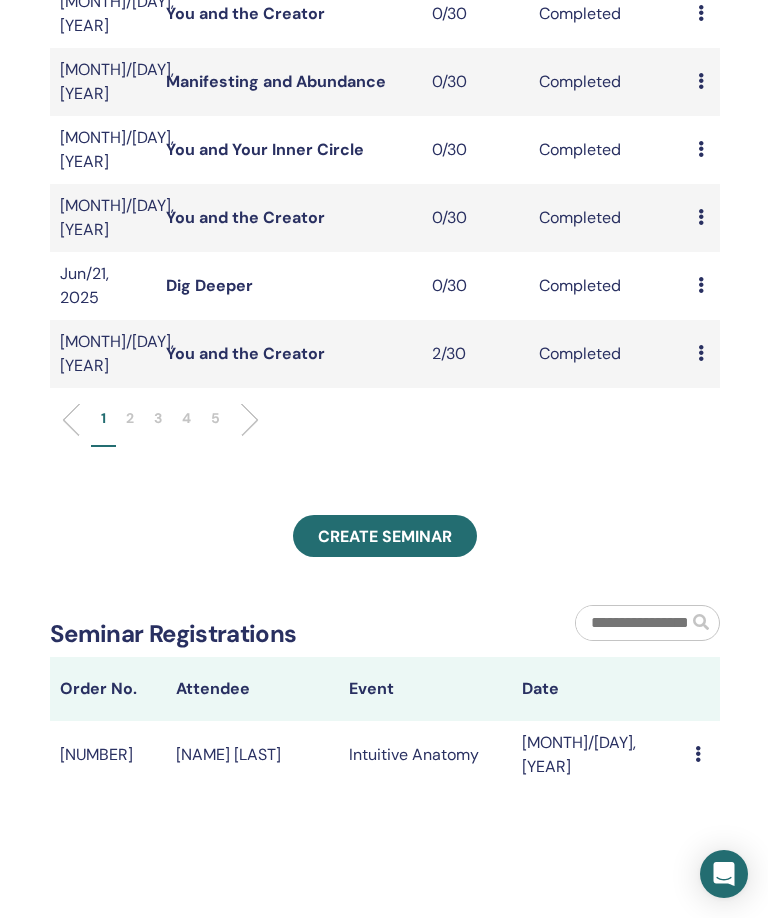 click on "Create seminar" at bounding box center (385, 536) 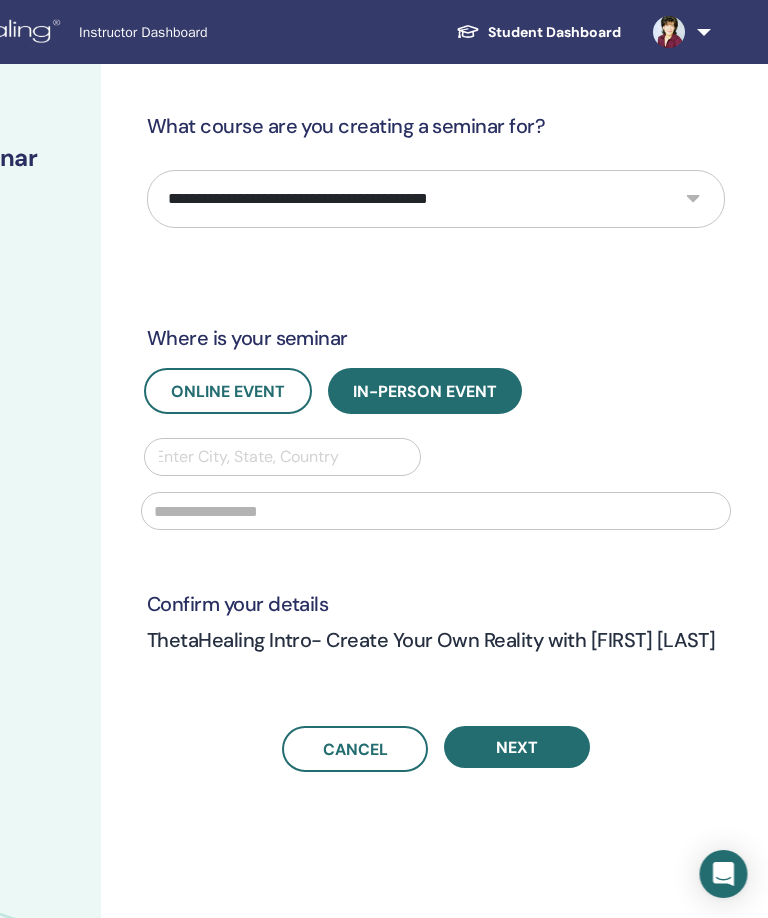 scroll, scrollTop: 0, scrollLeft: 301, axis: horizontal 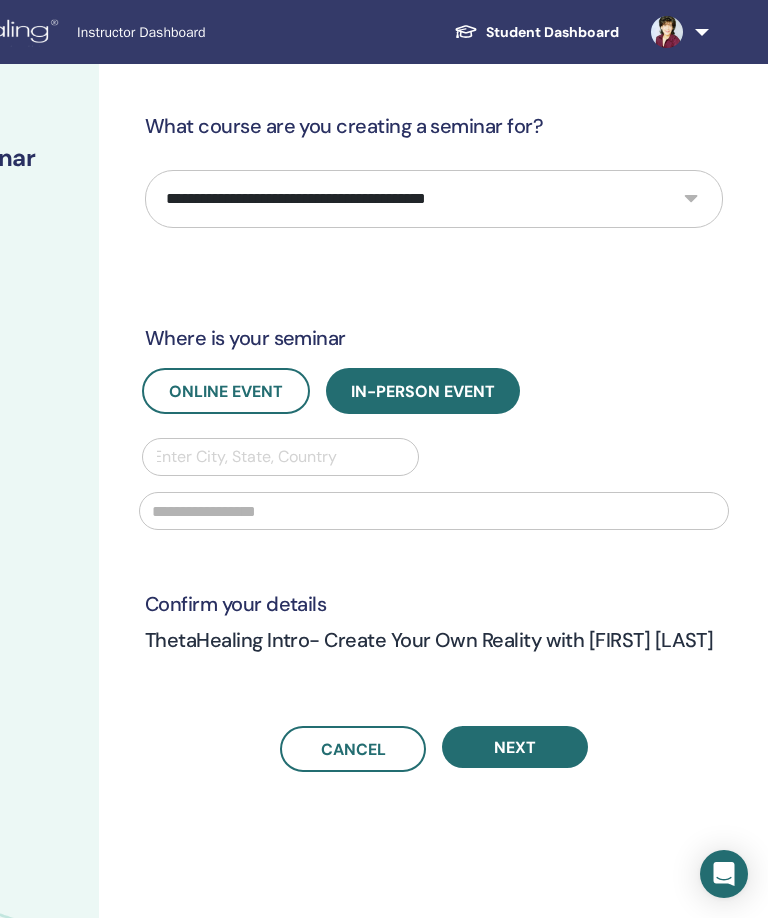 click on "**********" at bounding box center [434, 199] 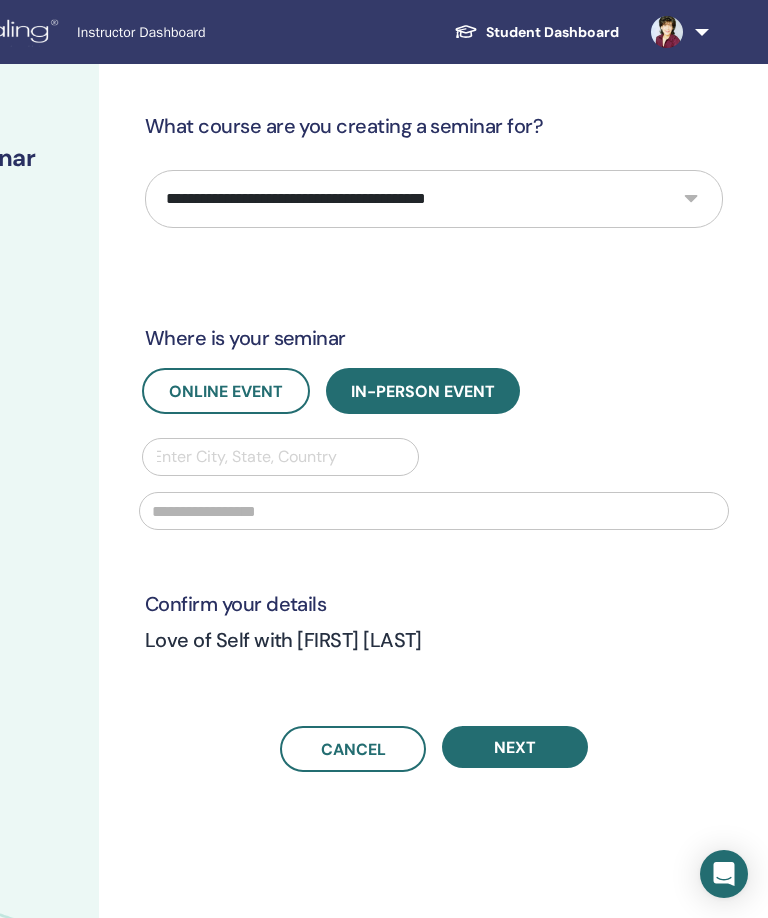 click on "Online Event" at bounding box center (226, 391) 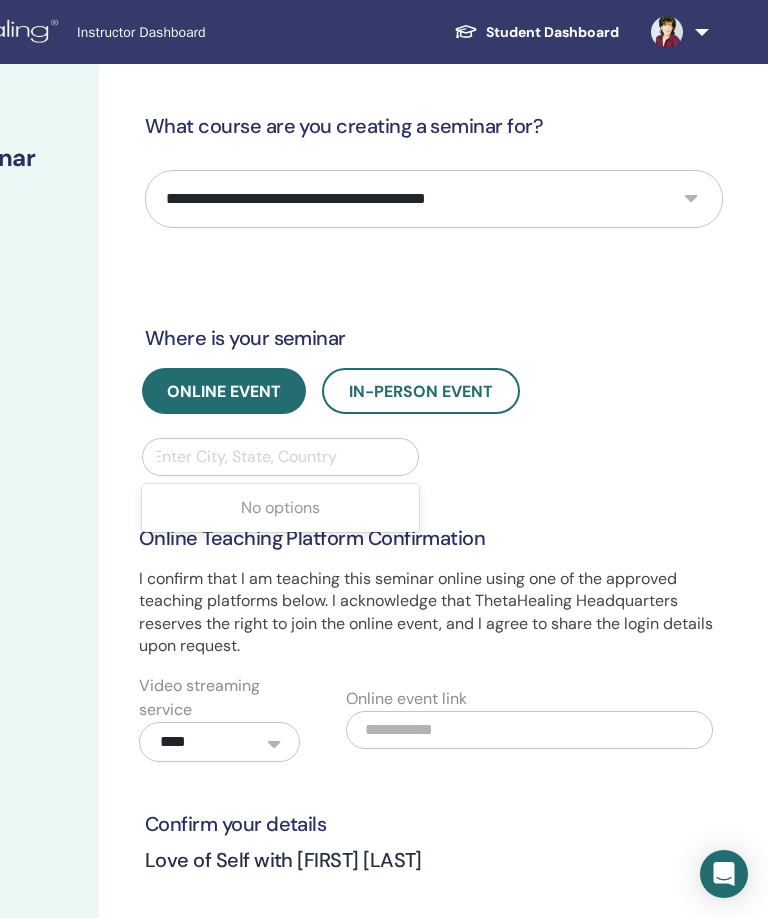 scroll, scrollTop: 0, scrollLeft: 300, axis: horizontal 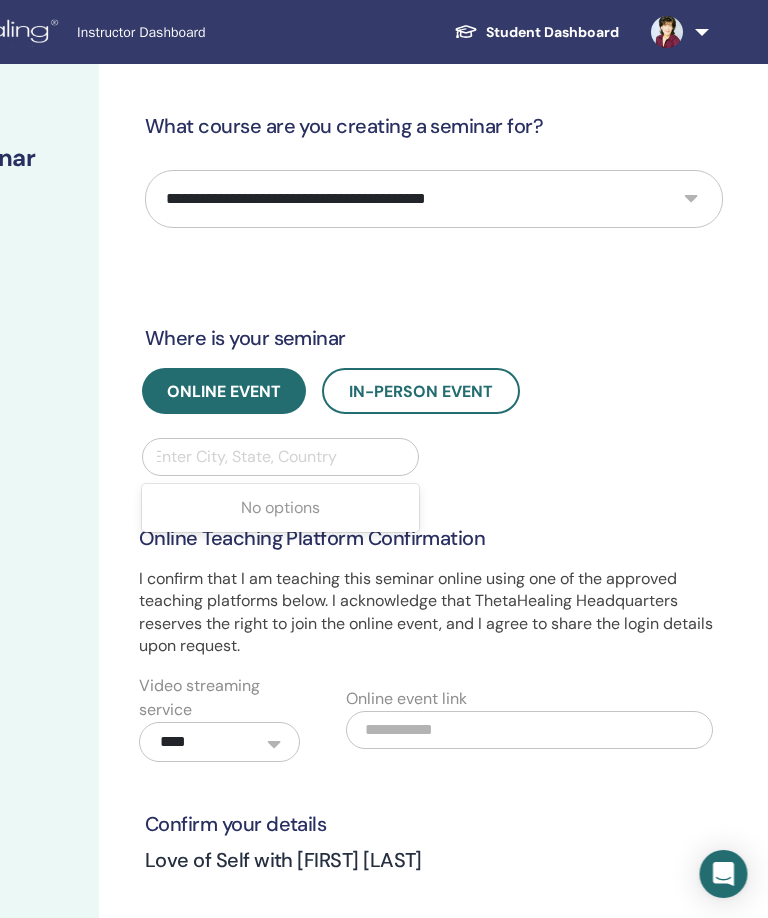 click on "**********" at bounding box center [435, 600] 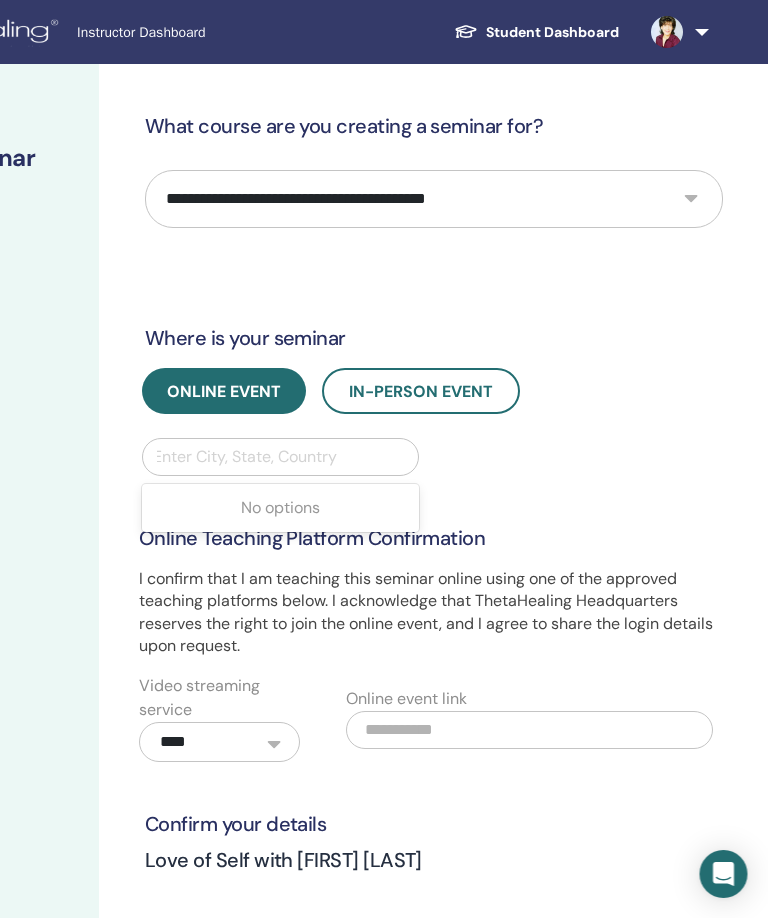 scroll, scrollTop: 0, scrollLeft: 300, axis: horizontal 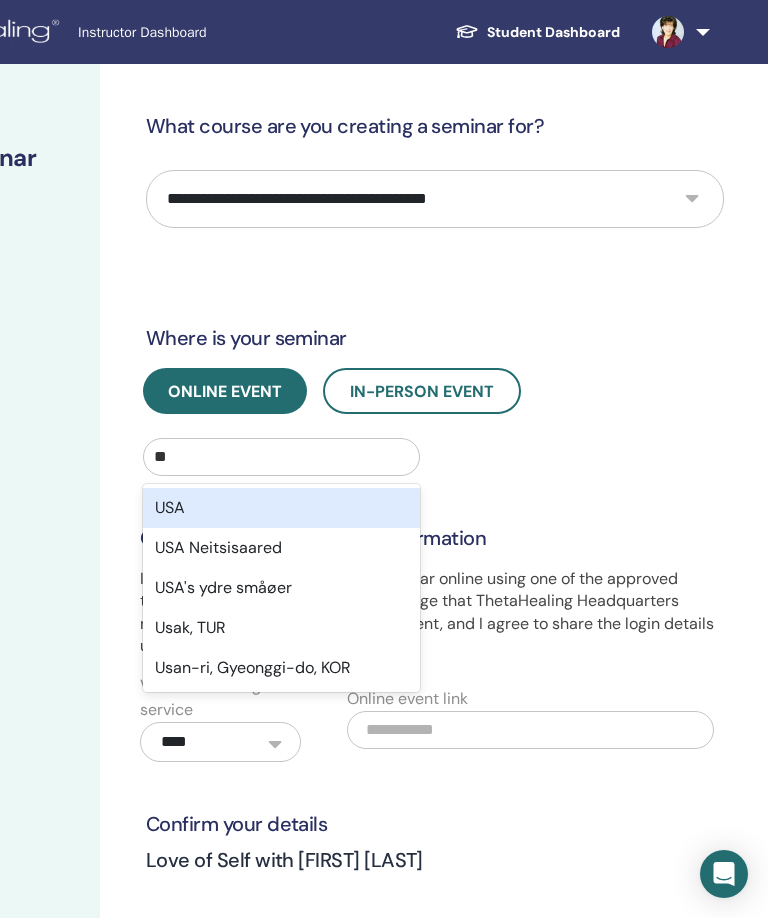 type on "*" 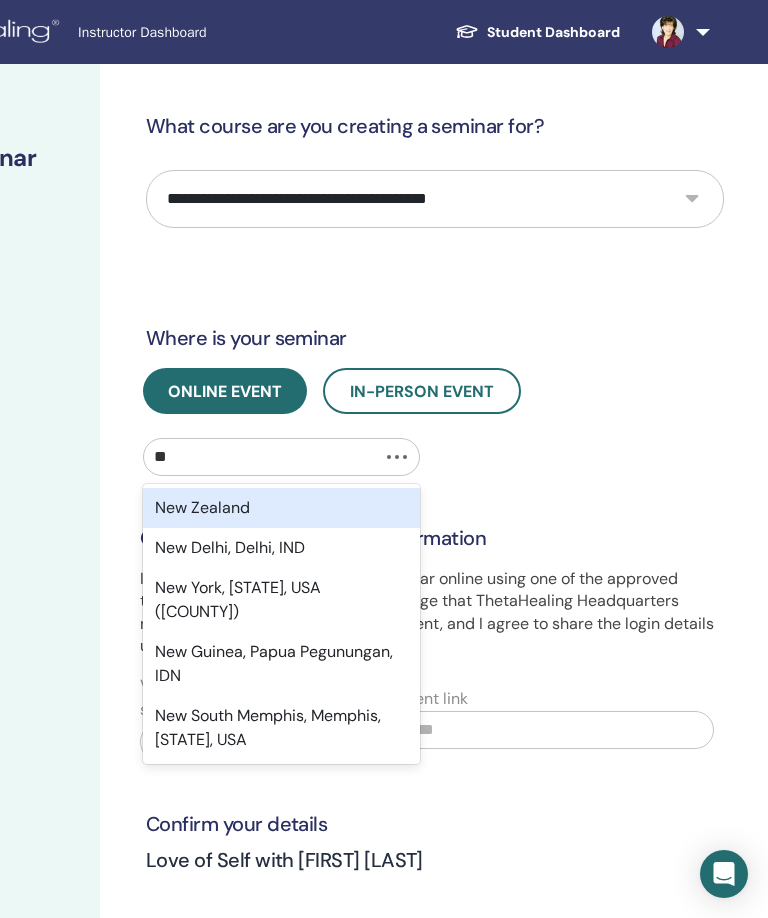 type on "*" 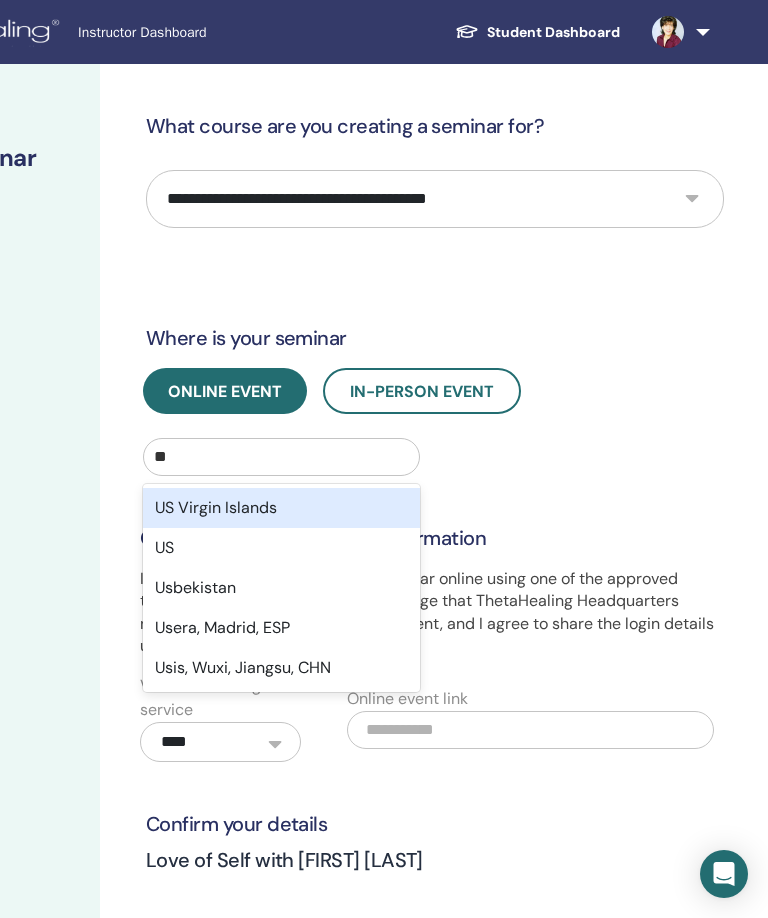 type on "*" 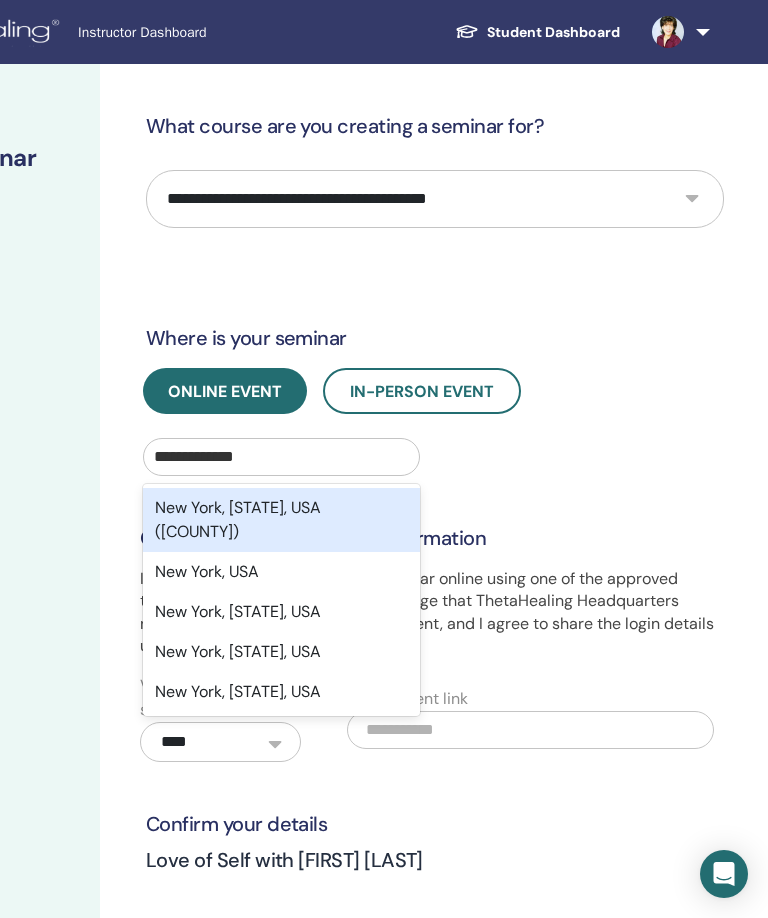 click on "New York, USA" at bounding box center [281, 572] 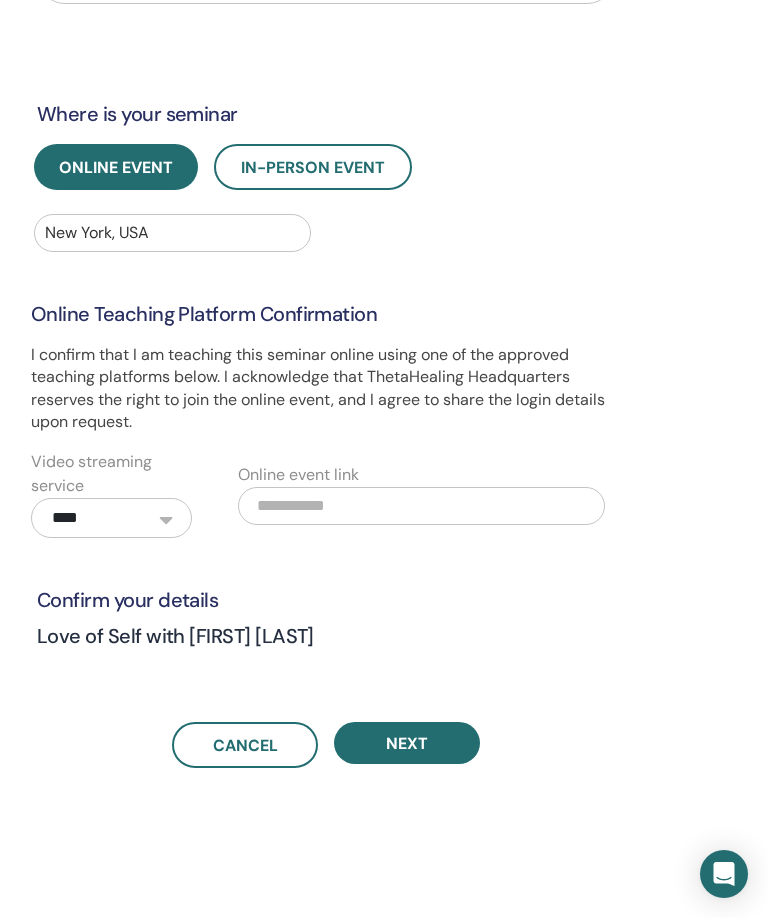 scroll, scrollTop: 224, scrollLeft: 408, axis: both 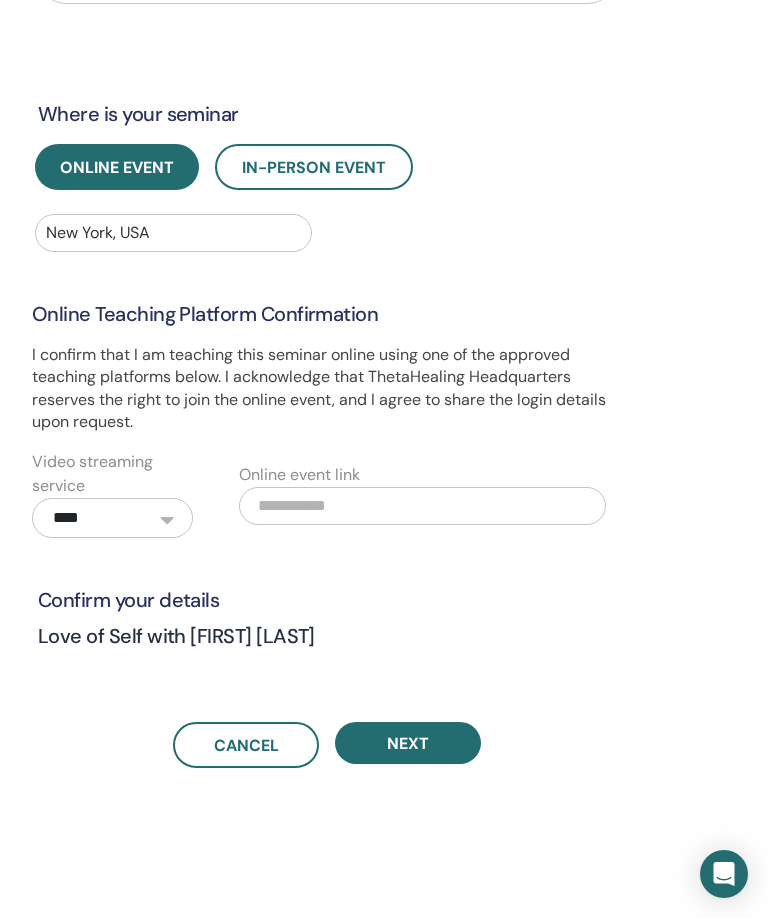 click on "Next" at bounding box center [408, 743] 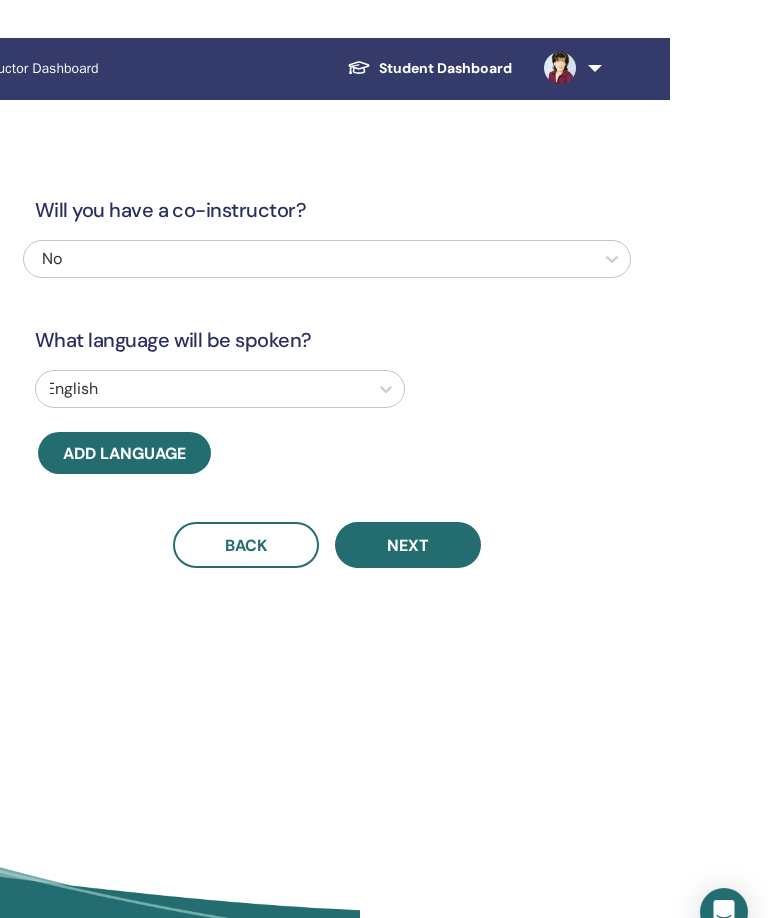 scroll, scrollTop: 0, scrollLeft: 408, axis: horizontal 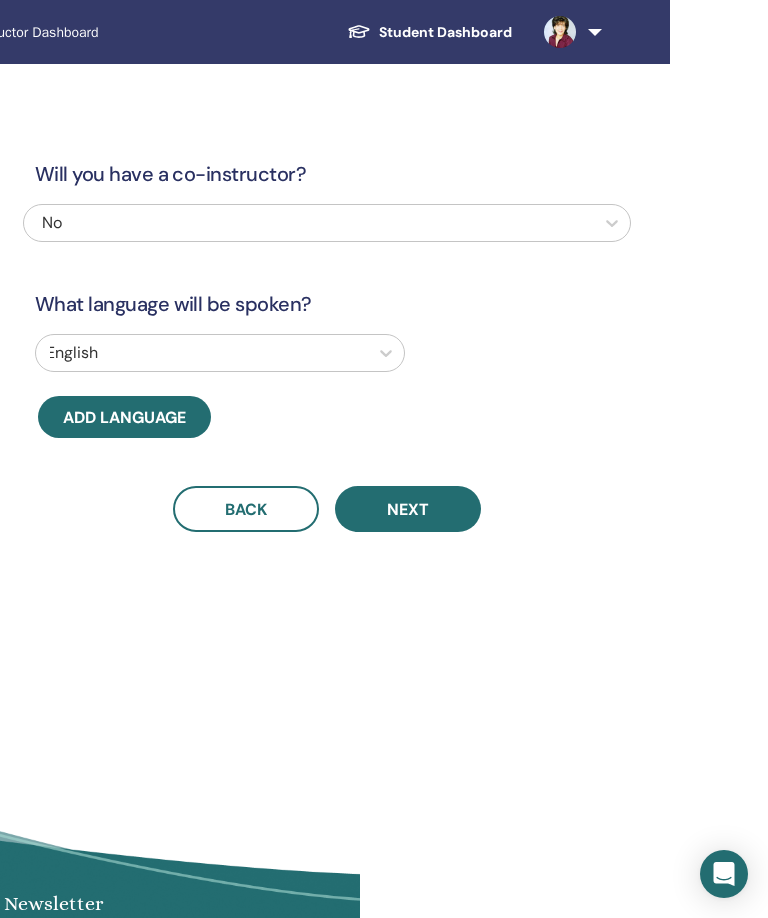 click on "Next" at bounding box center [408, 509] 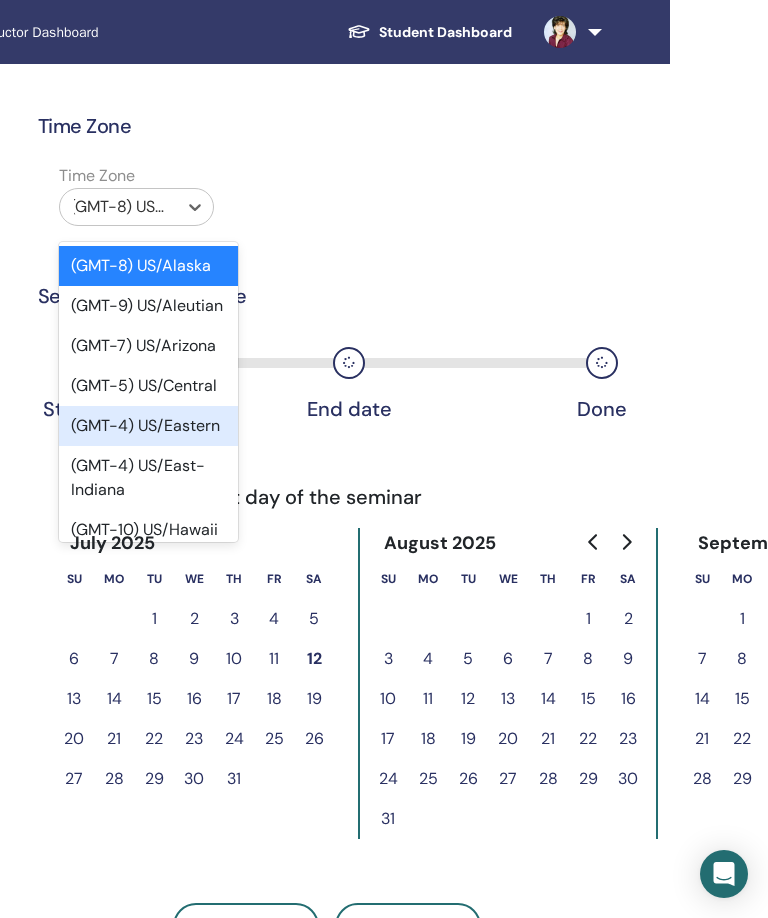 click on "(GMT-4) US/Eastern" at bounding box center [148, 426] 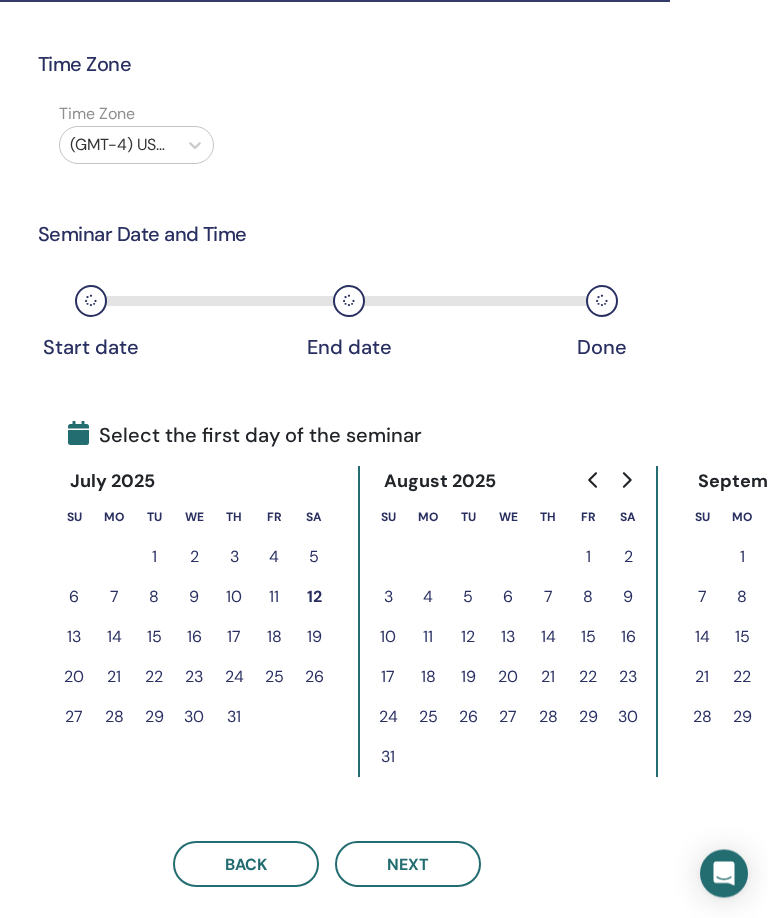 scroll, scrollTop: 70, scrollLeft: 408, axis: both 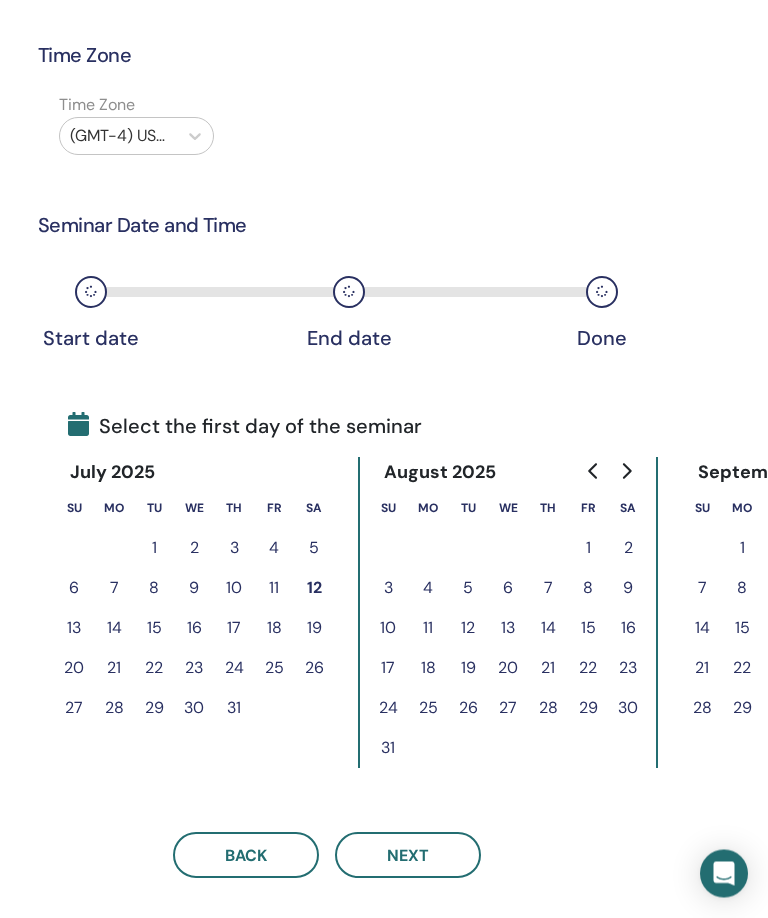 click on "16" at bounding box center (194, 629) 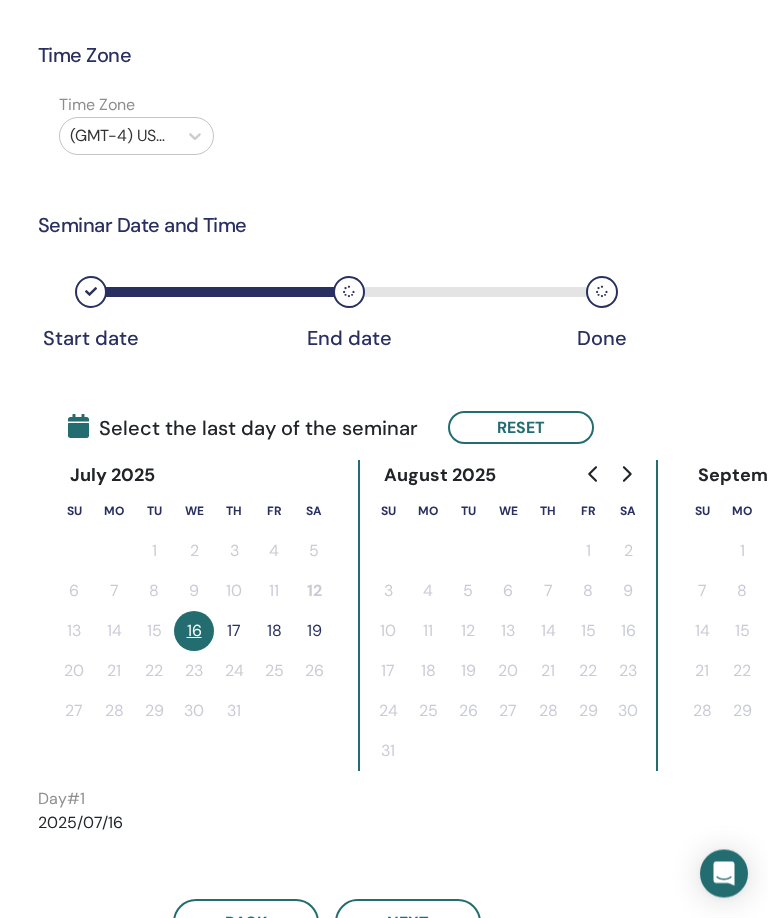 scroll, scrollTop: 71, scrollLeft: 408, axis: both 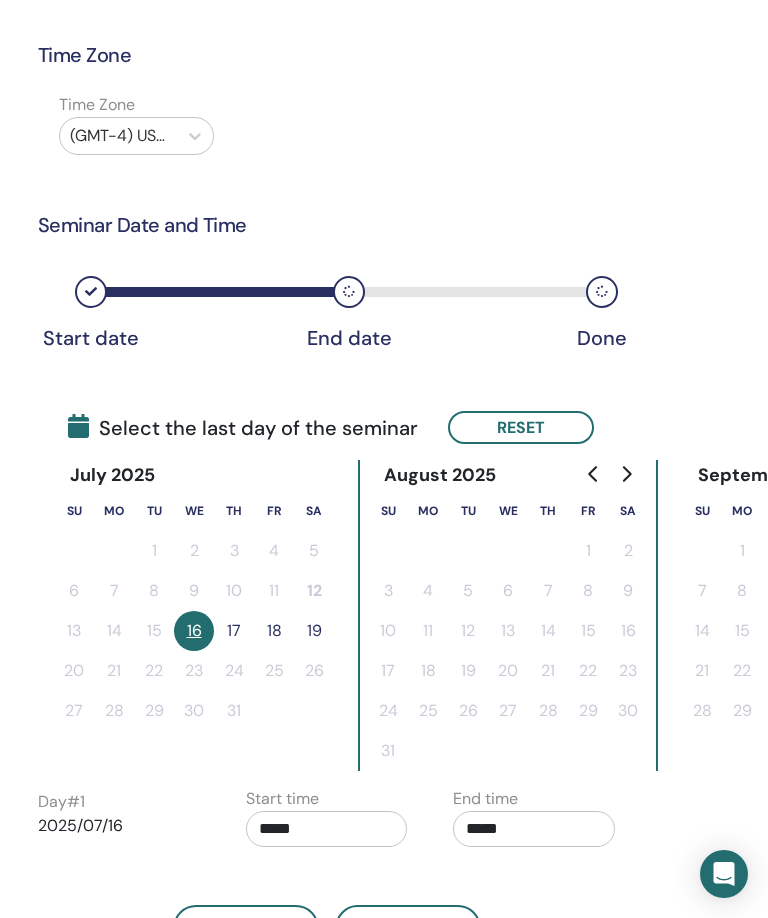 click on "17" at bounding box center (234, 631) 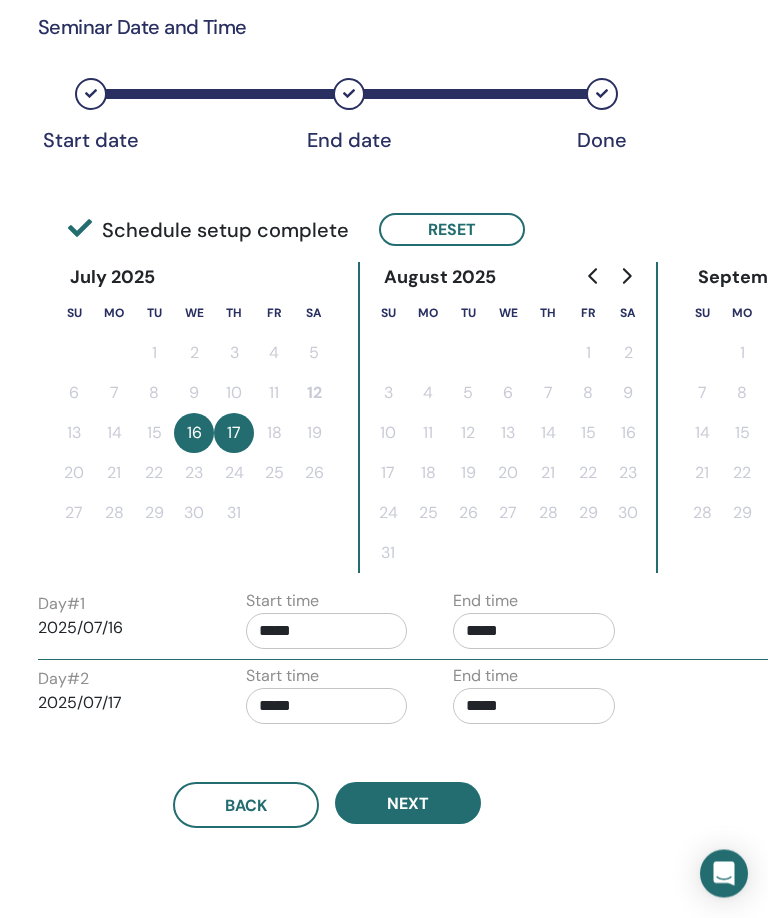 scroll, scrollTop: 284, scrollLeft: 408, axis: both 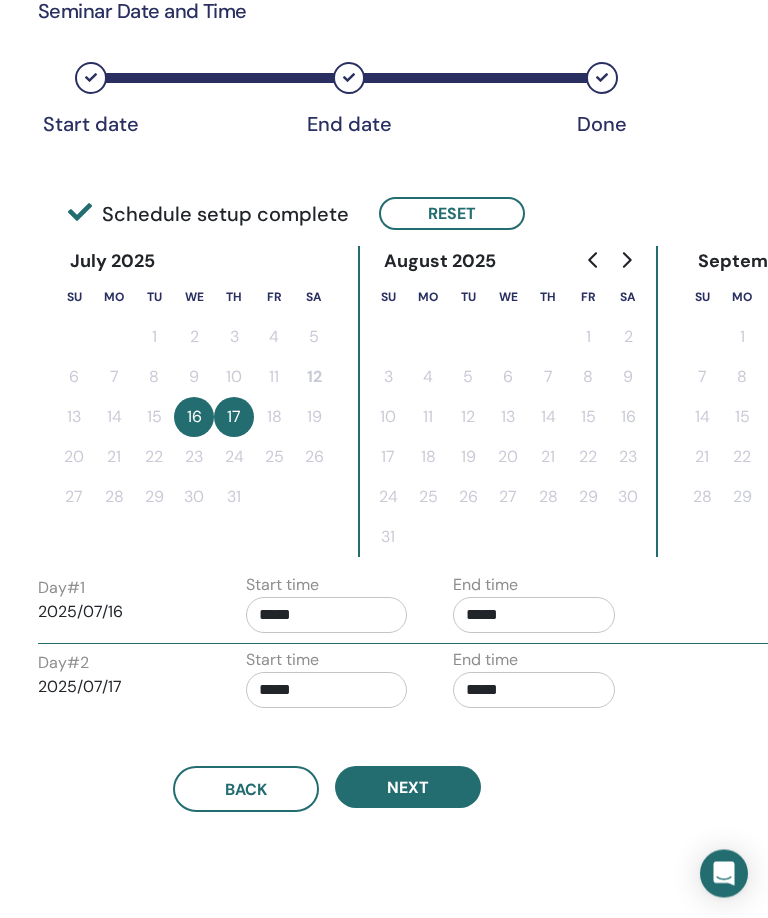 click on "*****" at bounding box center (327, 616) 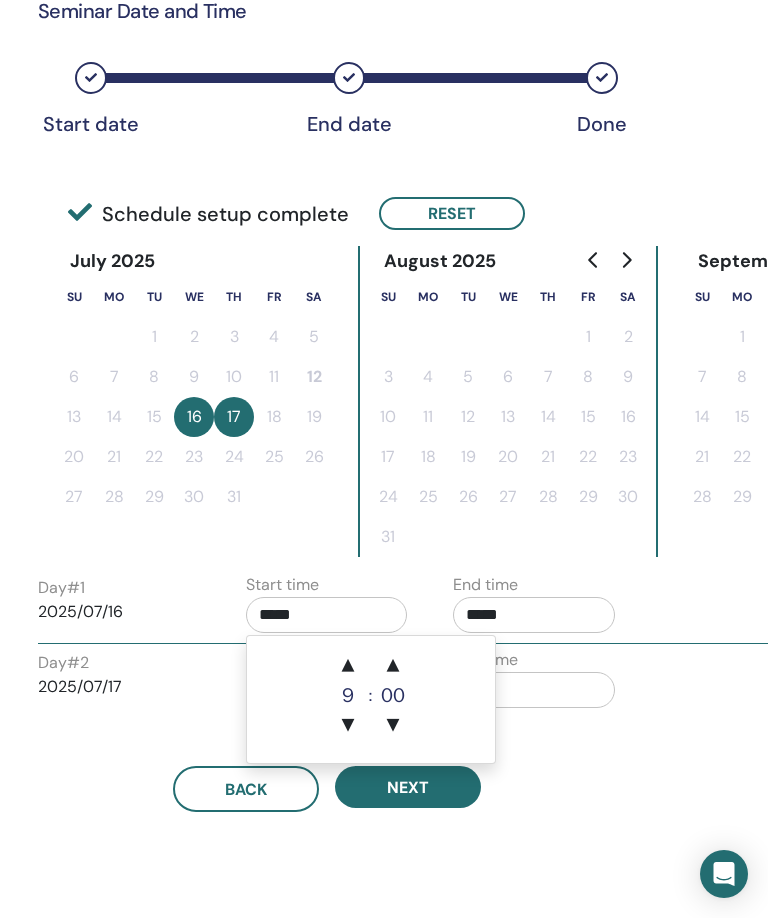 scroll, scrollTop: 284, scrollLeft: 350, axis: both 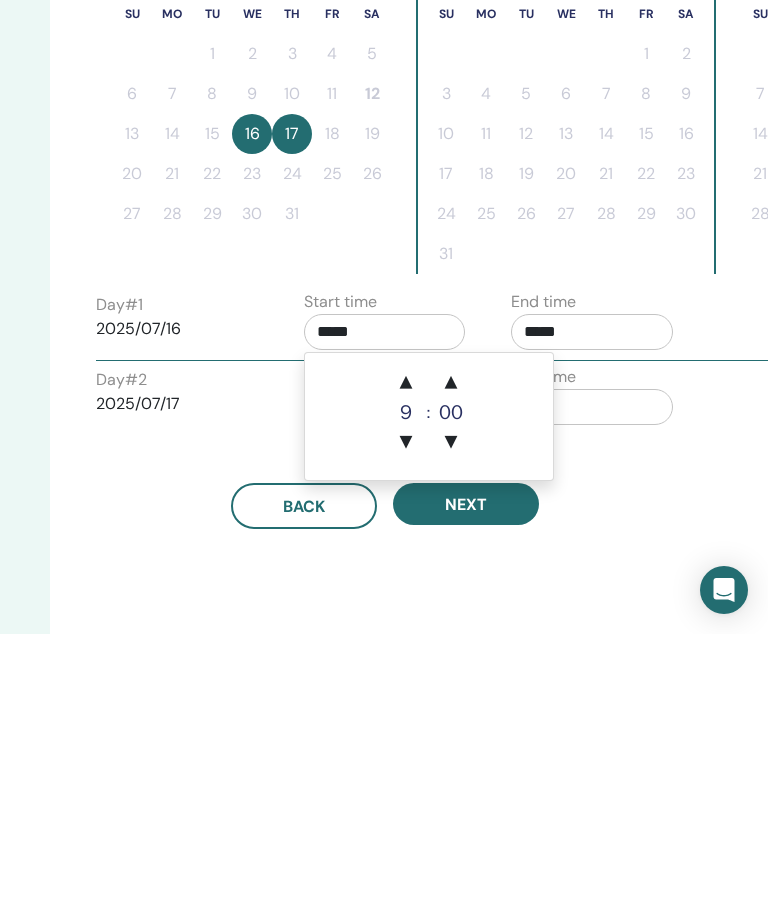 click on "▲" at bounding box center [406, 667] 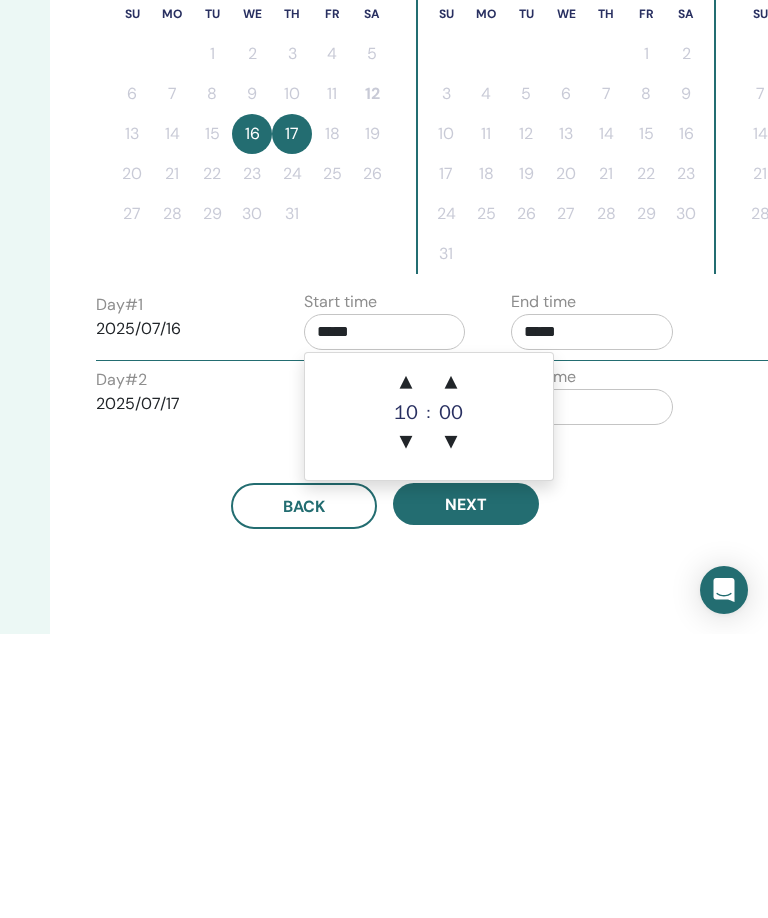 scroll, scrollTop: 569, scrollLeft: 350, axis: both 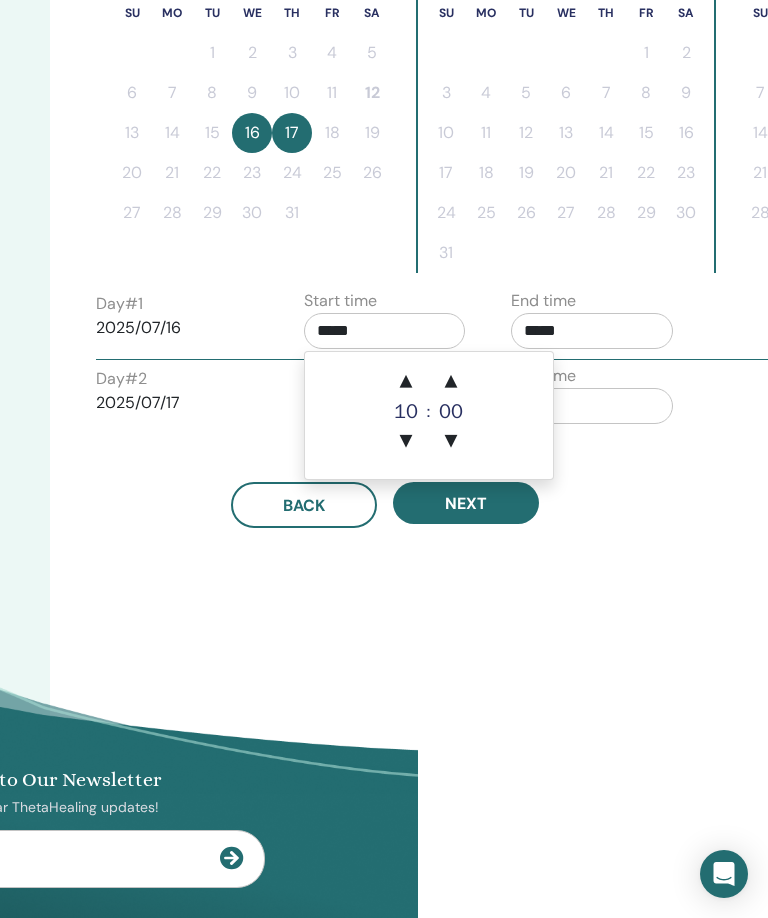 click on "▲ 10 ▼ : ▲ 00 ▼" at bounding box center (429, 415) 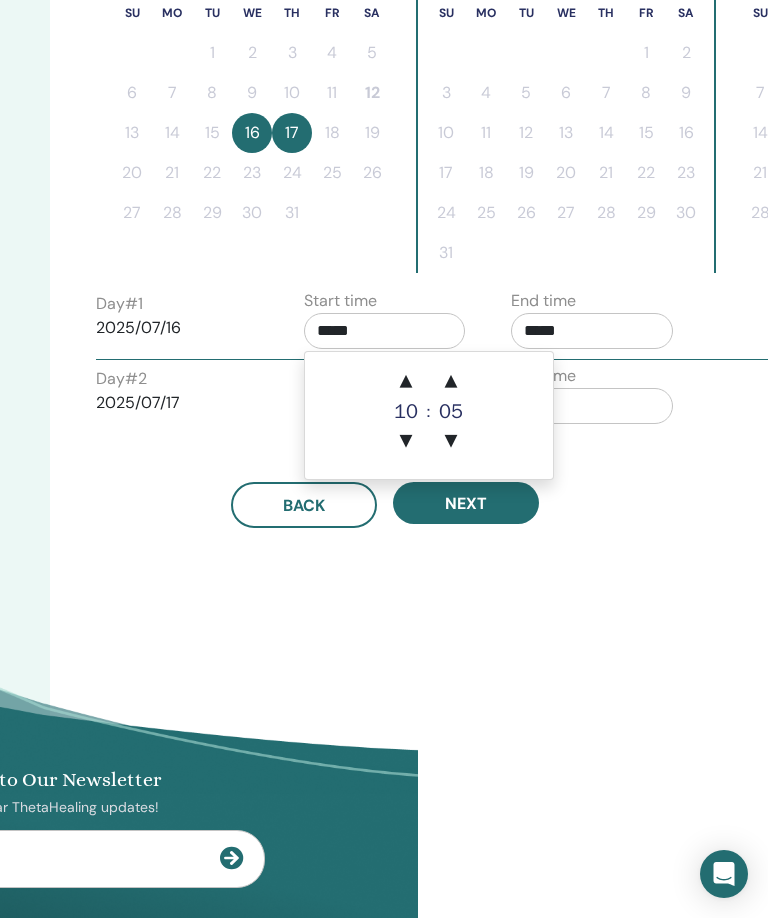 click on "▲" at bounding box center (451, 382) 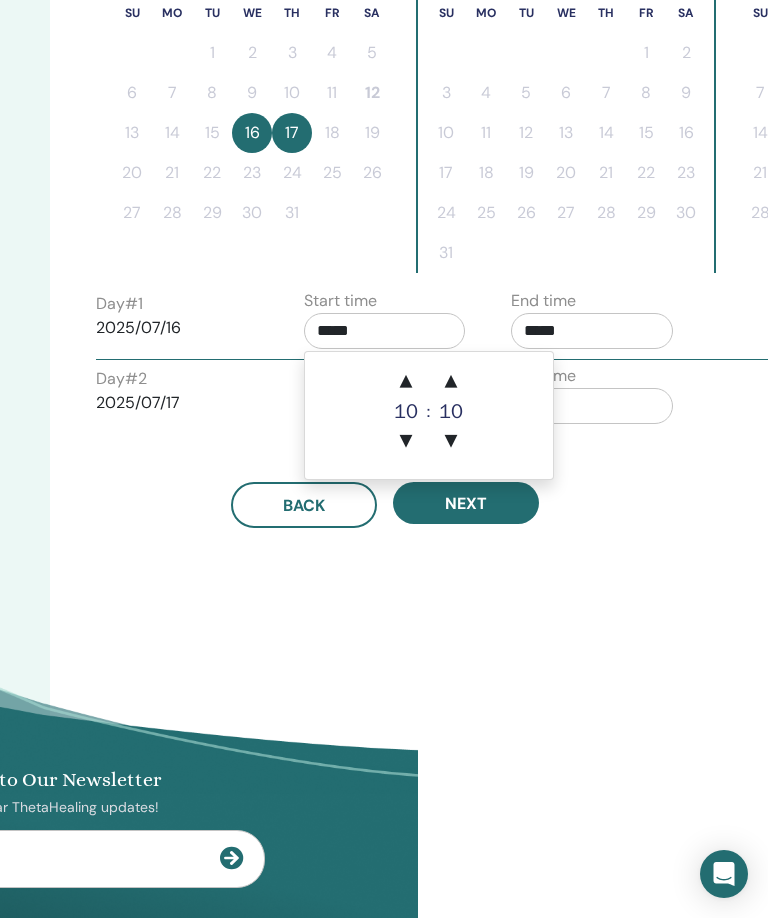 click on "▲" at bounding box center (451, 382) 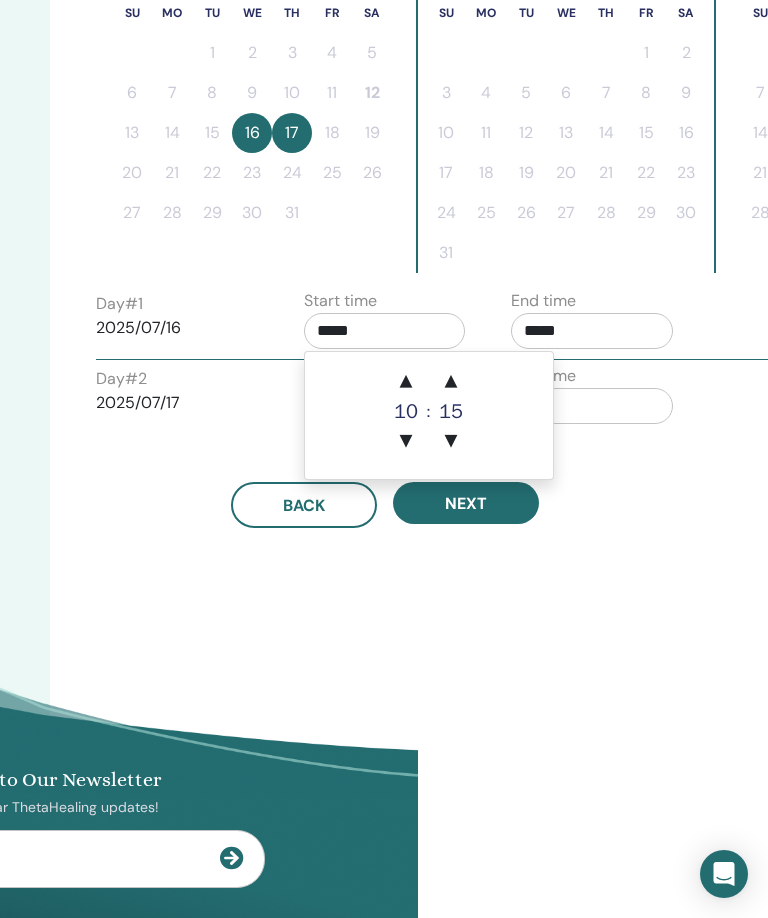 click on "▲" at bounding box center (451, 382) 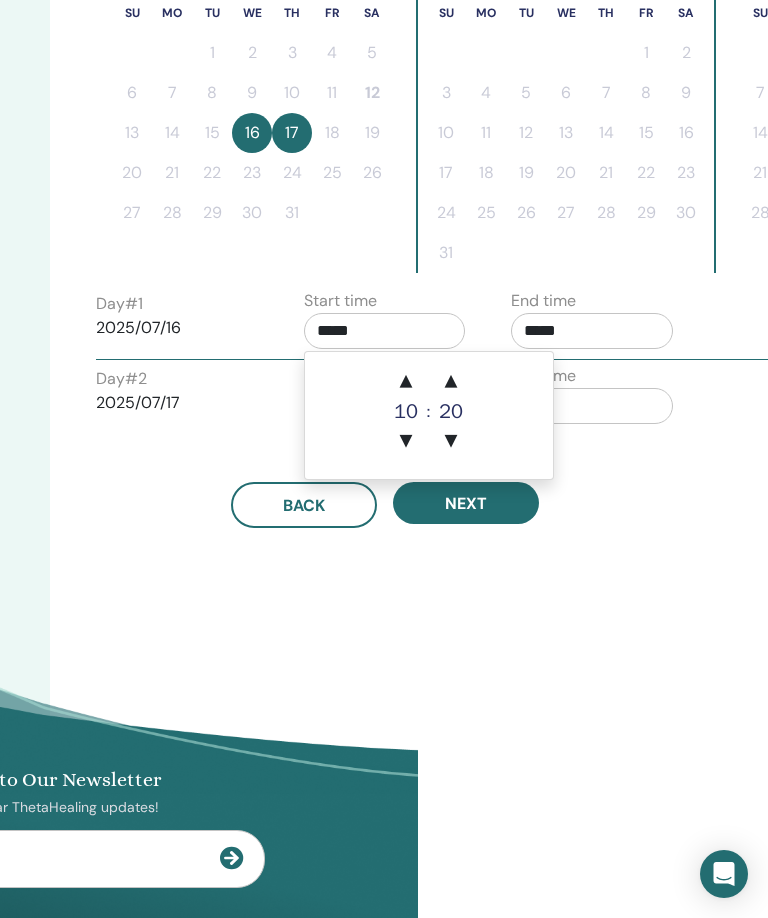 click on "▲" at bounding box center [451, 382] 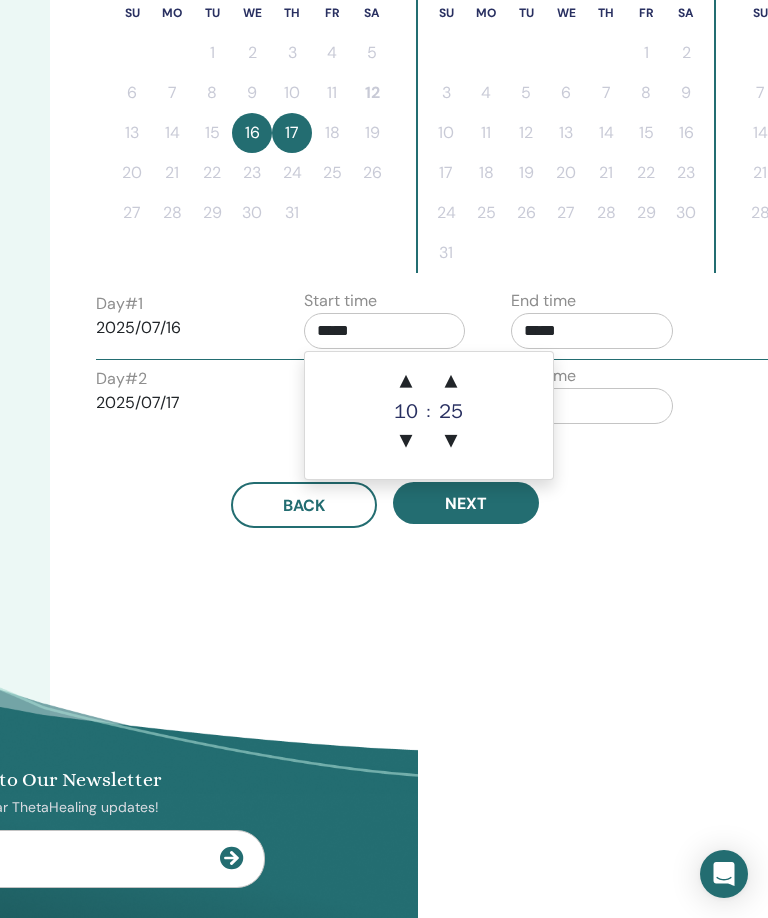 click on "▲" at bounding box center [451, 382] 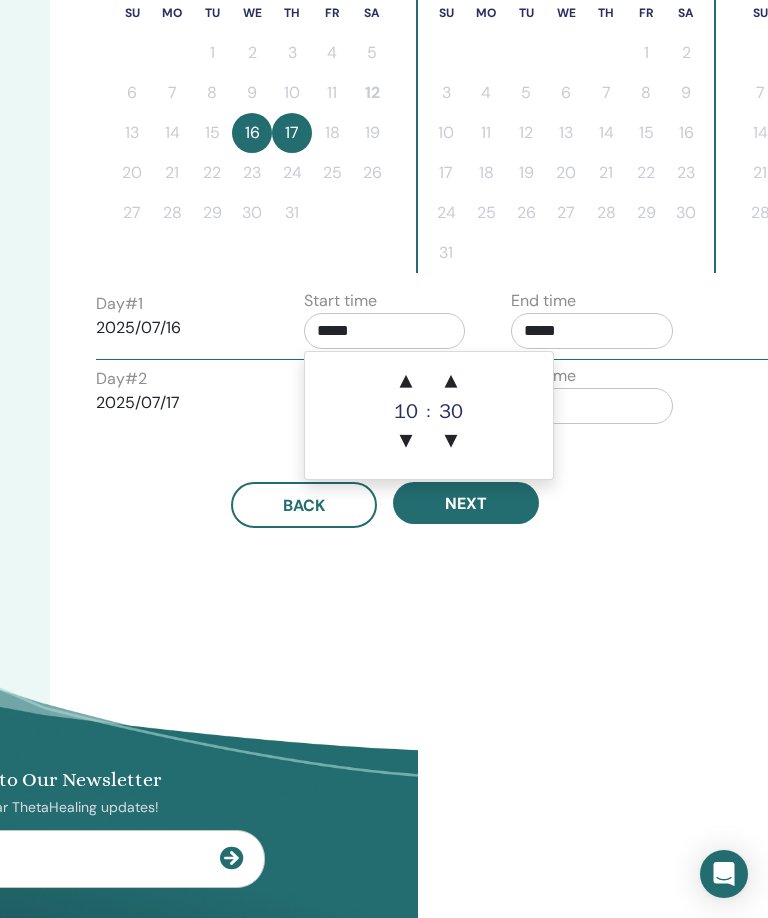 click on "▲" at bounding box center [451, 382] 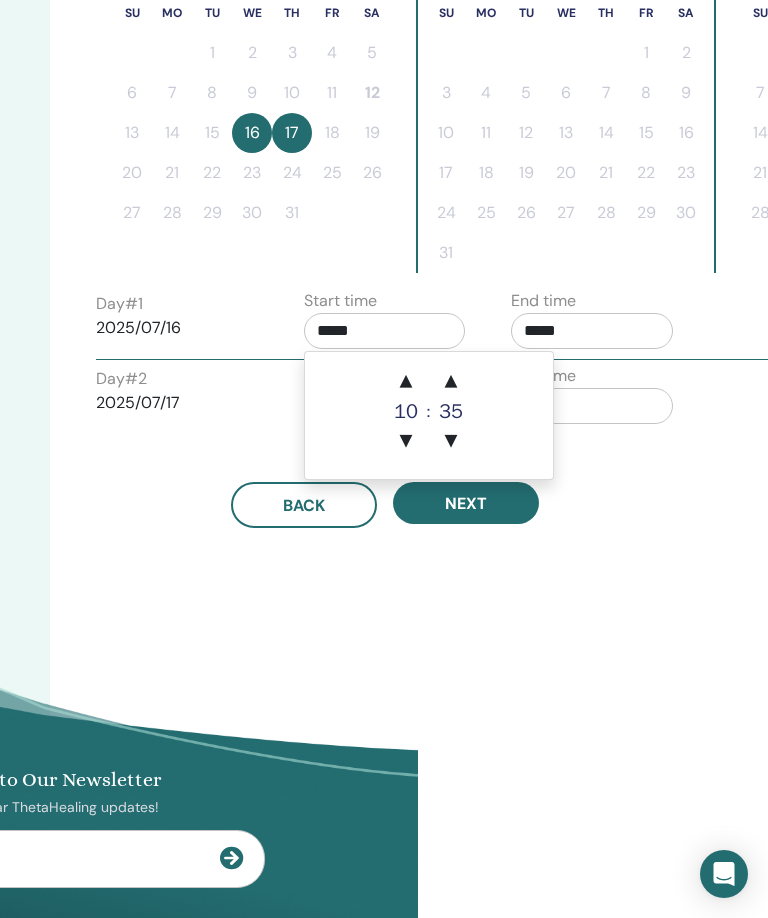 click on "▲" at bounding box center [451, 382] 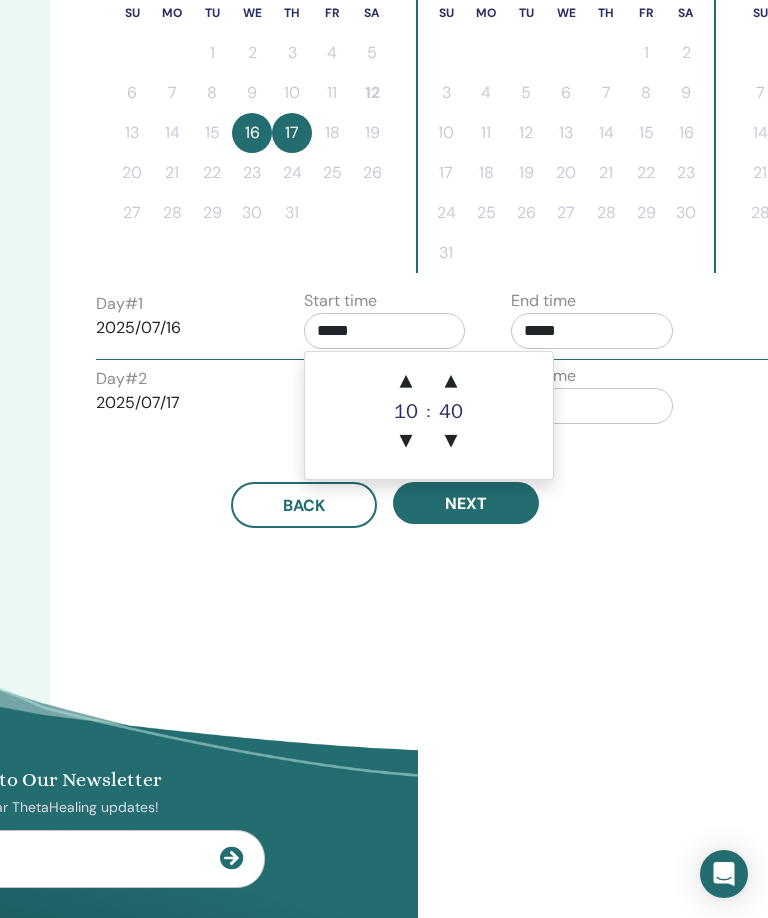 click on "▼" at bounding box center [451, 442] 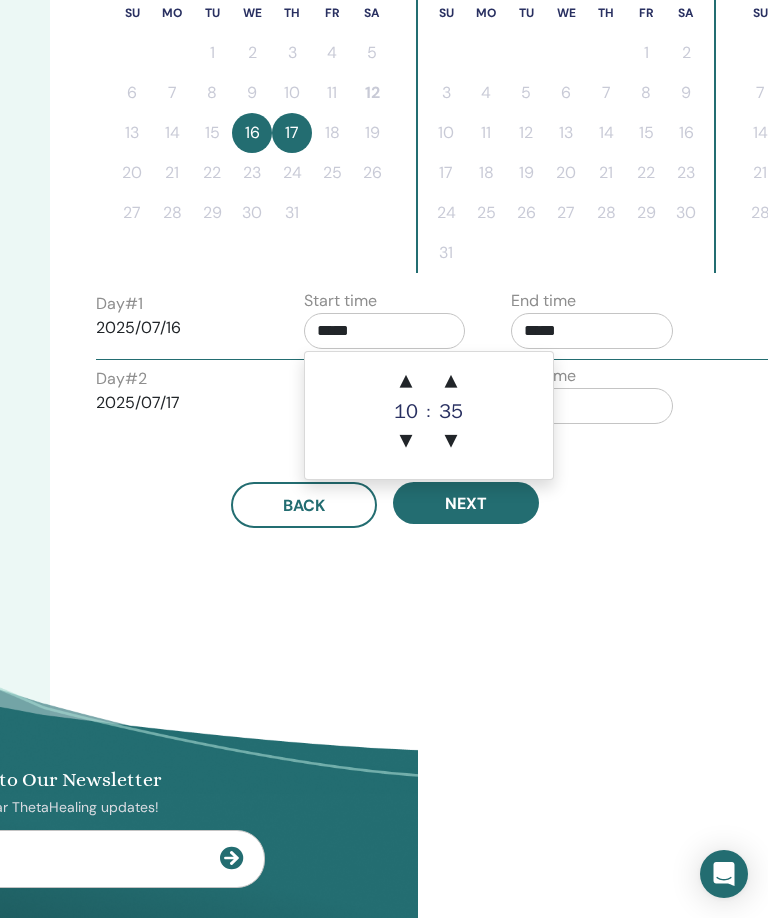 click on "▼" at bounding box center [451, 442] 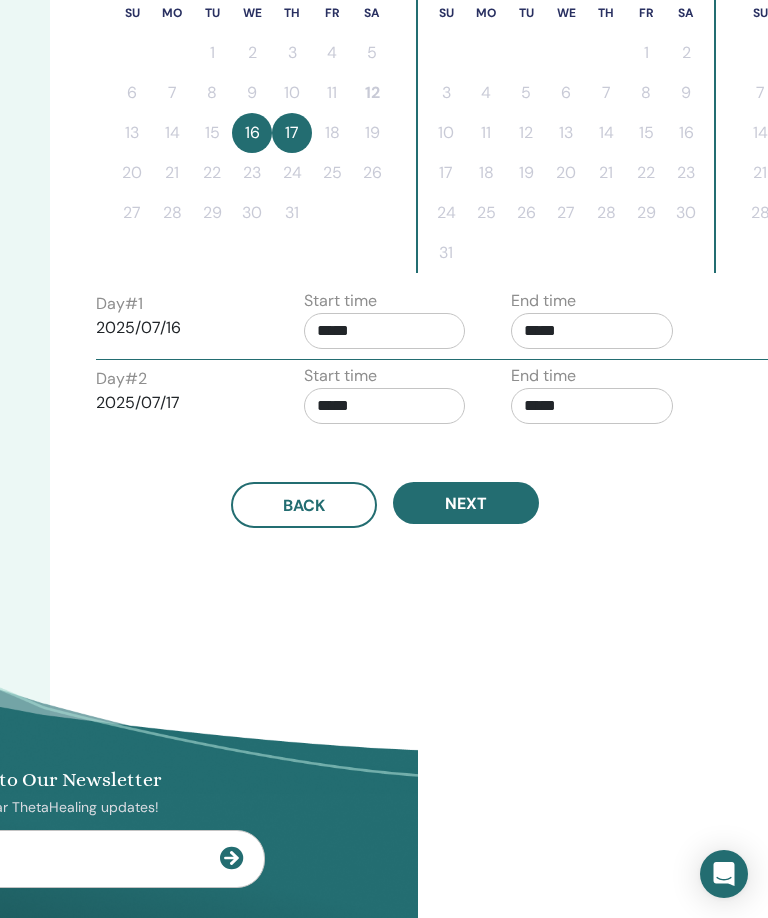 click on "Next" at bounding box center (466, 503) 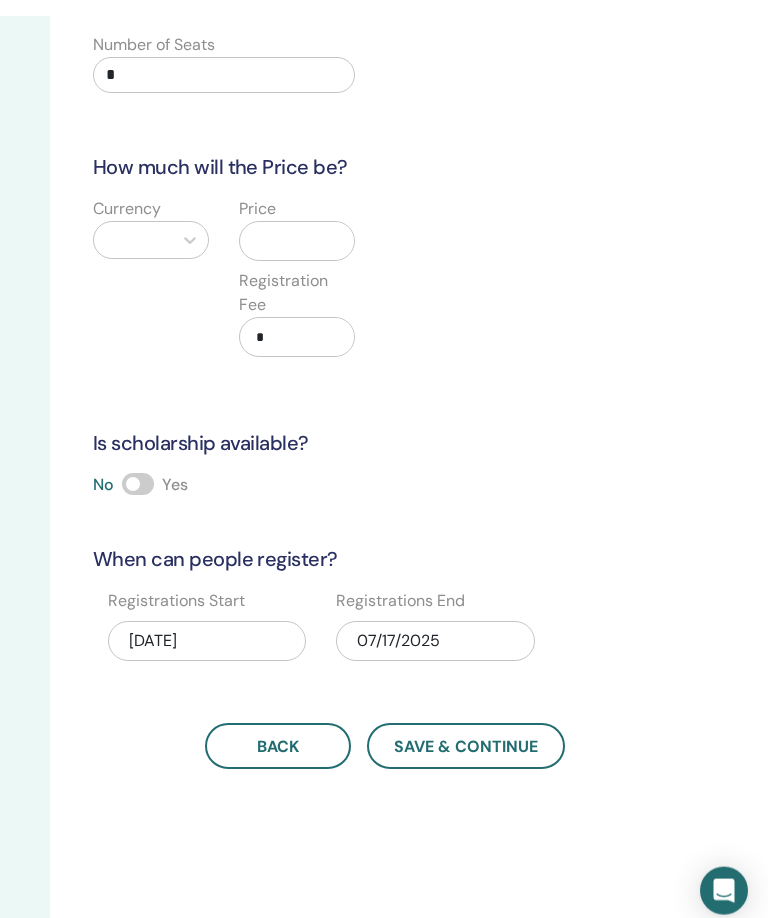 scroll, scrollTop: 0, scrollLeft: 350, axis: horizontal 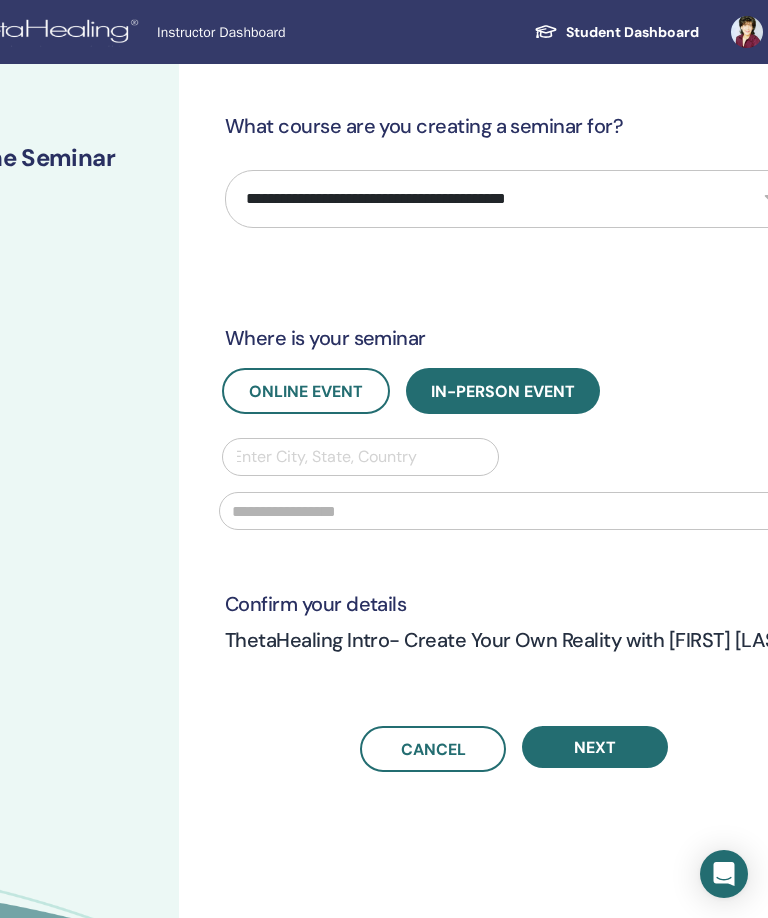 click on "**********" at bounding box center (514, 199) 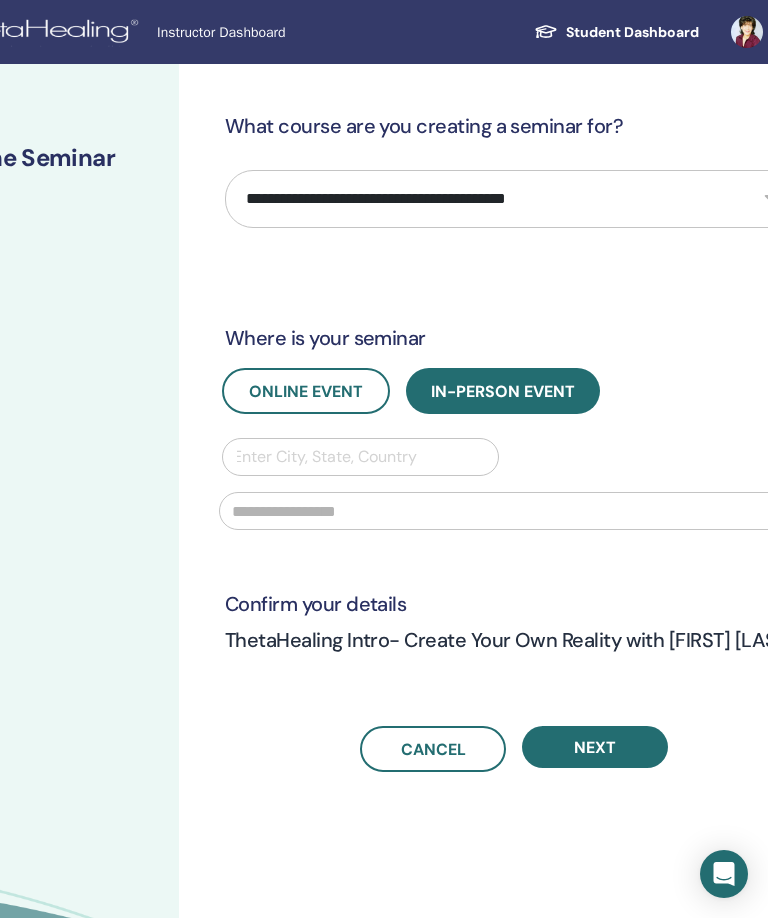 select on "****" 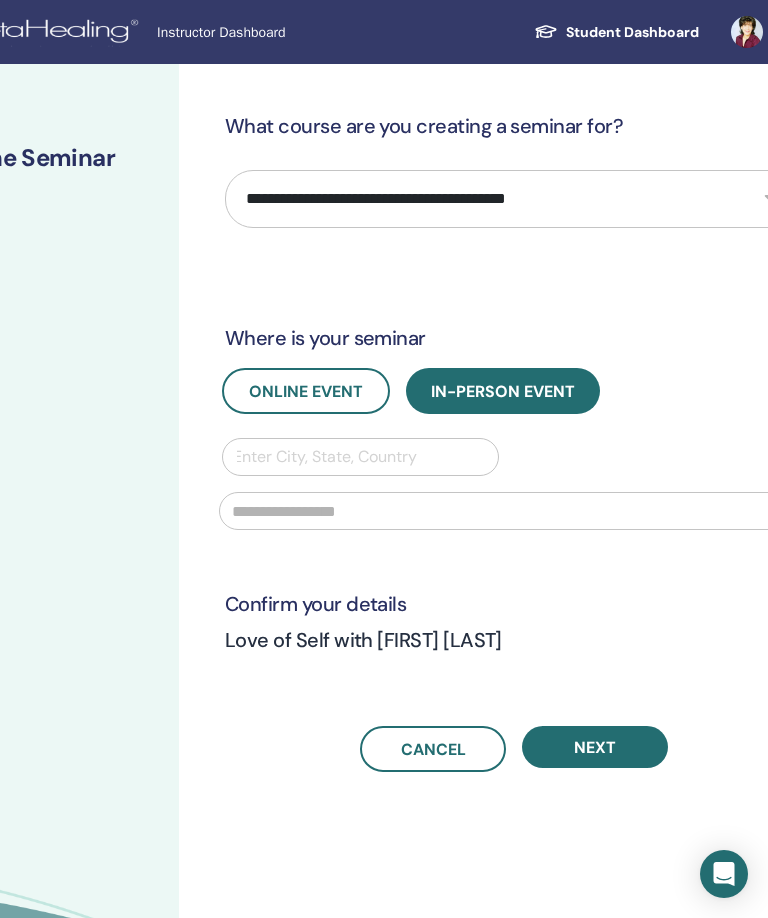click on "Online Event" at bounding box center [306, 391] 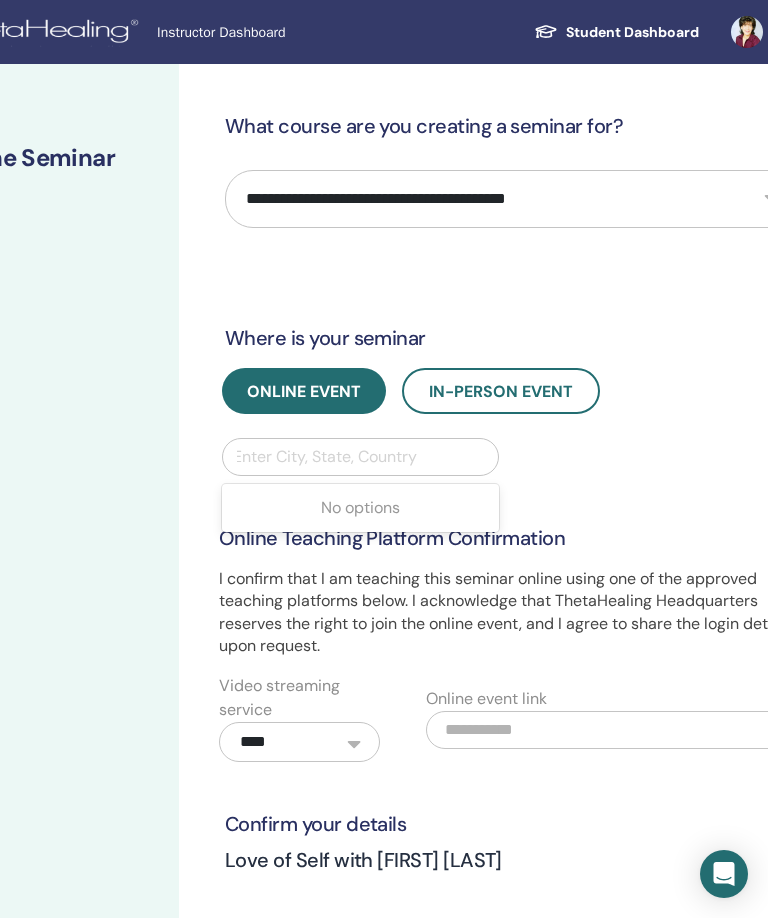 scroll, scrollTop: 0, scrollLeft: 220, axis: horizontal 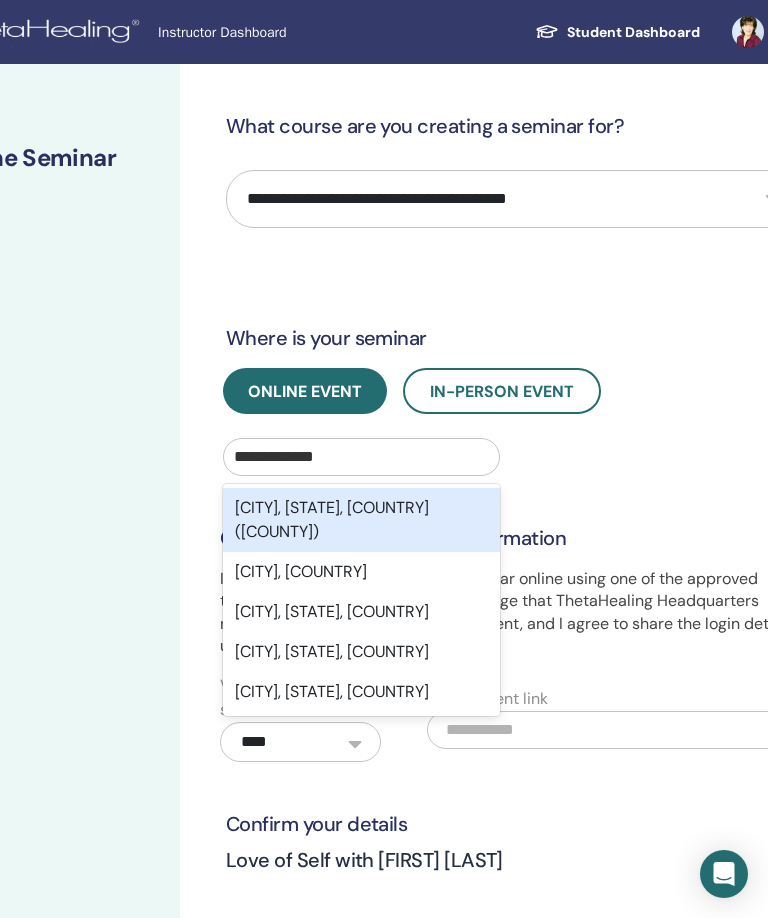 click on "New York, USA" at bounding box center [361, 572] 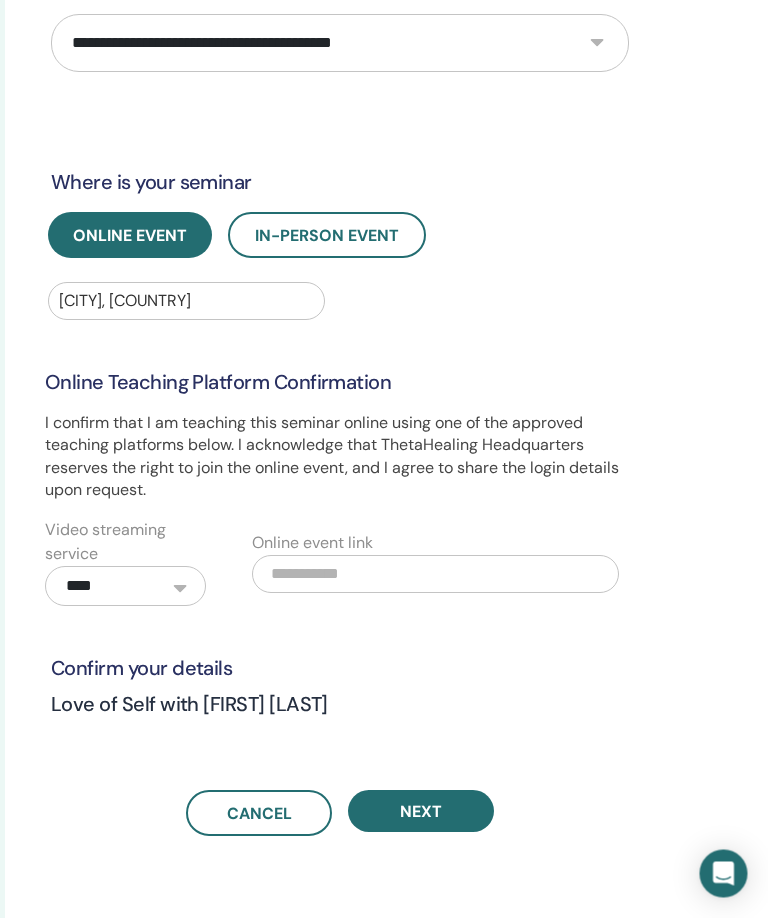 scroll, scrollTop: 160, scrollLeft: 395, axis: both 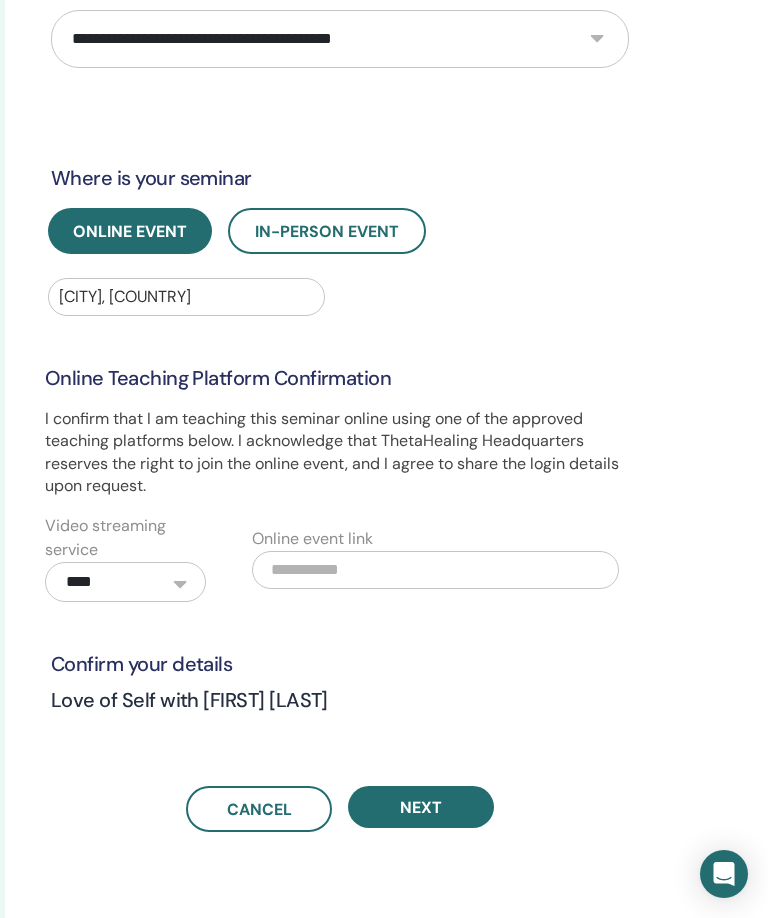 click on "Next" at bounding box center (421, 807) 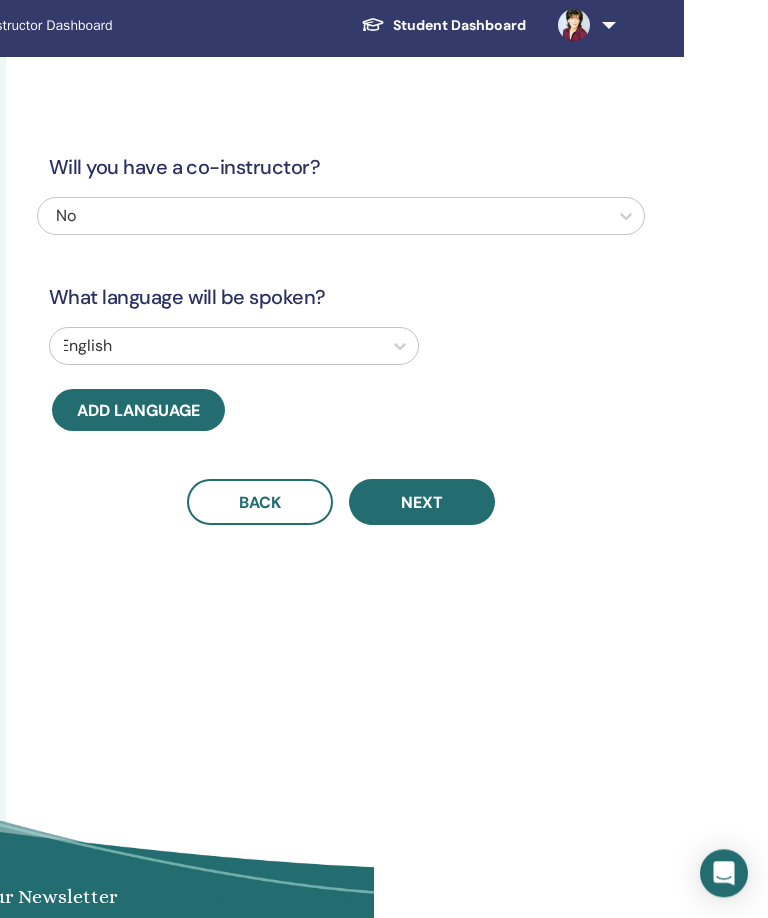 scroll, scrollTop: 42, scrollLeft: 395, axis: both 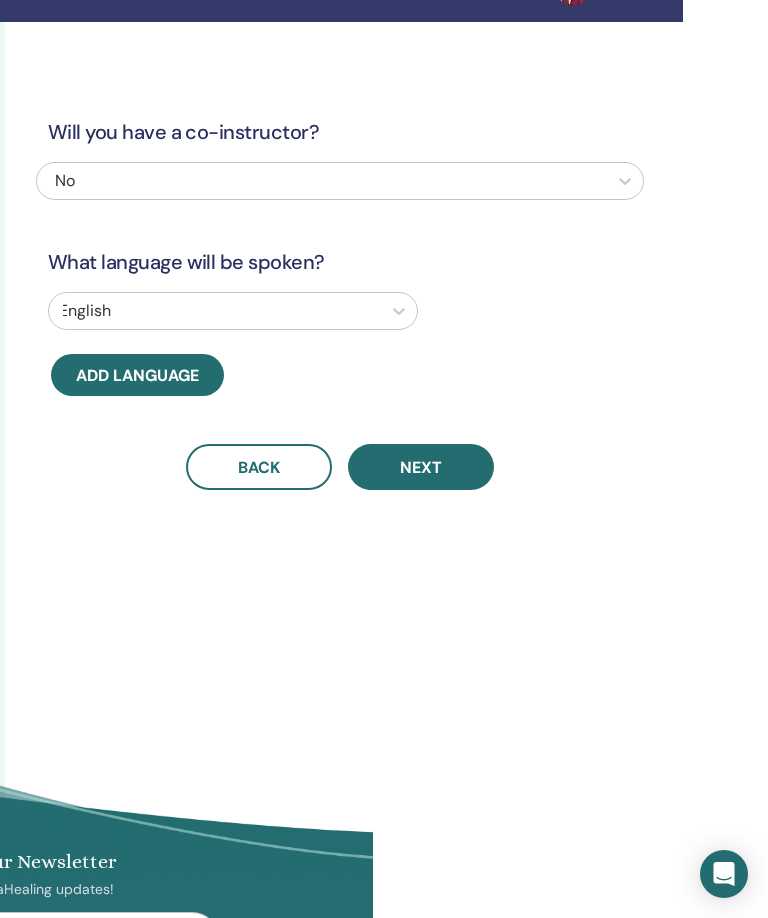 click on "Next" at bounding box center [421, 467] 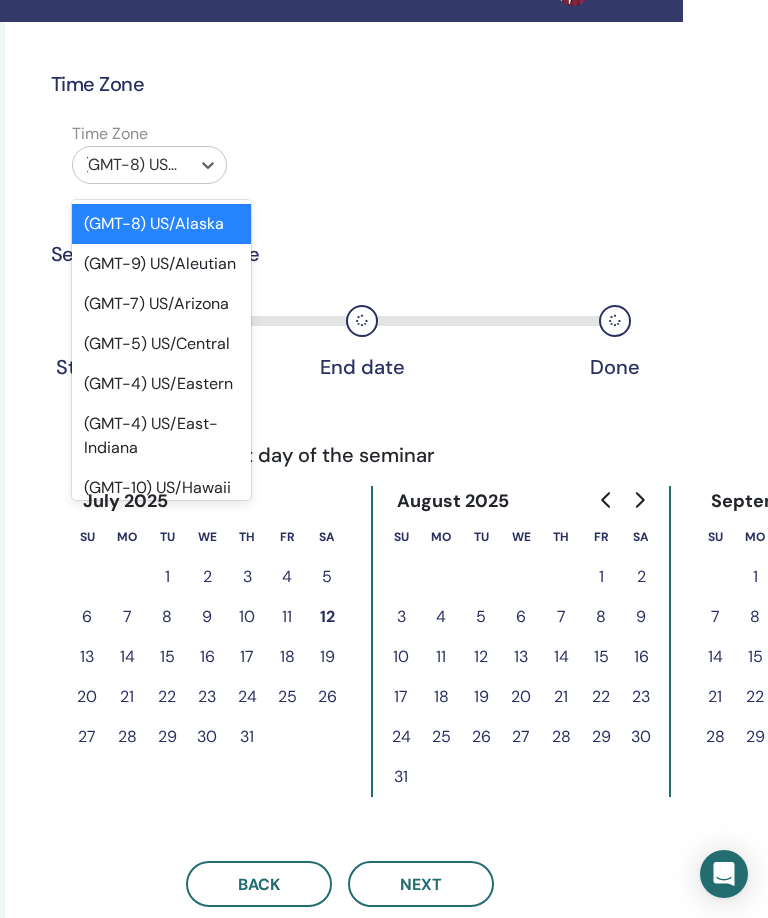 scroll, scrollTop: 41, scrollLeft: 394, axis: both 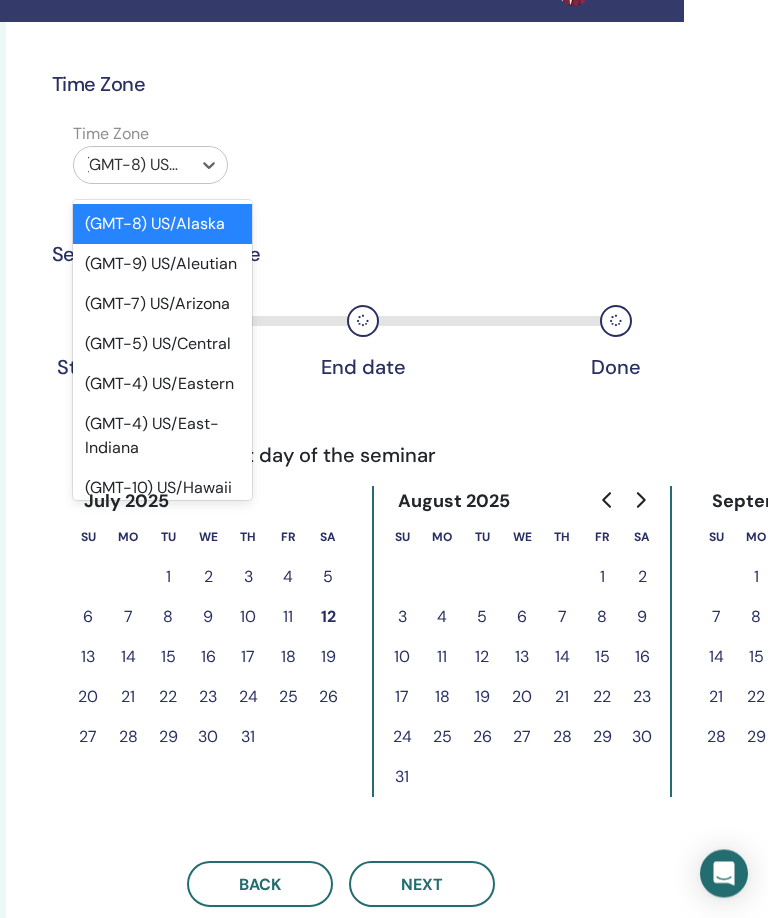 click on "(GMT-4) US/Eastern" at bounding box center [162, 385] 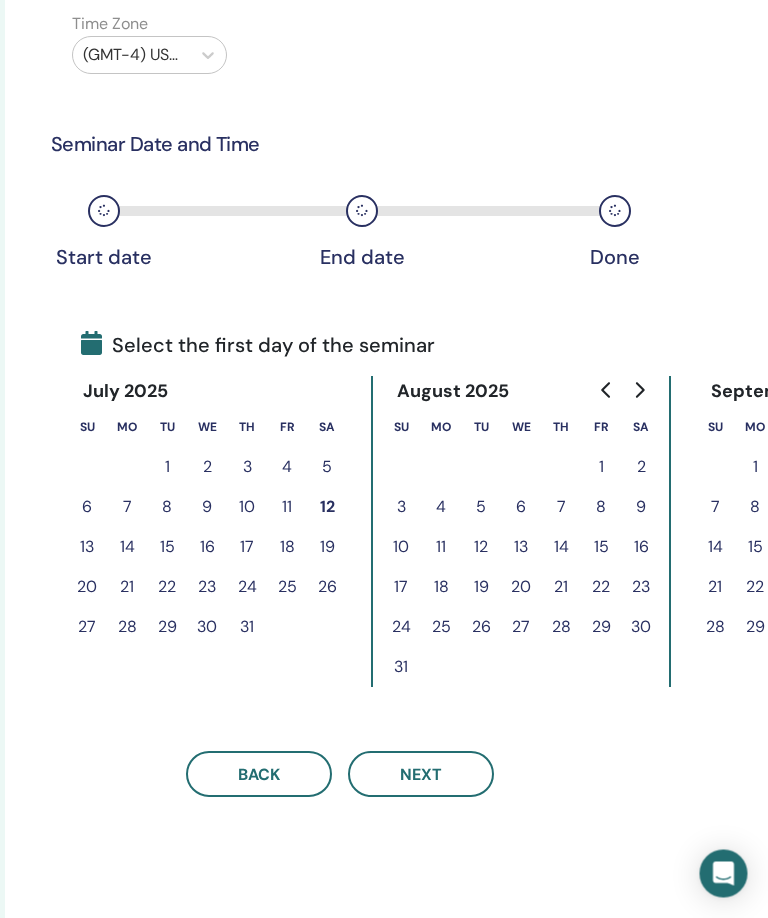 scroll, scrollTop: 152, scrollLeft: 394, axis: both 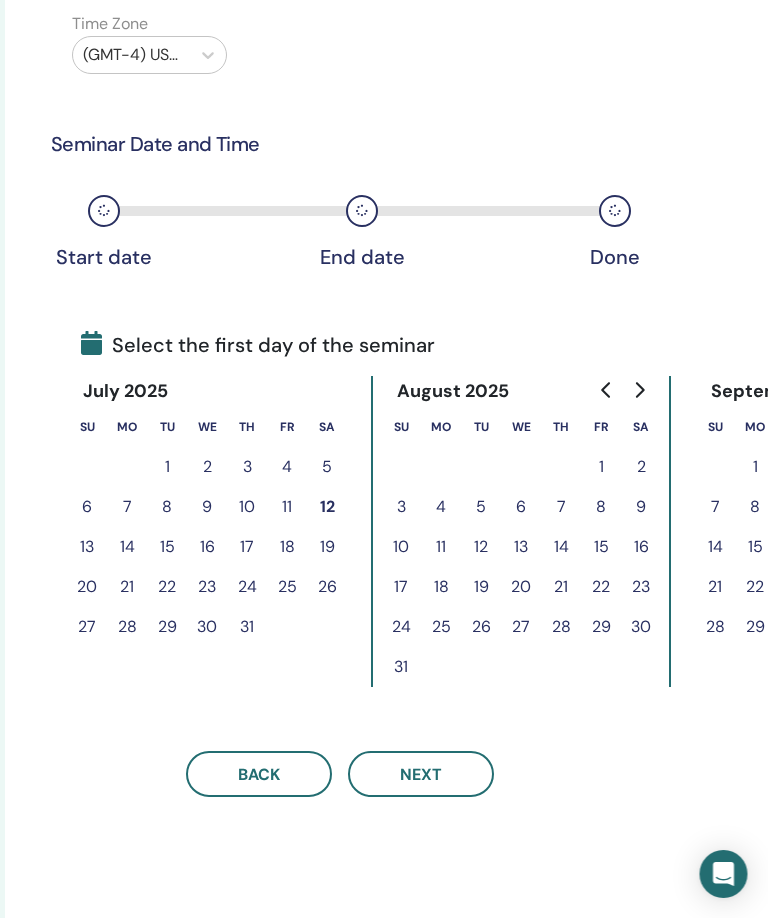click on "16" at bounding box center [208, 547] 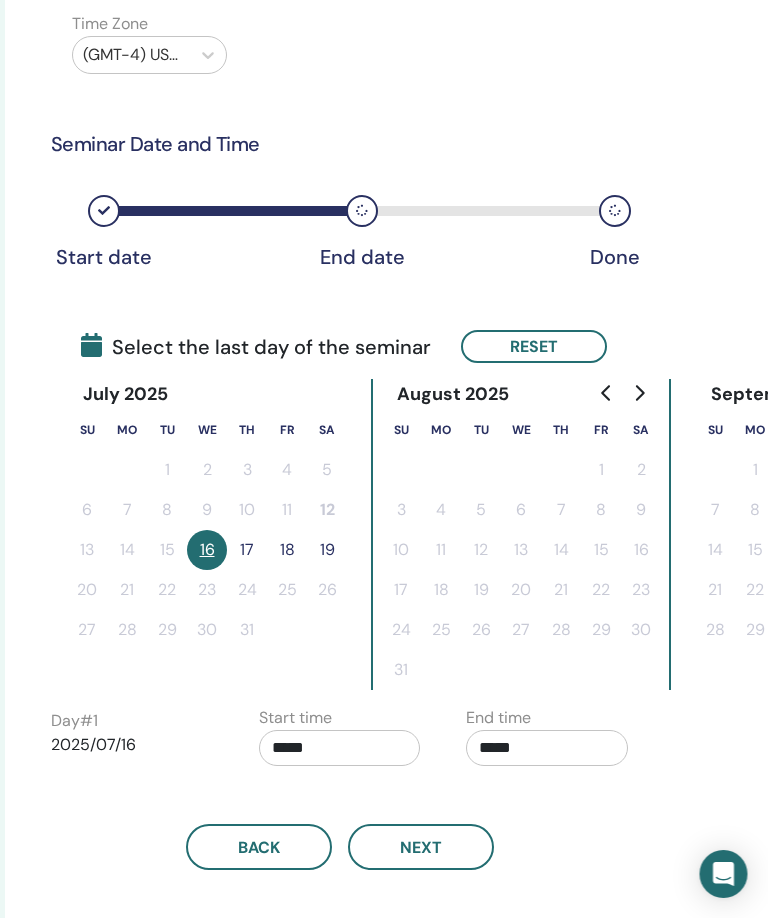 scroll, scrollTop: 152, scrollLeft: 395, axis: both 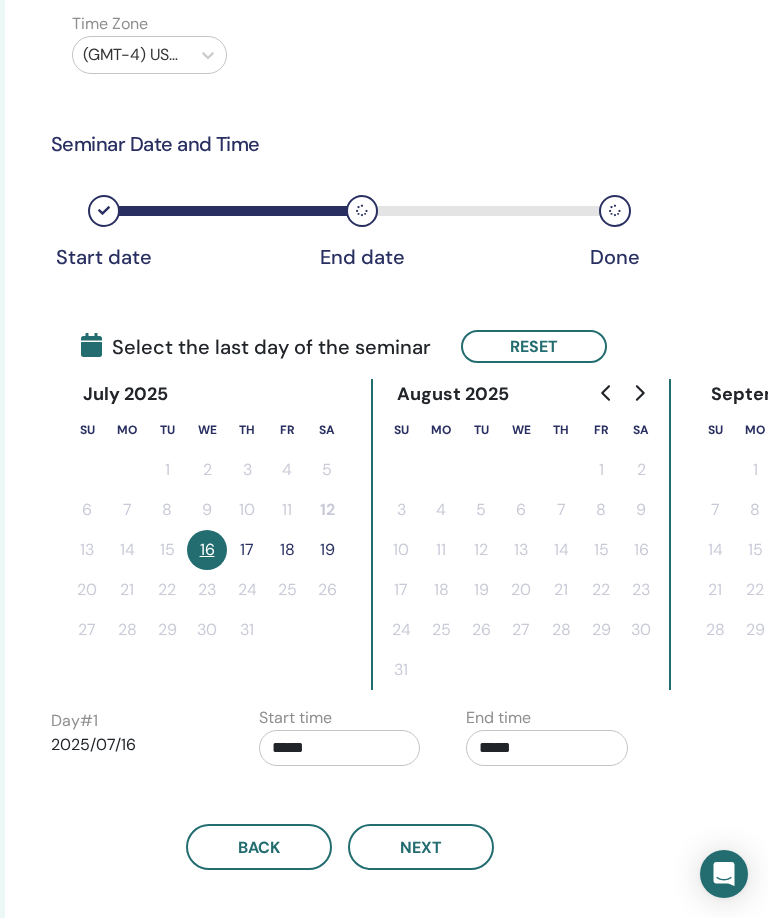 click on "17" at bounding box center [247, 550] 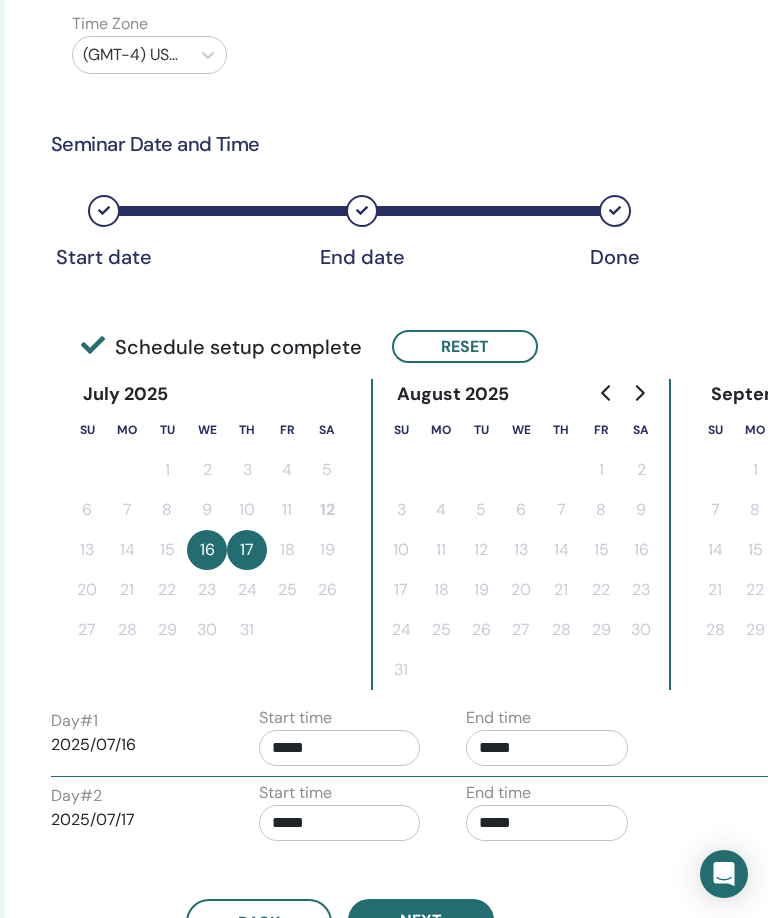 click on "*****" at bounding box center [340, 748] 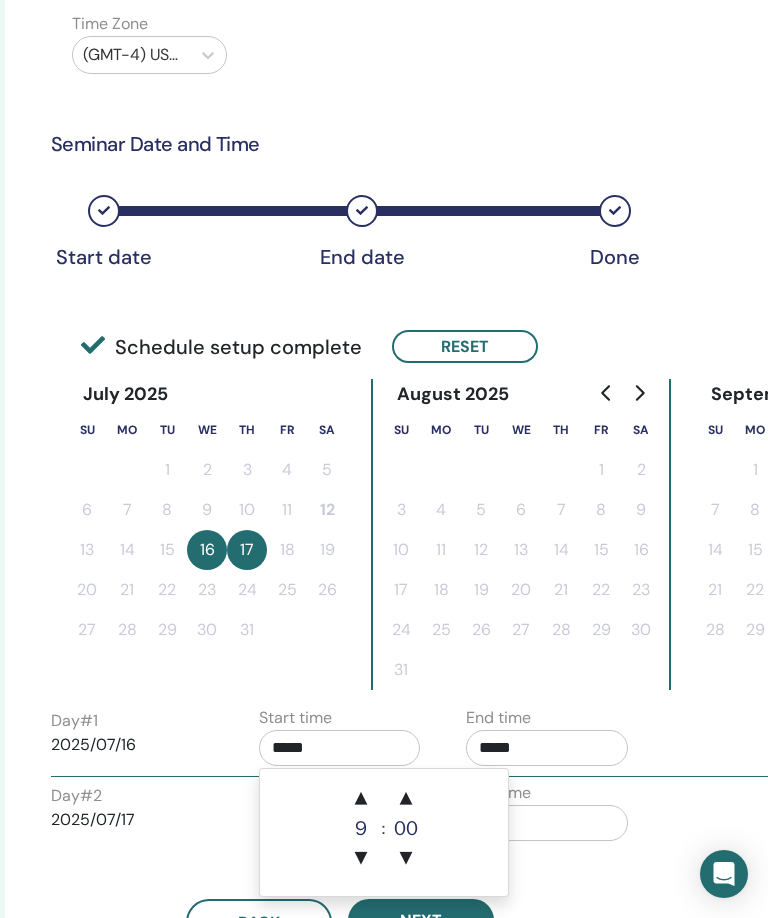 scroll, scrollTop: 248, scrollLeft: 350, axis: both 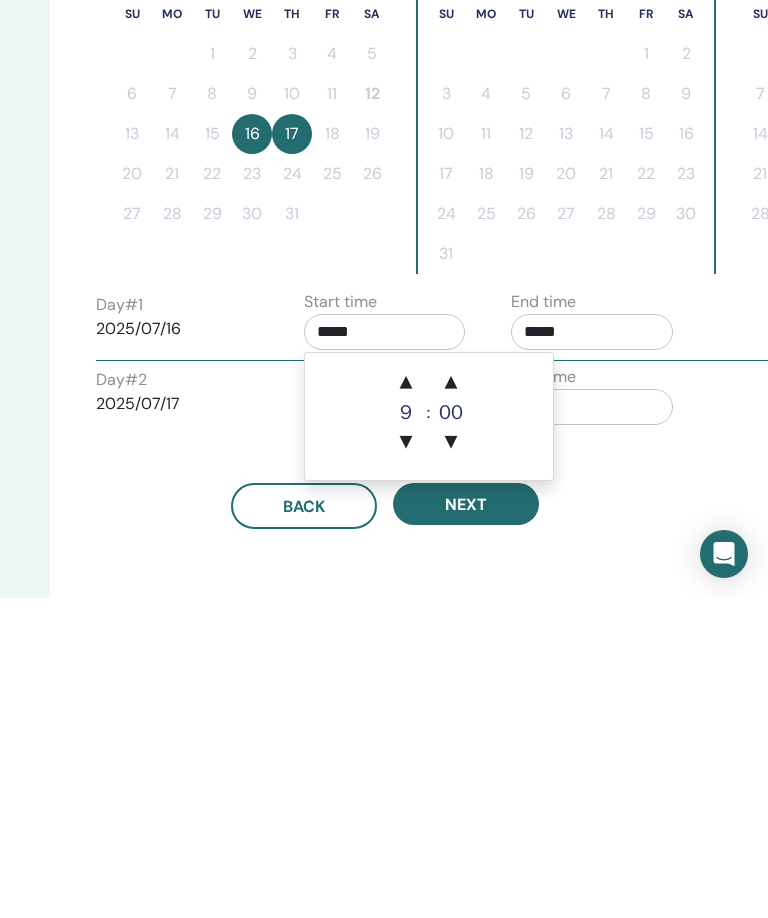 click on "▲" at bounding box center [406, 703] 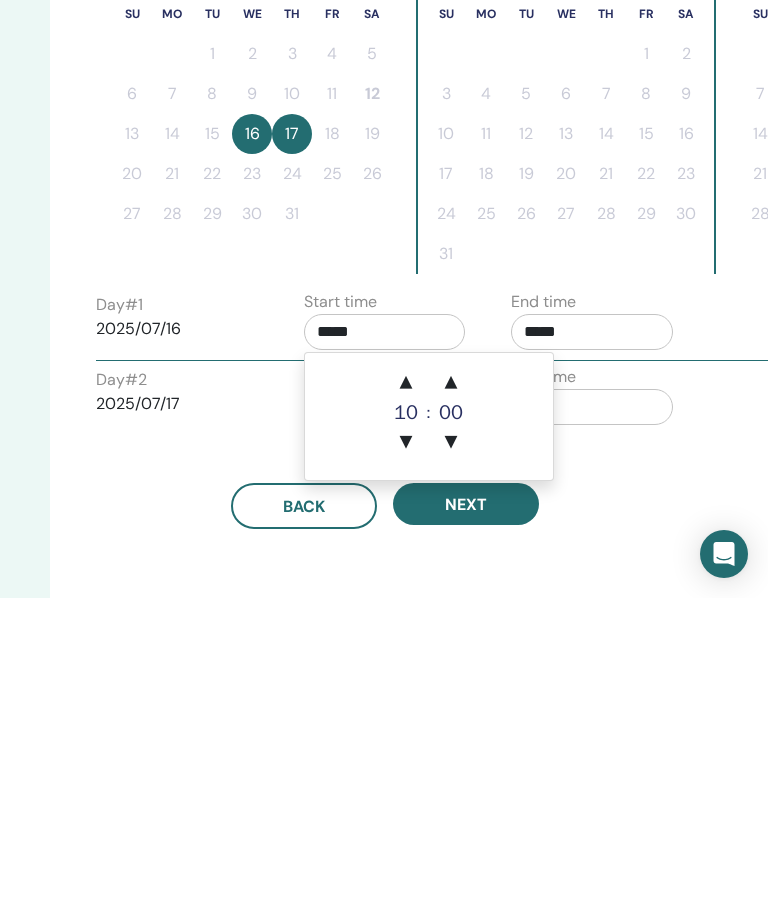 scroll, scrollTop: 569, scrollLeft: 350, axis: both 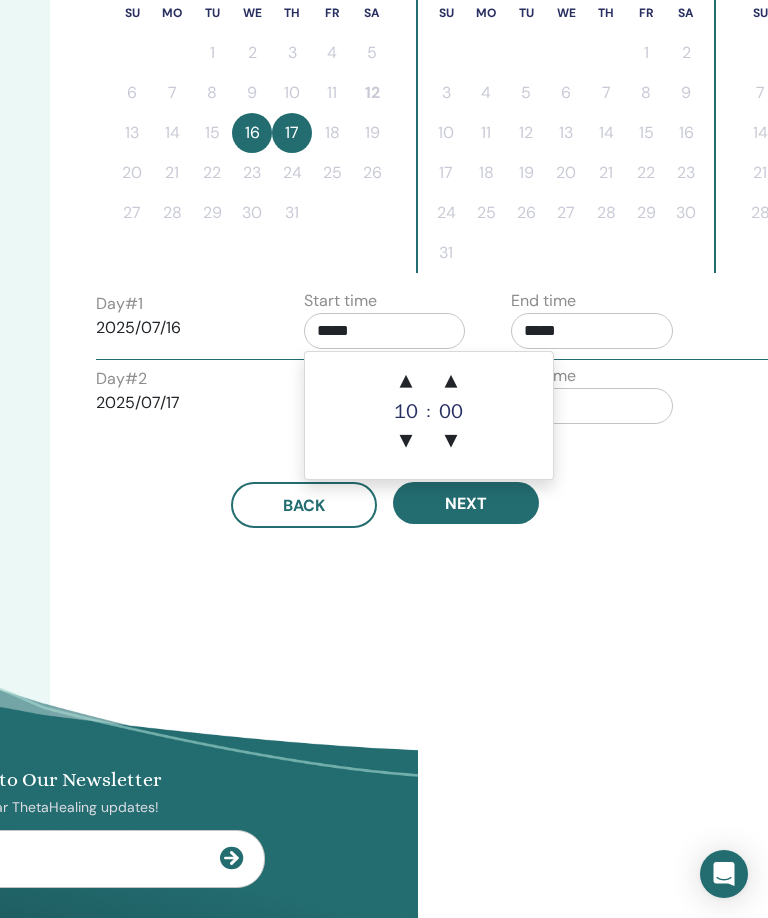 click on "▲ 10 ▼ : ▲ 00 ▼" at bounding box center [429, 415] 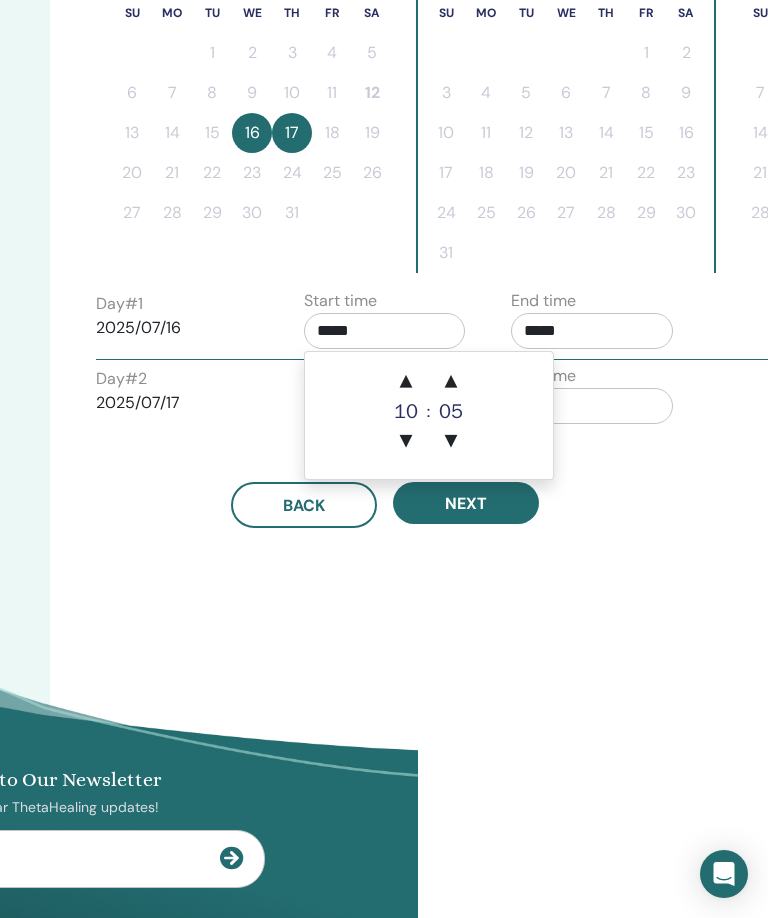 click on "▲" at bounding box center (451, 382) 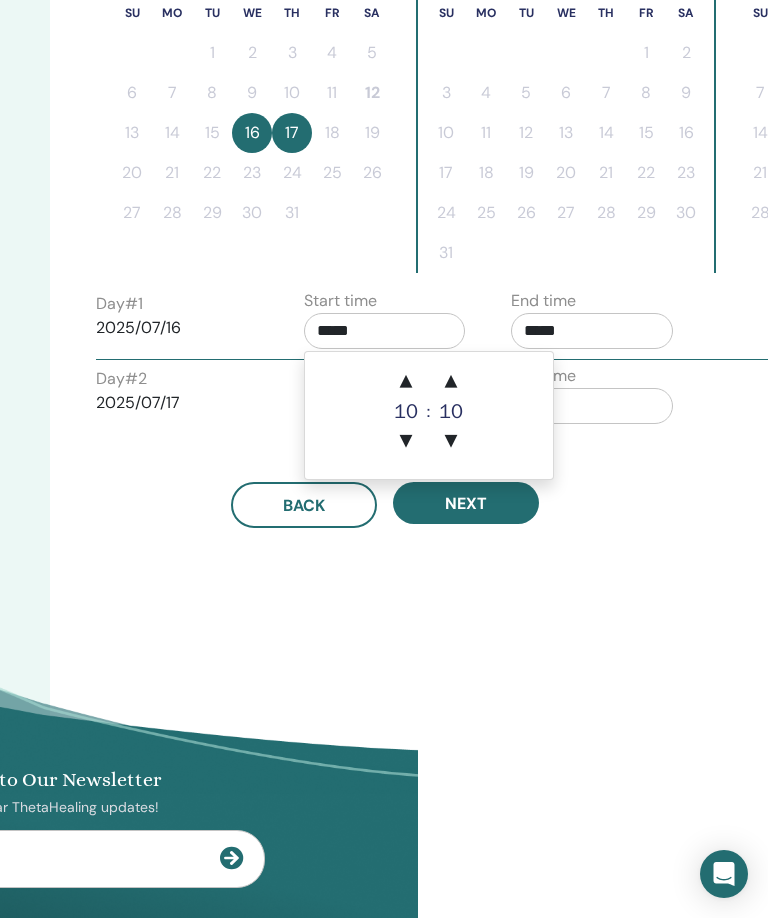 click on "▲" at bounding box center [451, 382] 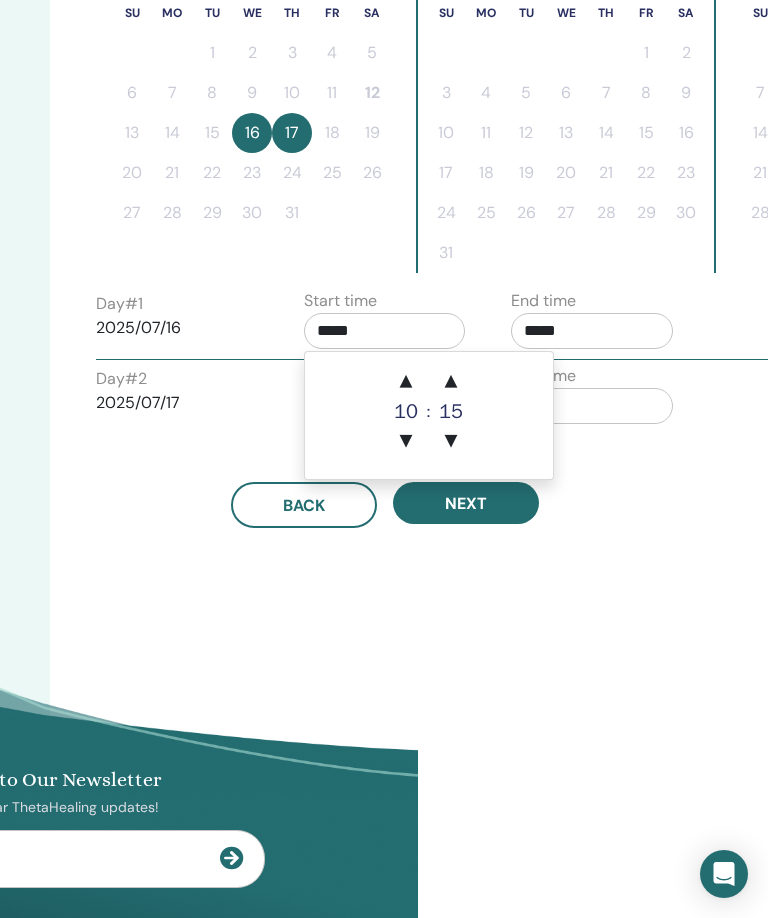 click on "▲" at bounding box center (451, 382) 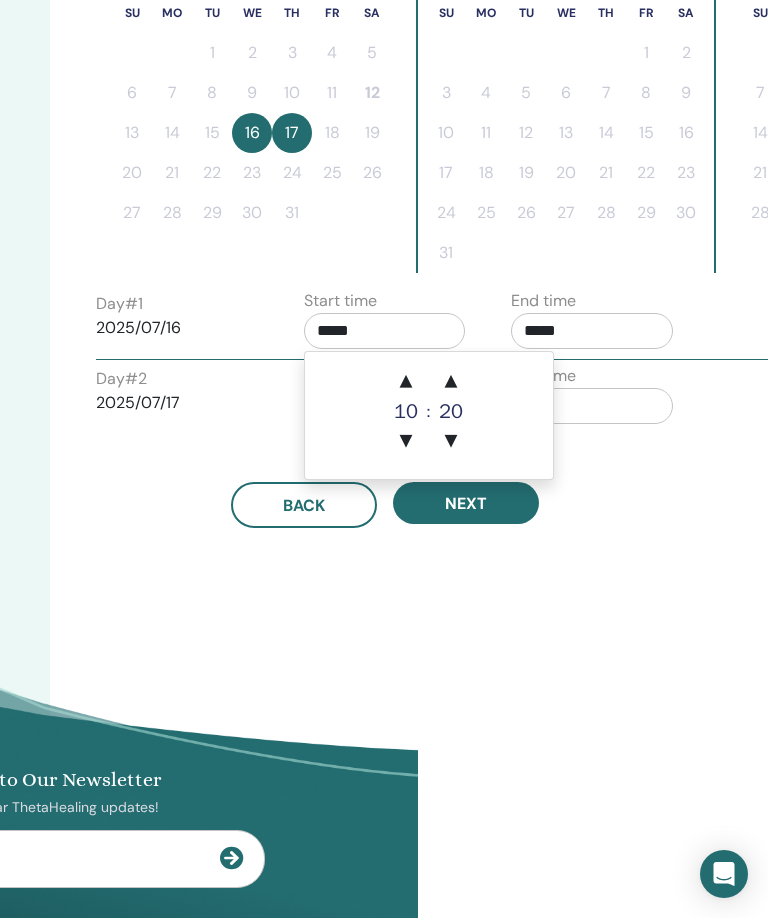 click on "▲" at bounding box center [451, 382] 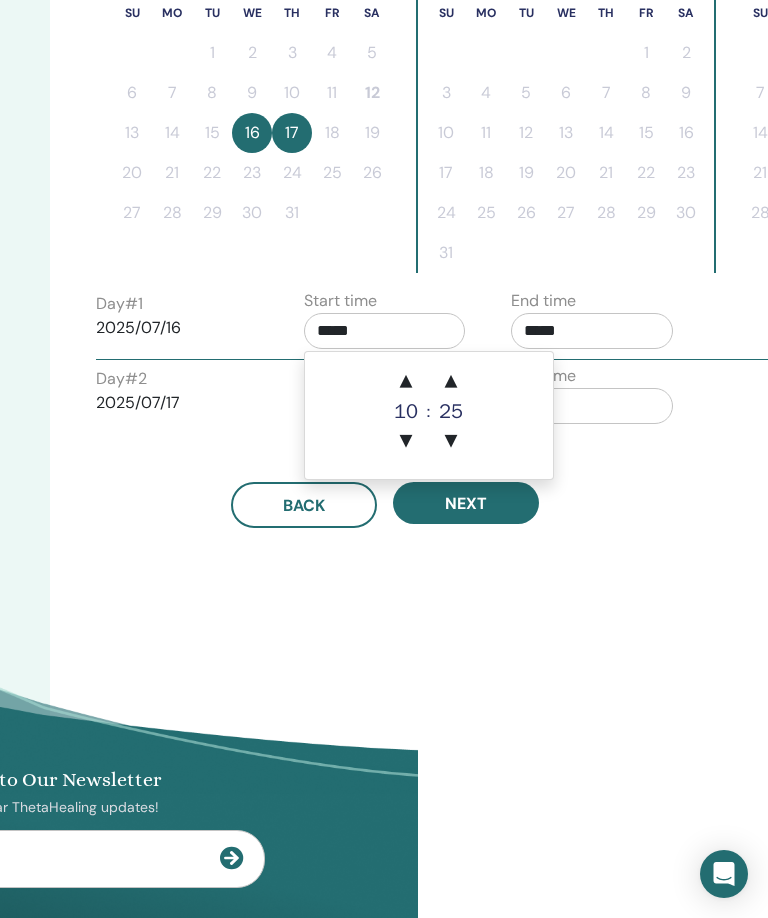 click on "25" at bounding box center [451, 412] 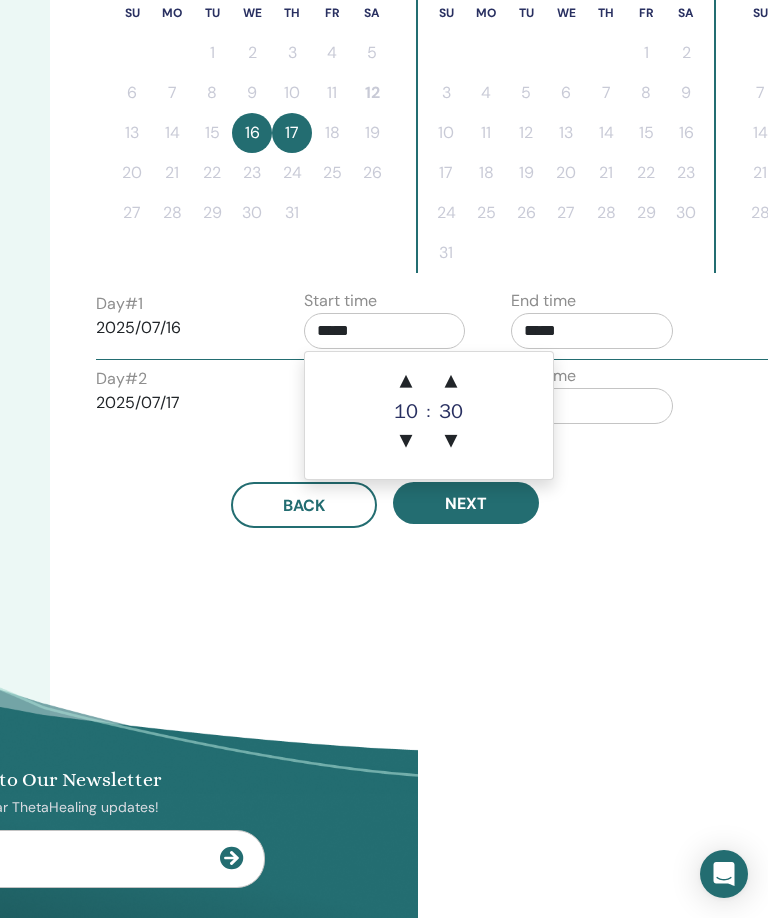 click on "▲" at bounding box center [451, 382] 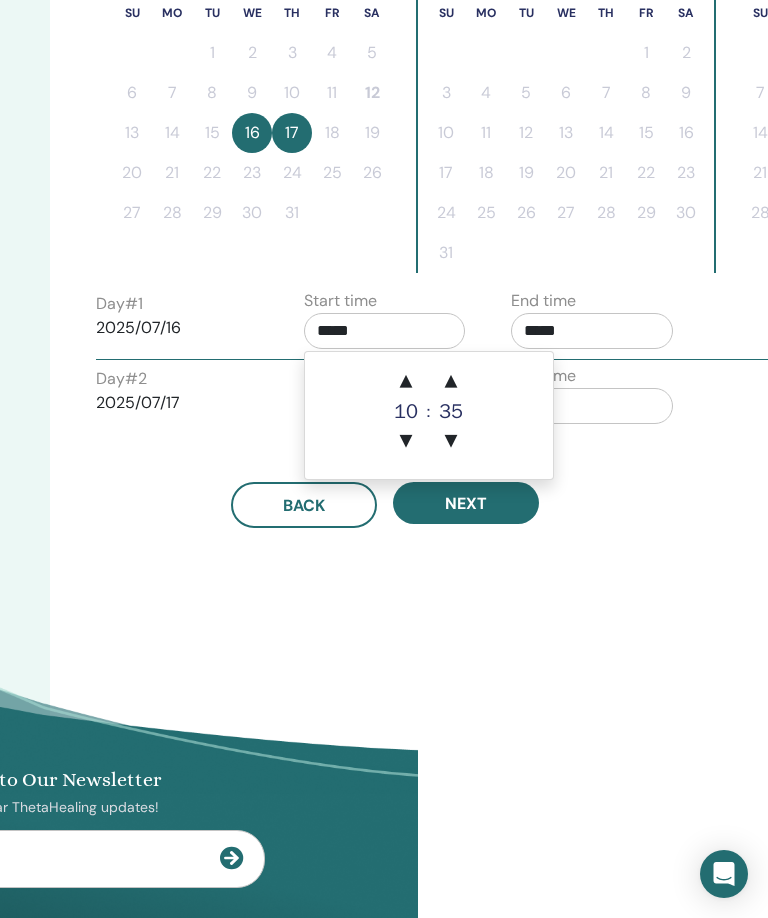 click on "▼" at bounding box center [451, 442] 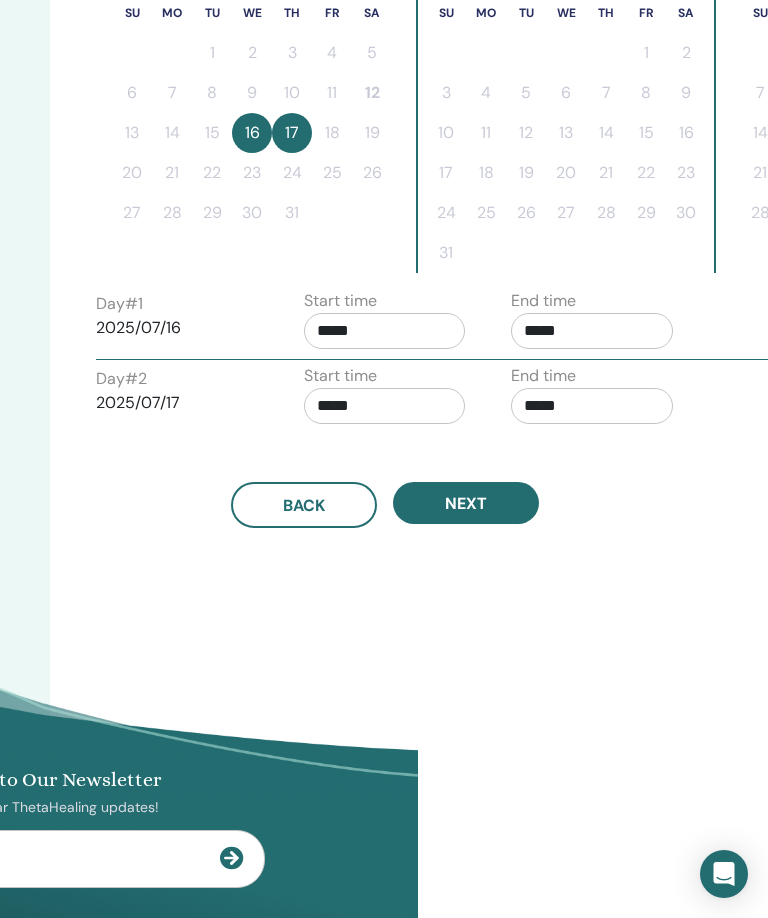 click on "Subscribe to Our Newsletter
Receive regular ThetaHealing updates!
Theta Healing
What is ThetaHealing" at bounding box center (34, 998) 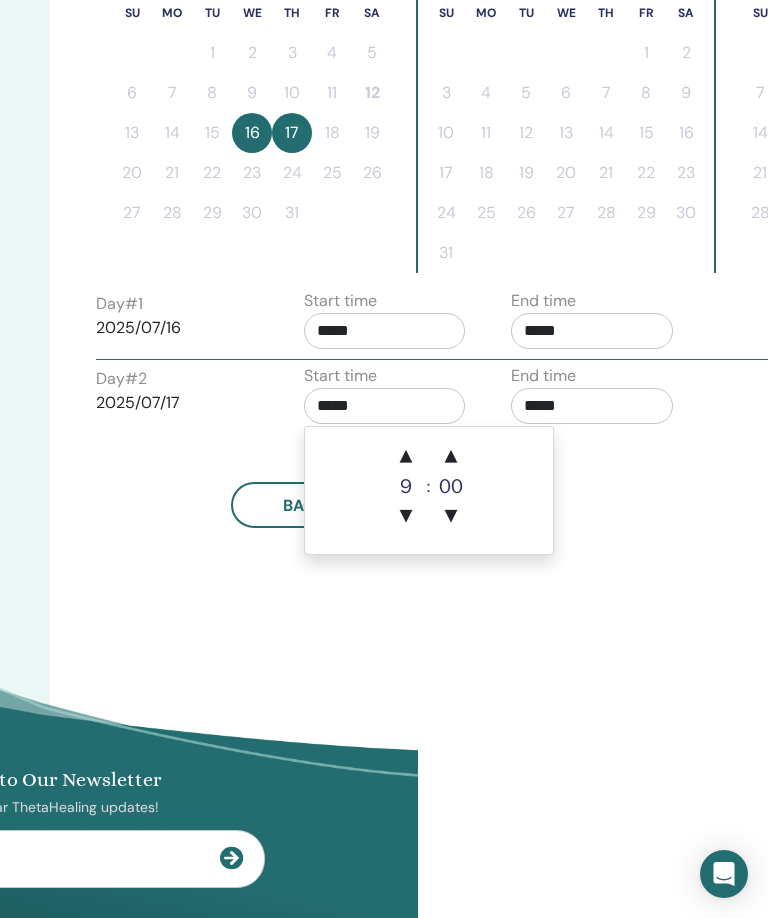 scroll, scrollTop: 568, scrollLeft: 350, axis: both 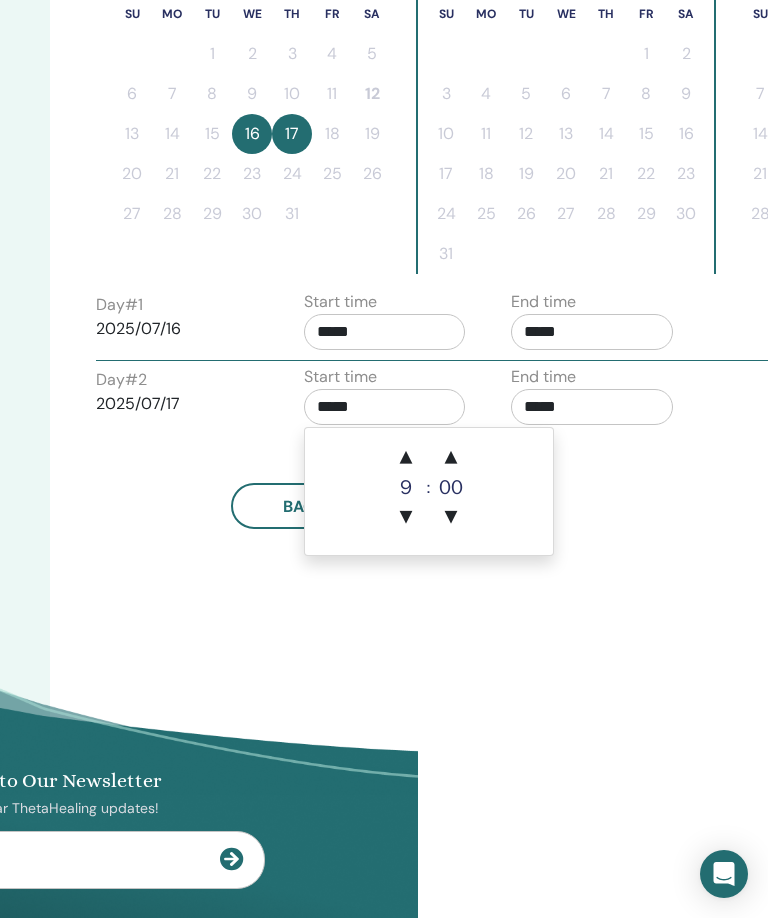 click on "▲" at bounding box center (406, 458) 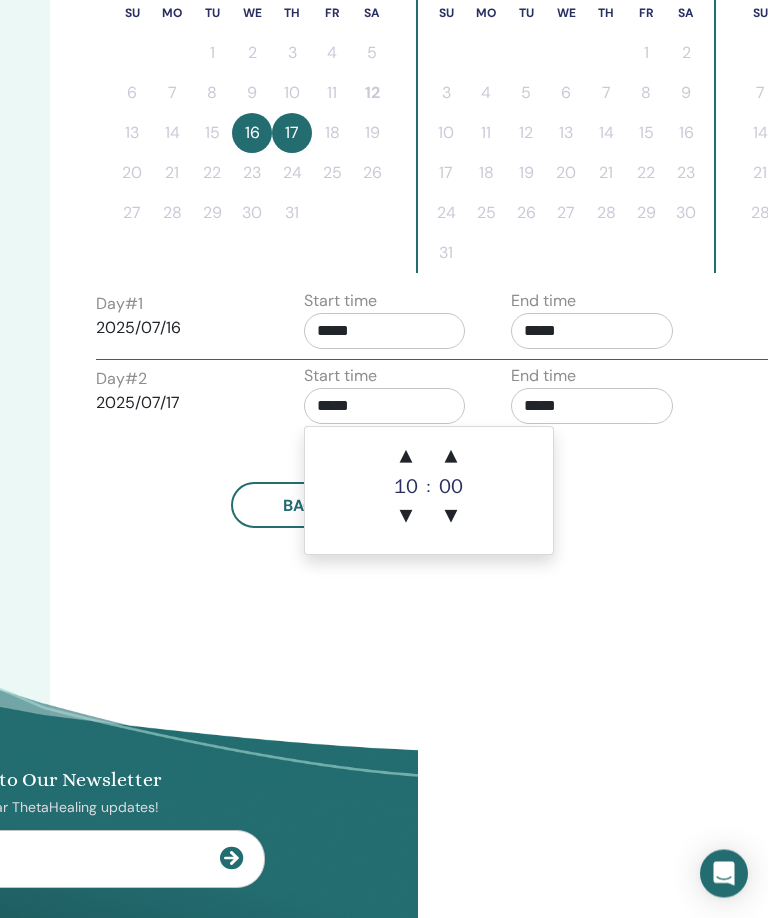 click on "▲" at bounding box center (451, 458) 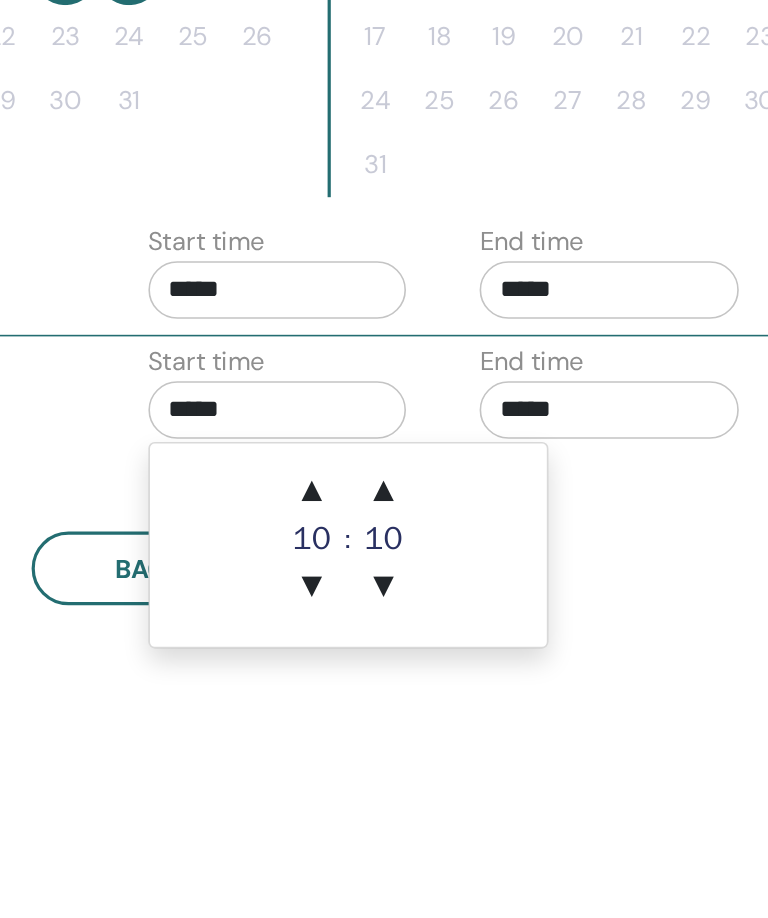 click on "▲" at bounding box center (451, 458) 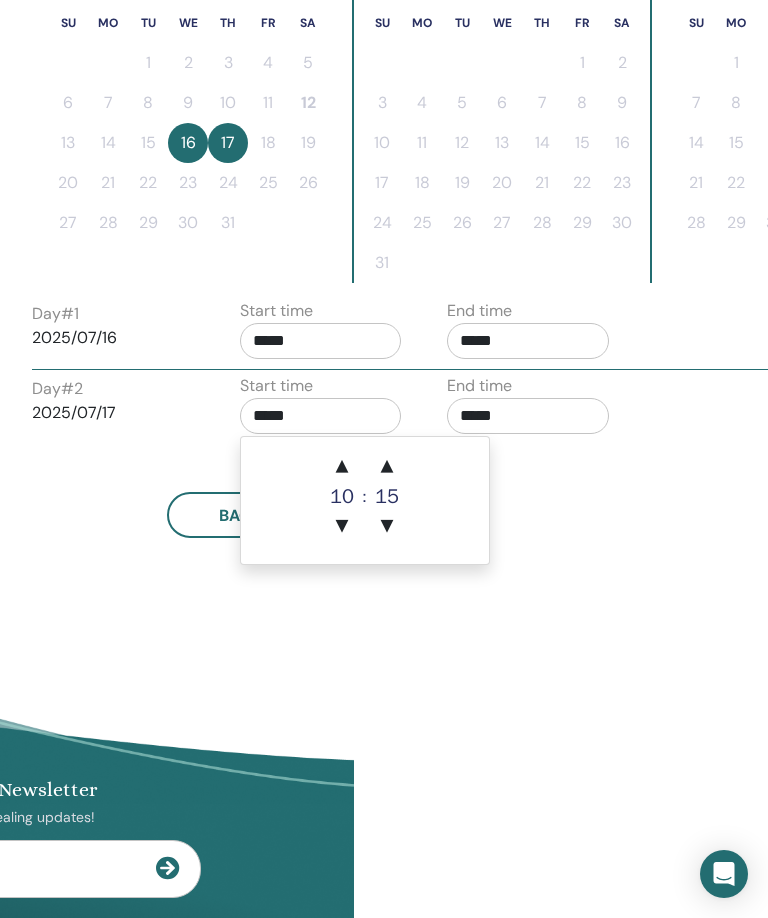 click on "▲" at bounding box center (387, 467) 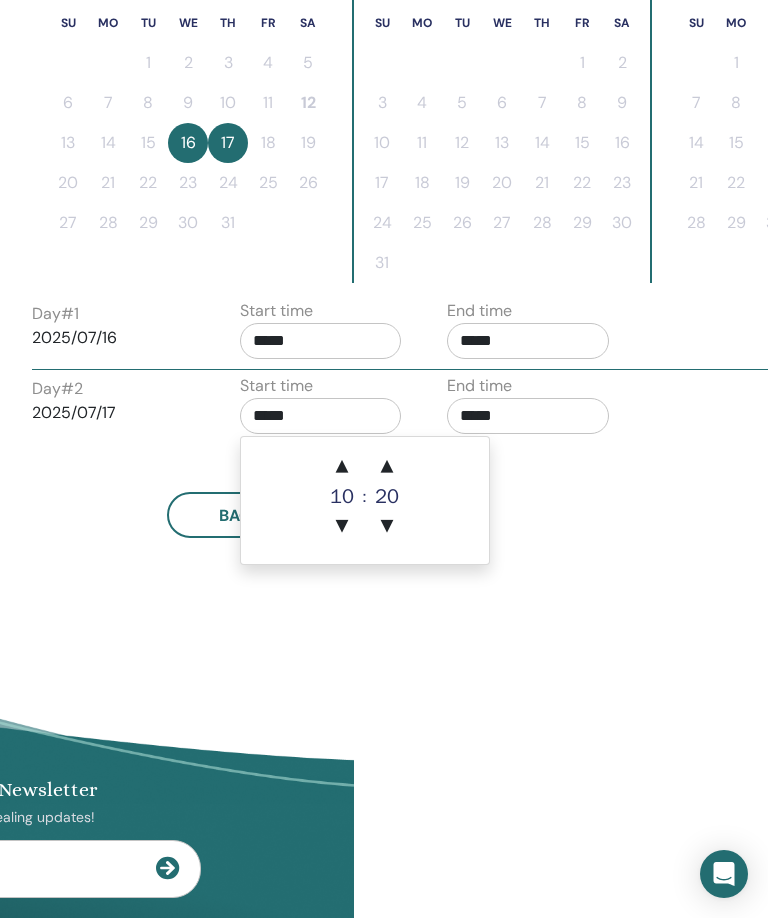 click on "▲" at bounding box center [387, 467] 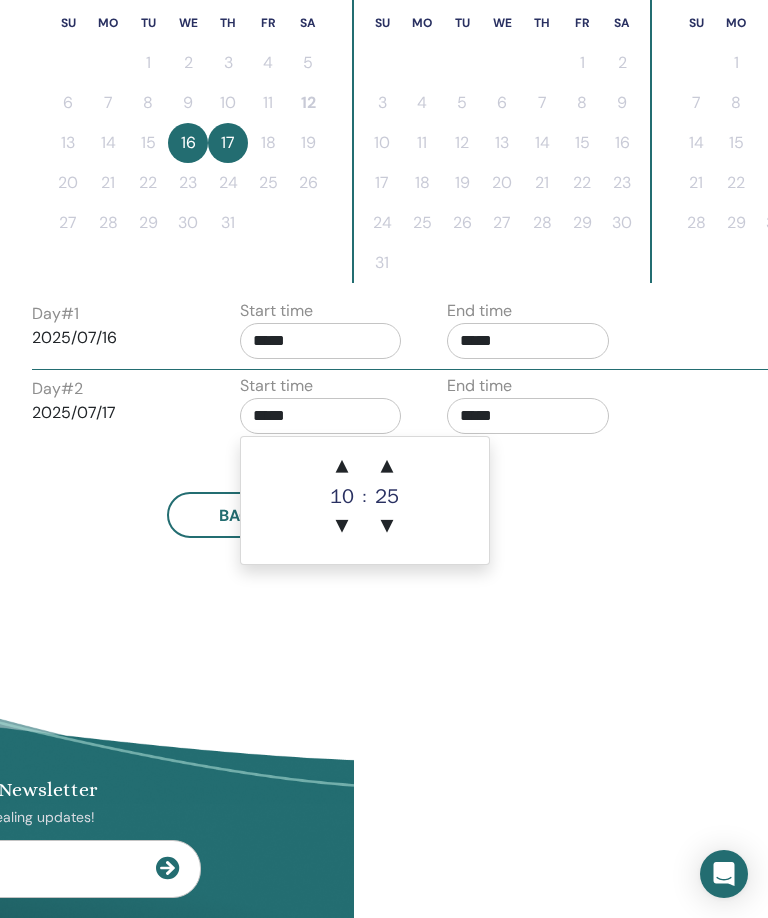 click on "▲" at bounding box center (387, 467) 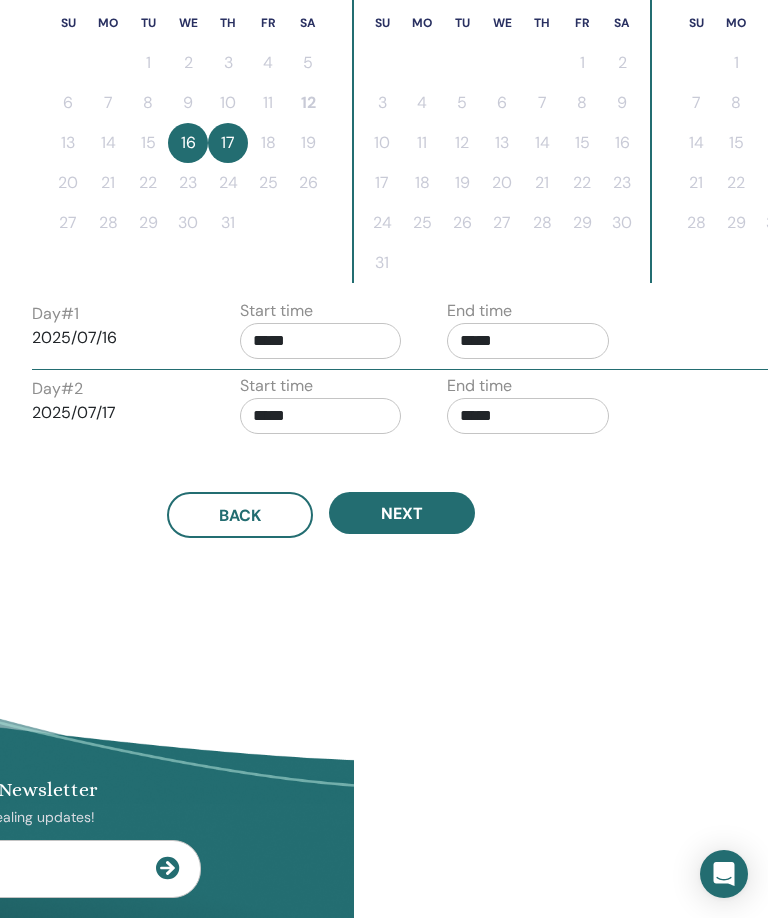 click on "Time Zone Time Zone (GMT-4) US/Eastern Seminar Date and Time Start date End date Done Schedule setup complete Reset July 2025 Su Mo Tu We Th Fr Sa 1 2 3 4 5 6 7 8 9 10 11 12 13 14 15 16 17 18 19 20 21 22 23 24 25 26 27 28 29 30 31 August 2025 Su Mo Tu We Th Fr Sa 1 2 3 4 5 6 7 8 9 10 11 12 13 14 15 16 17 18 19 20 21 22 23 24 25 26 27 28 29 30 31 September 2025 Su Mo Tu We Th Fr Sa 1 2 3 4 5 6 7 8 9 10 11 12 13 14 15 16 17 18 19 20 21 22 23 24 25 26 27 28 29 30 Day  # 1 2025/07/16 Start time ***** End time ***** Day  # 2 2025/07/17 Start time ***** End time ***** Back Next" at bounding box center [386, 161] 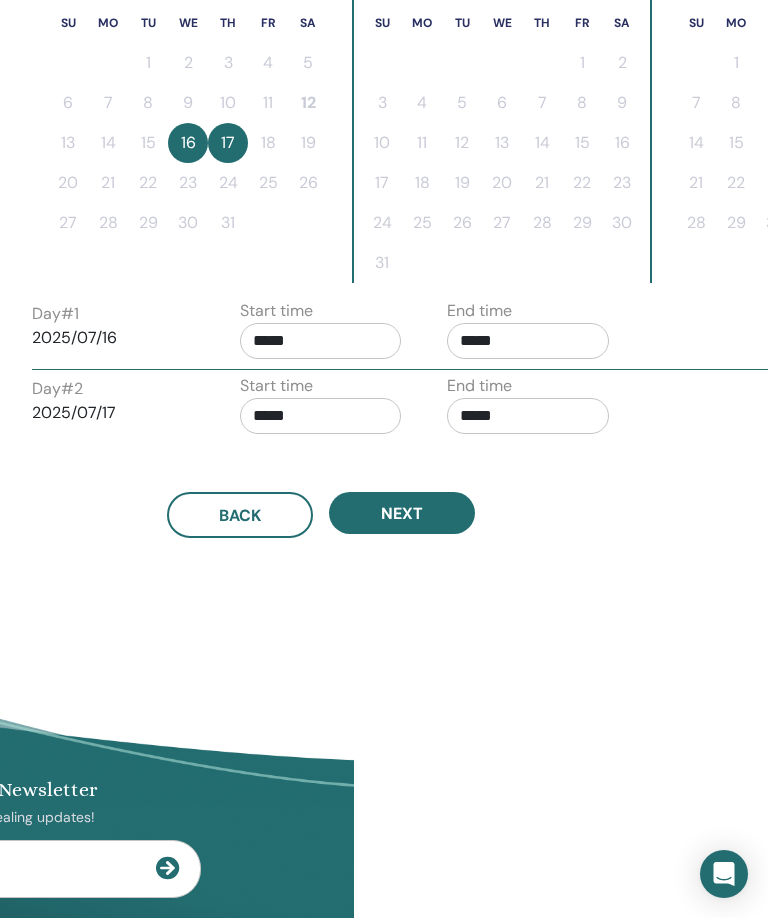 click on "*****" at bounding box center [528, 341] 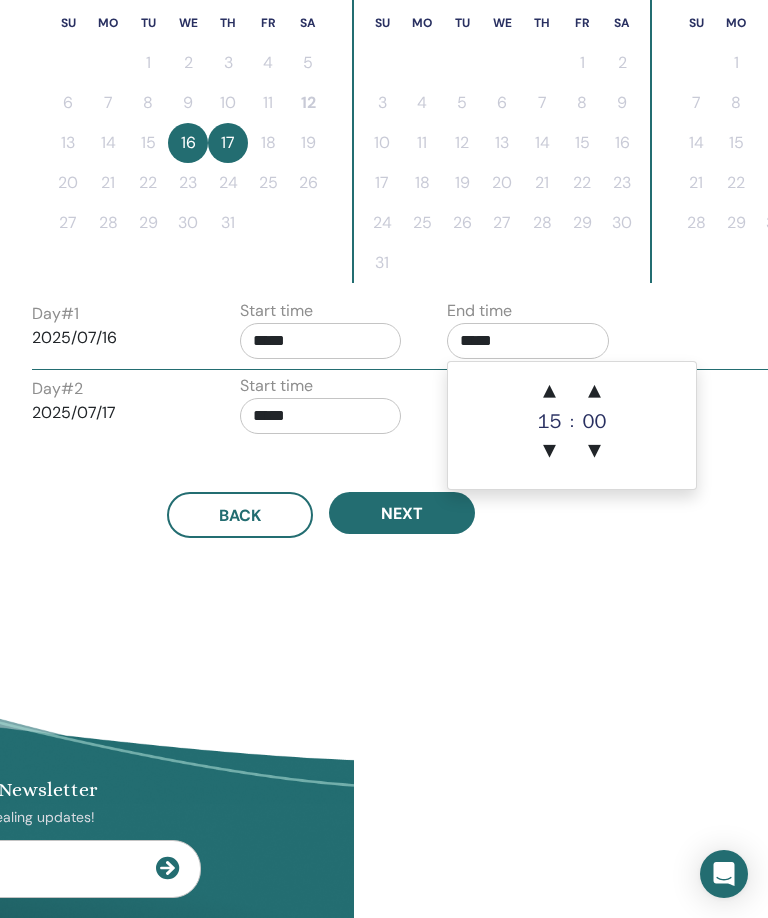 click on "▲" at bounding box center (550, 392) 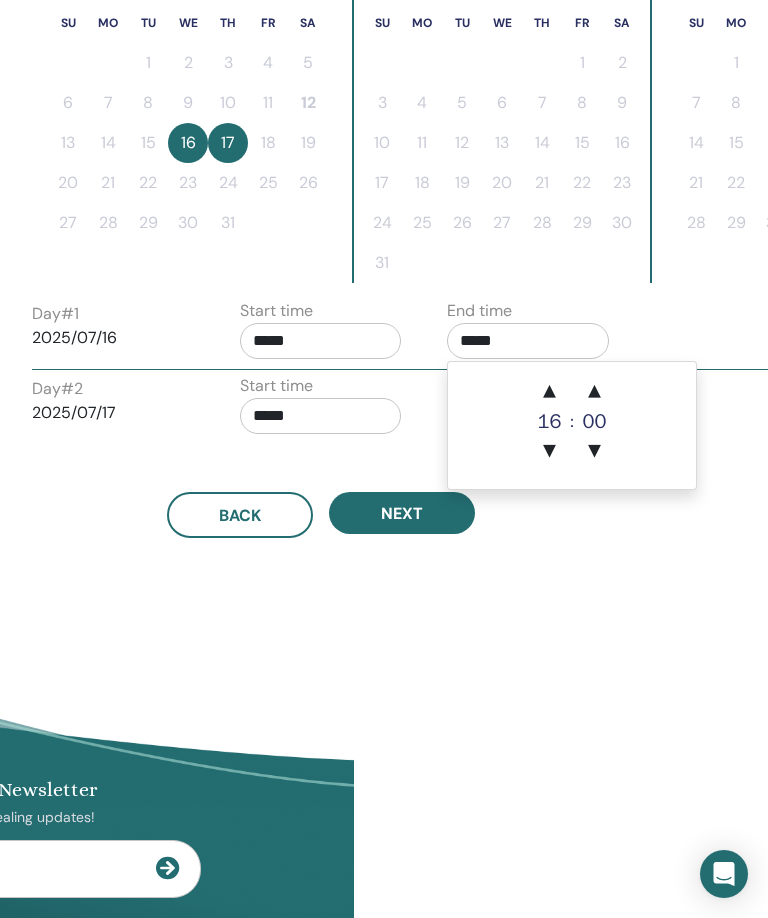 click on "▲" at bounding box center (550, 392) 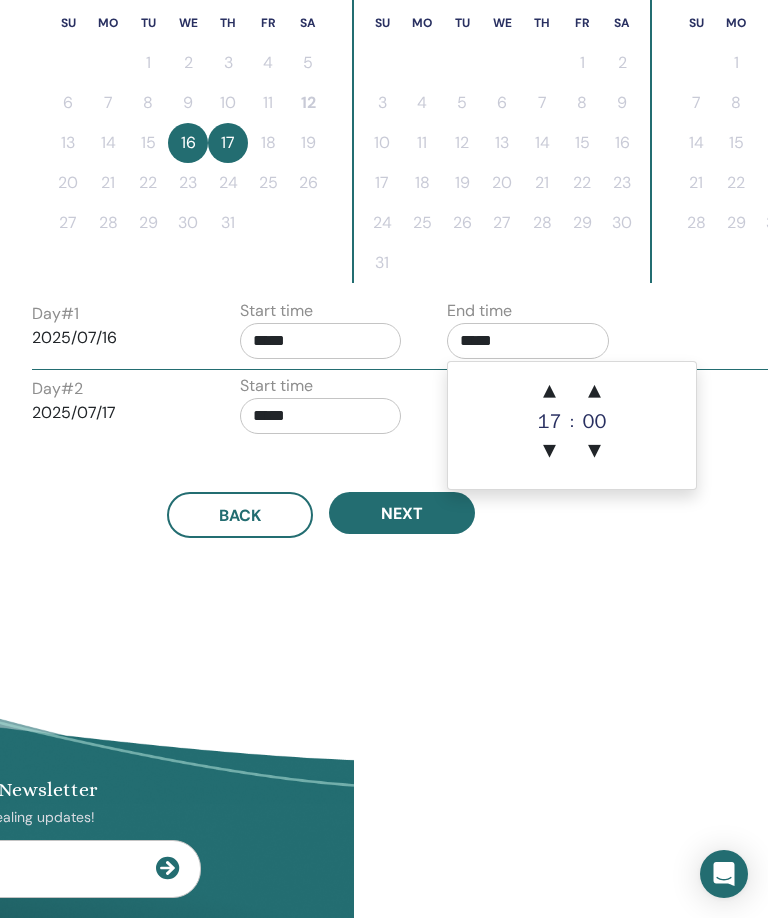 click on "▲" at bounding box center [550, 392] 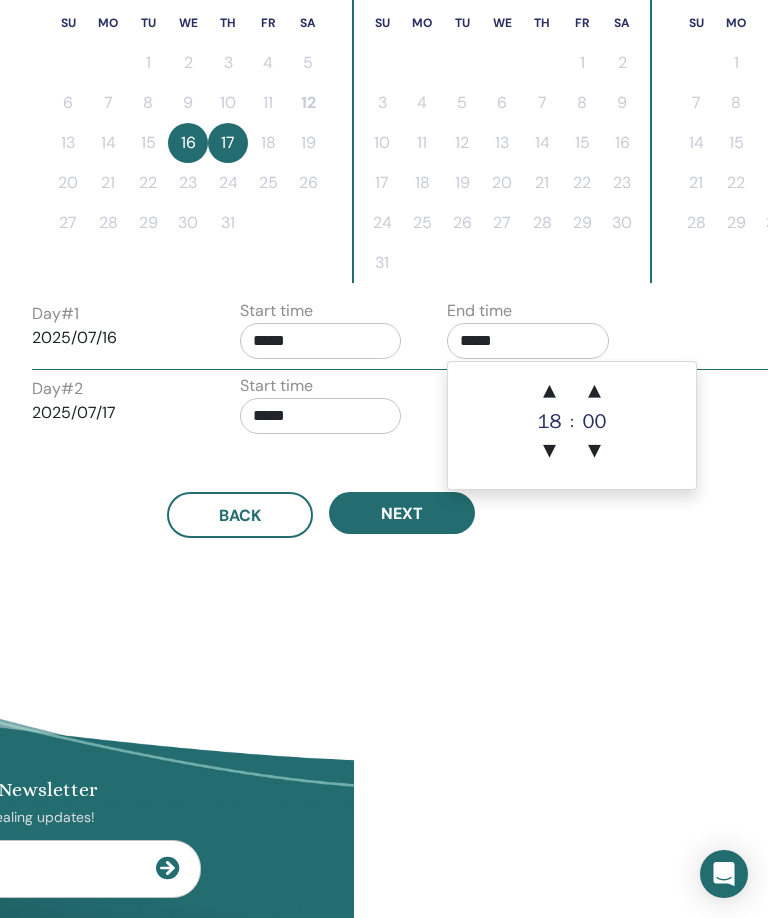 click on "▲" at bounding box center (594, 392) 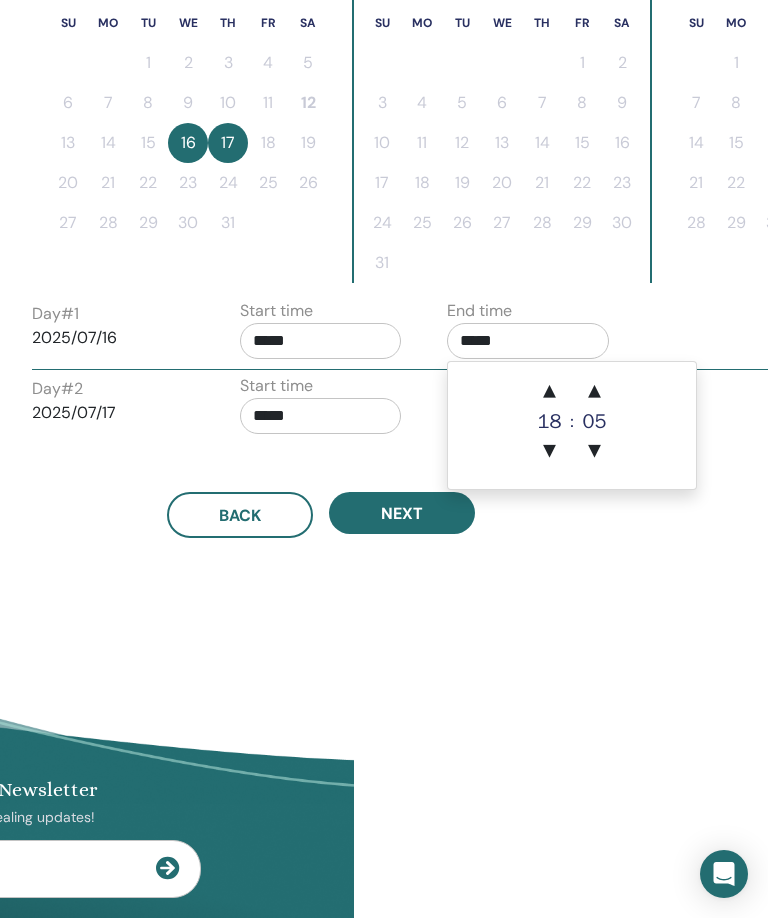 click on "▲" at bounding box center [594, 392] 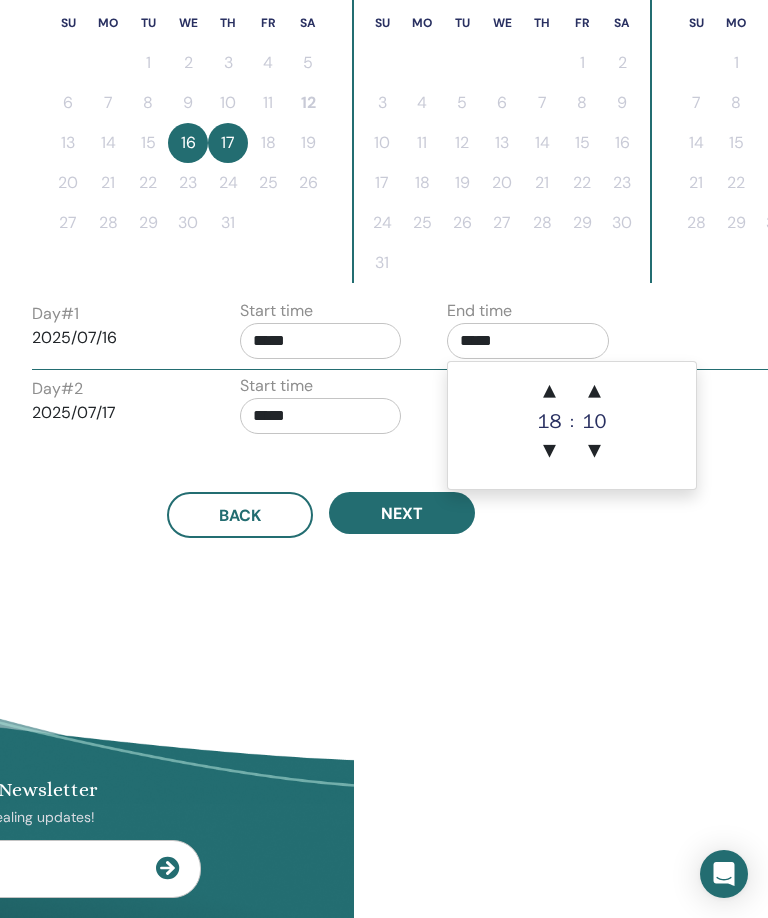 click on "▲" at bounding box center (594, 392) 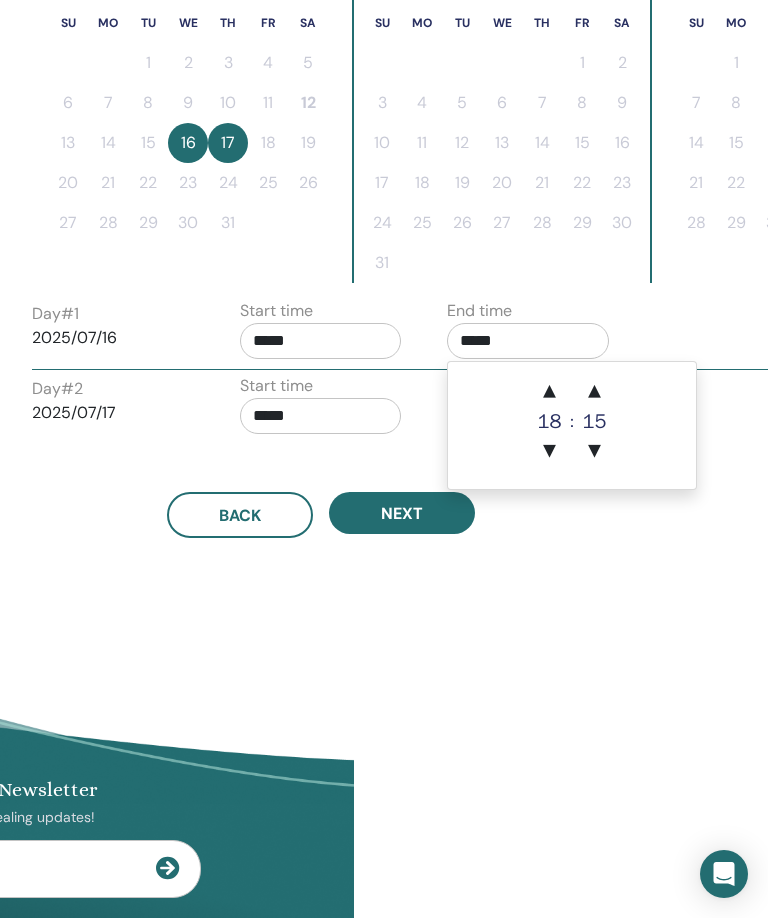 click on "▲" at bounding box center [594, 392] 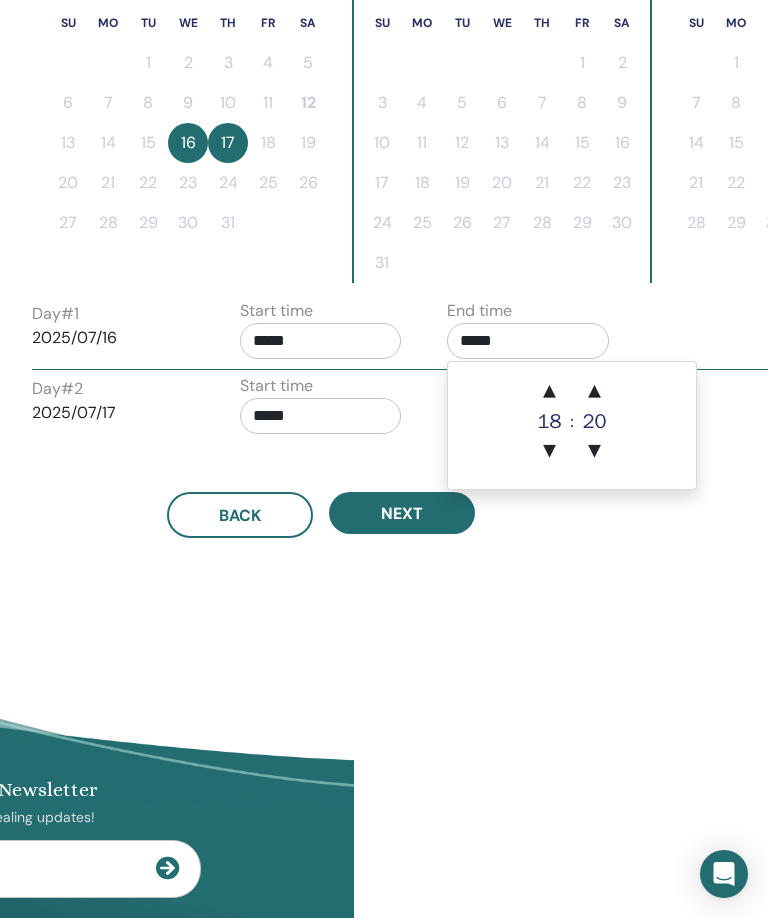click on "▲" at bounding box center (594, 392) 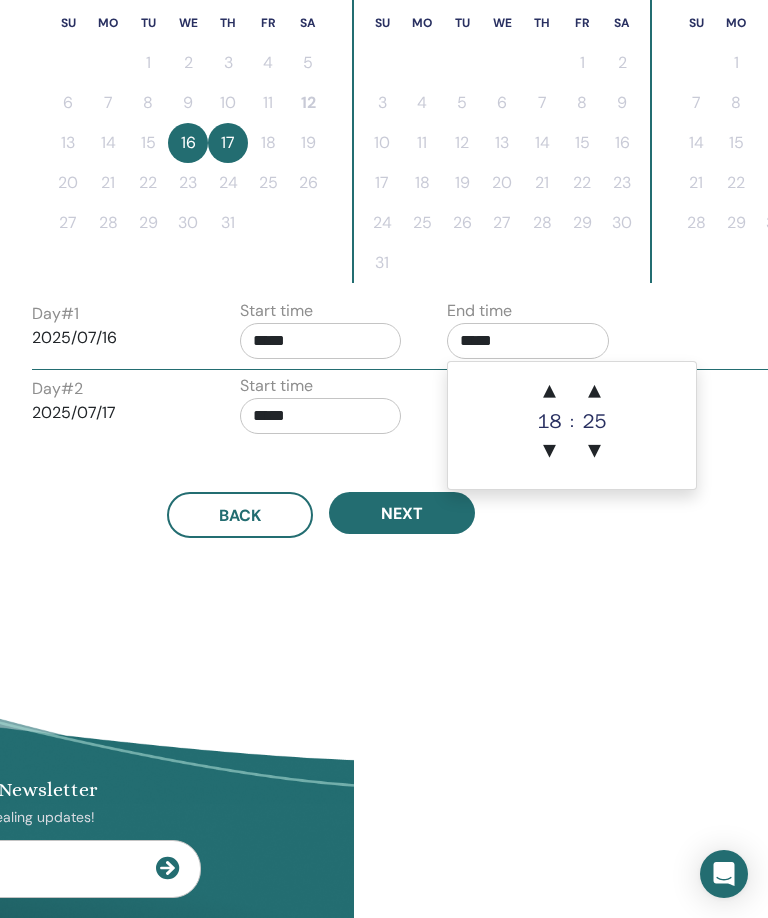 click on "▲" at bounding box center (594, 392) 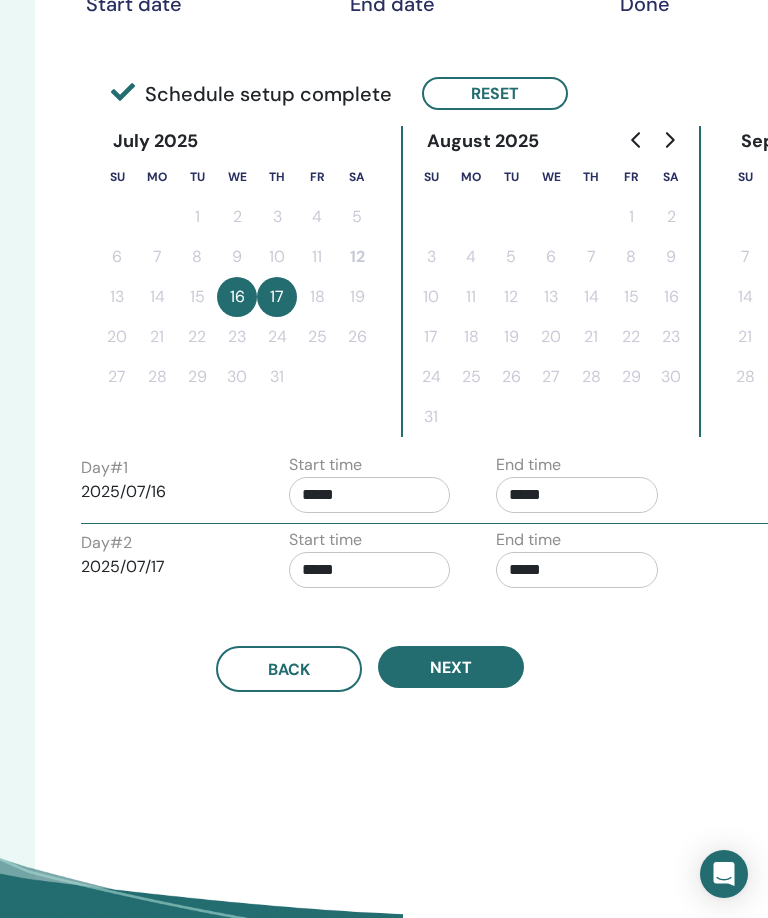 click on "*****" at bounding box center [577, 570] 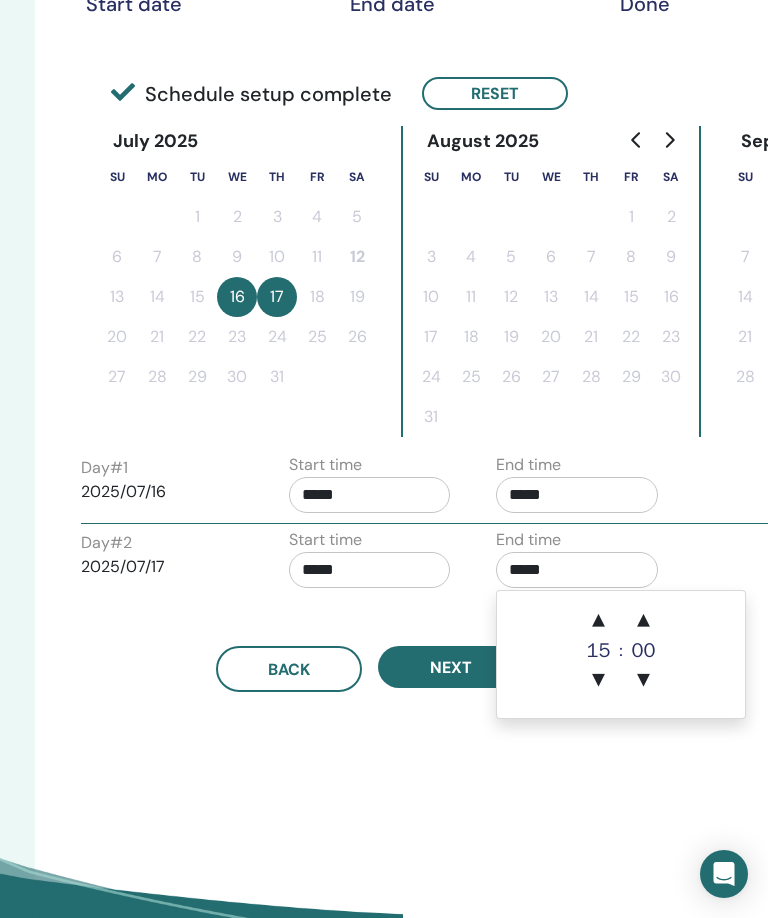scroll, scrollTop: 404, scrollLeft: 365, axis: both 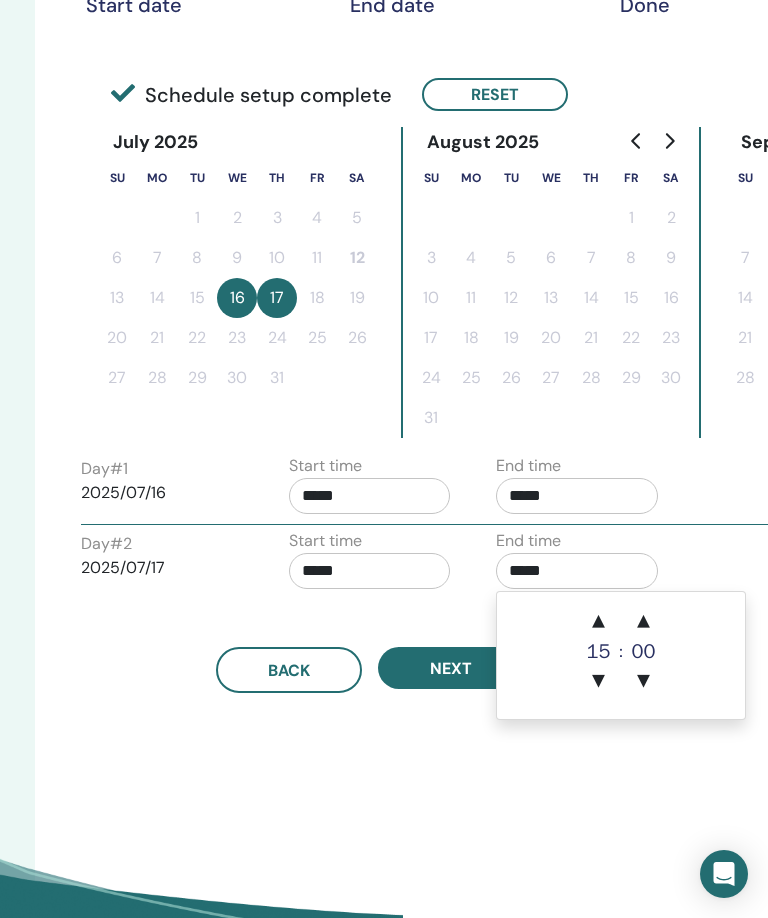 click on "▲" at bounding box center [599, 622] 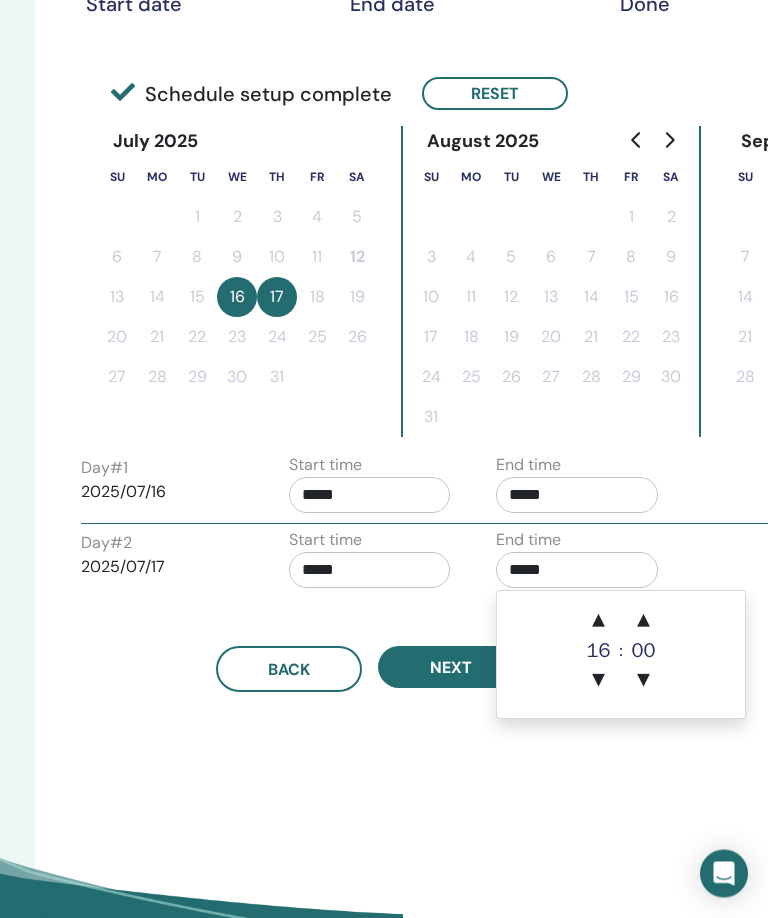 click on "▲" at bounding box center (599, 622) 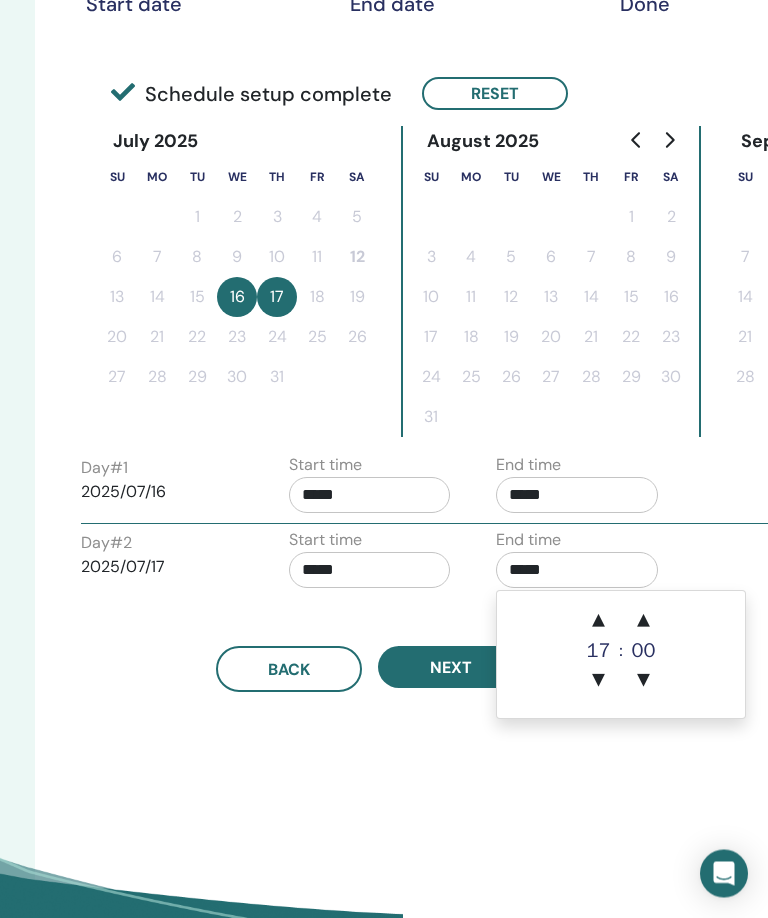 scroll, scrollTop: 405, scrollLeft: 365, axis: both 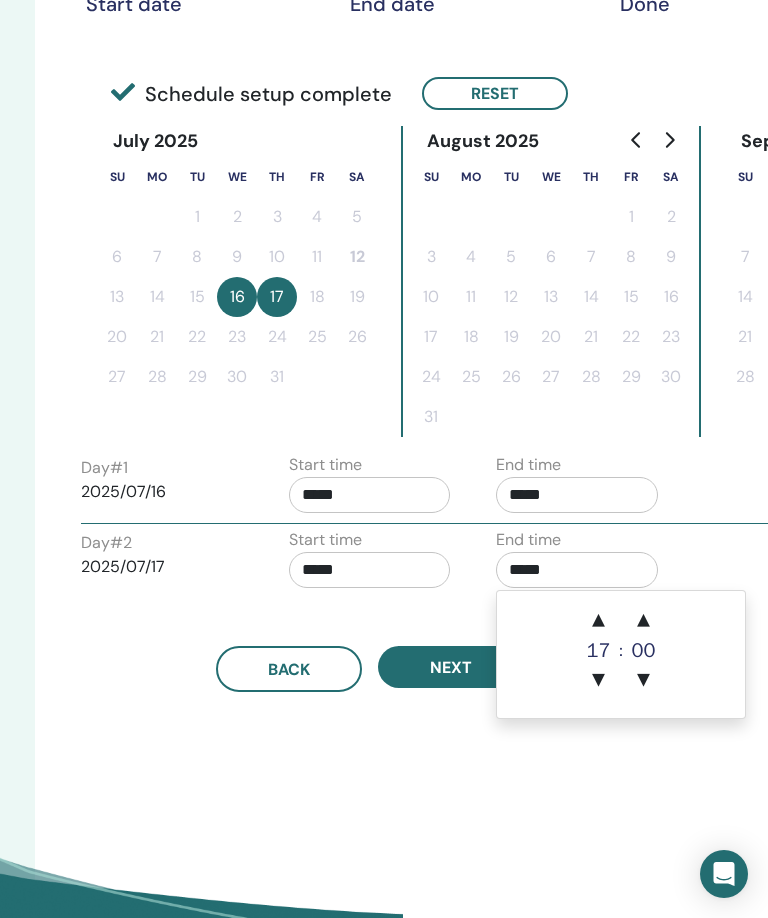 click on "▲" at bounding box center [599, 621] 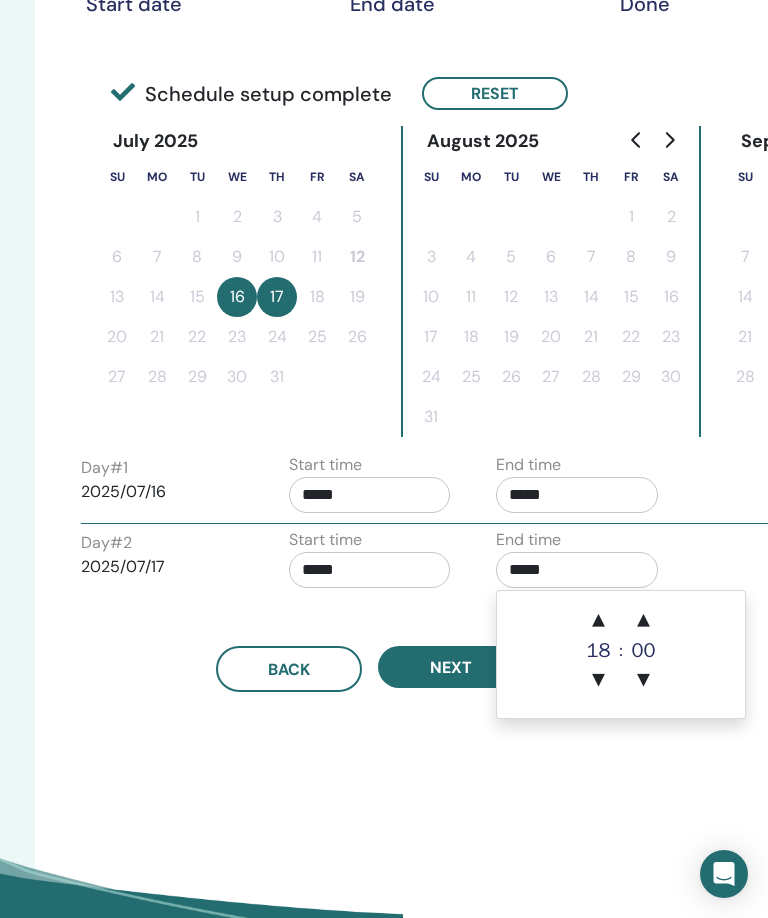 click on "▲" at bounding box center (643, 621) 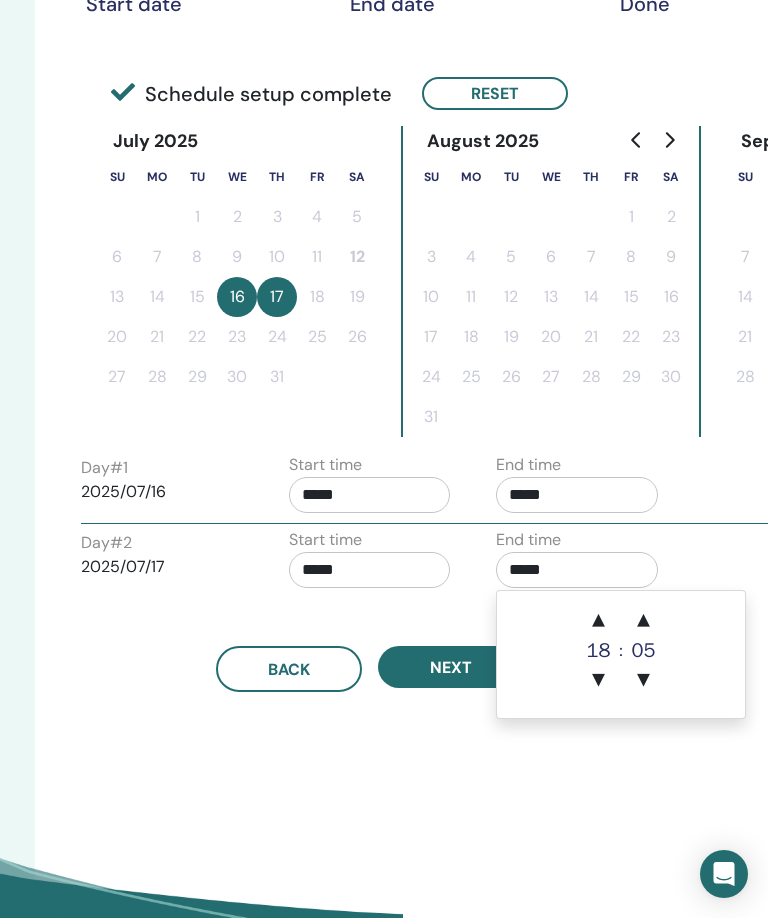 click on "▲" at bounding box center (643, 621) 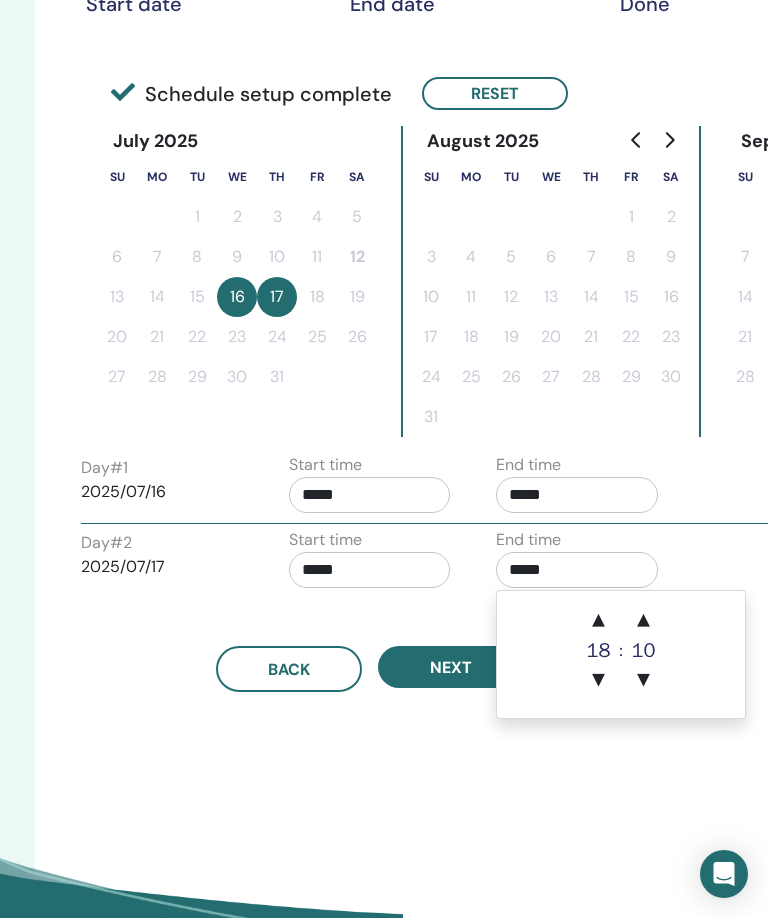 click on "▲" at bounding box center [643, 621] 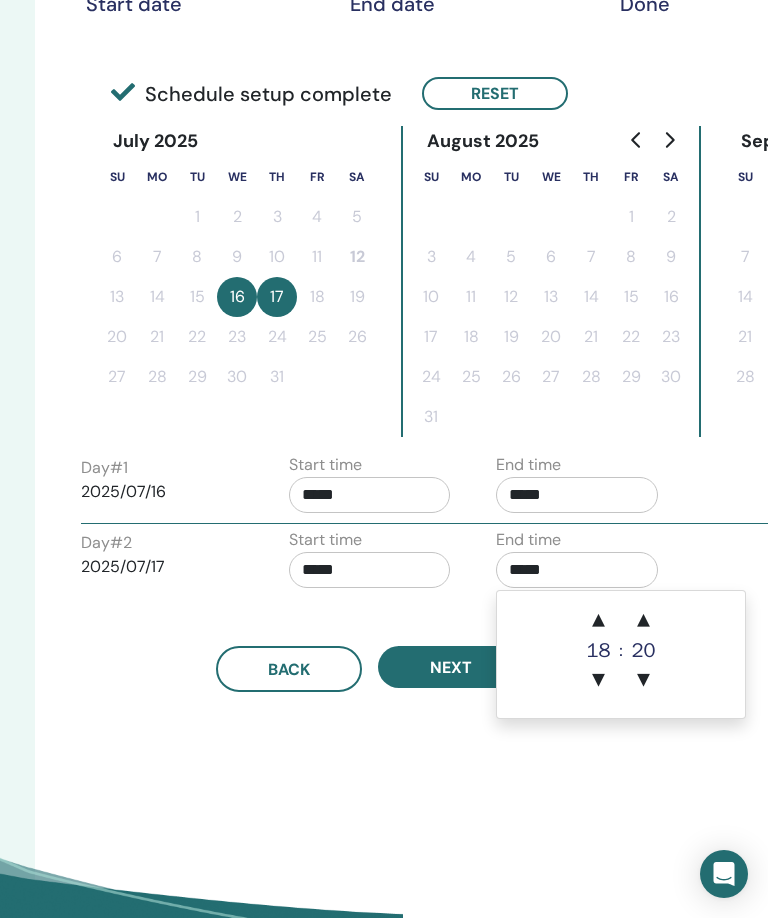 click on "▲" at bounding box center (643, 621) 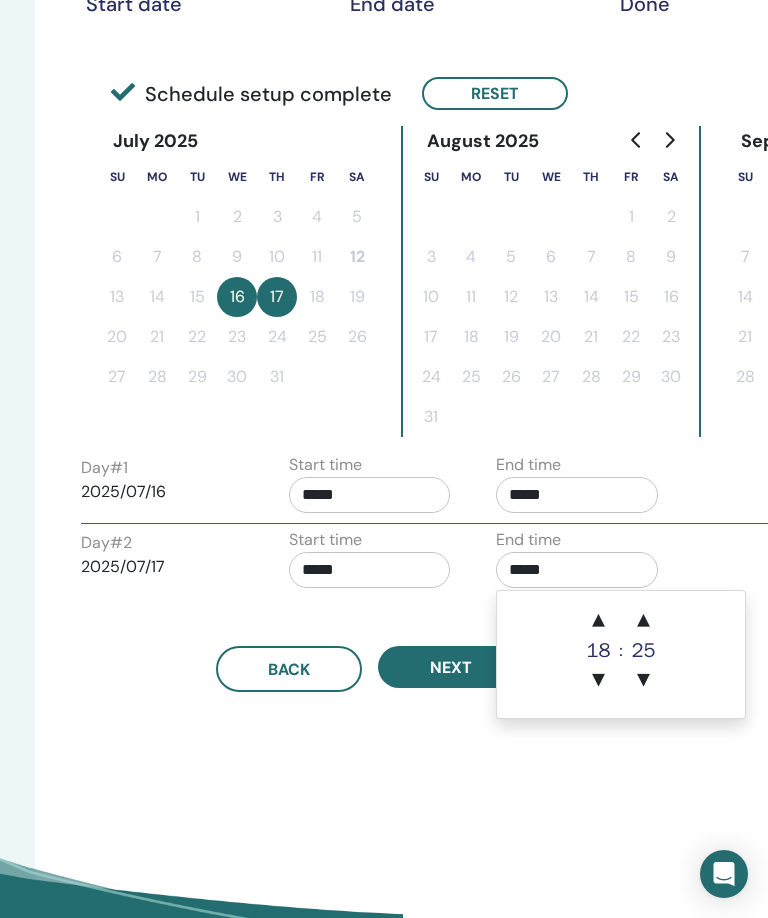 click on "▲" at bounding box center [643, 621] 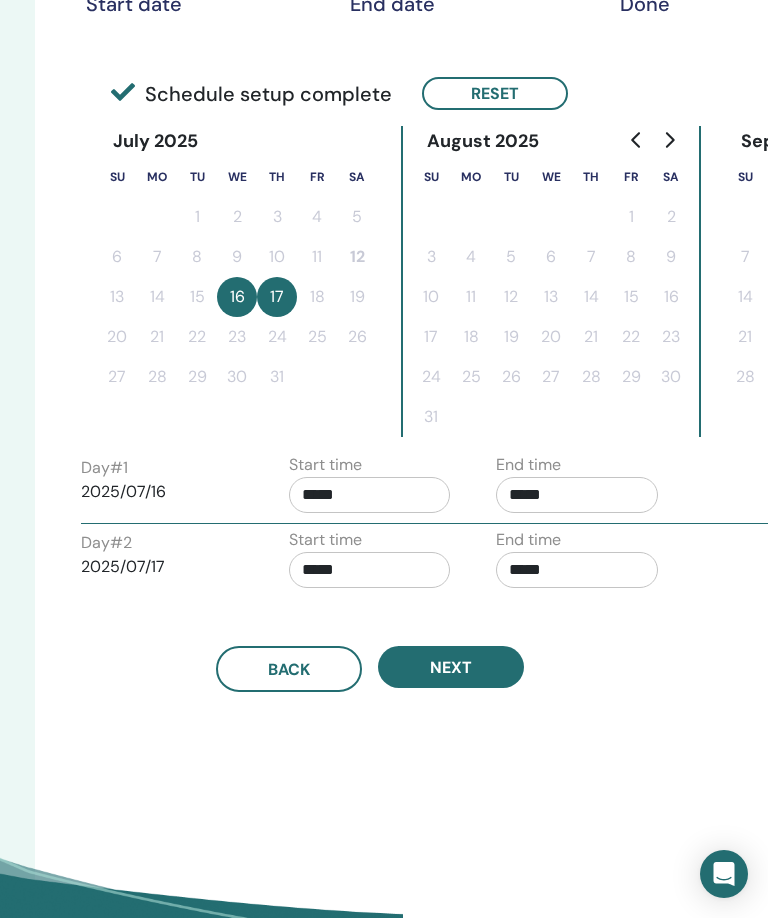 click on "Time Zone Time Zone (GMT-4) US/Eastern Seminar Date and Time Start date End date Done Schedule setup complete Reset July 2025 Su Mo Tu We Th Fr Sa 1 2 3 4 5 6 7 8 9 10 11 12 13 14 15 16 17 18 19 20 21 22 23 24 25 26 27 28 29 30 31 August 2025 Su Mo Tu We Th Fr Sa 1 2 3 4 5 6 7 8 9 10 11 12 13 14 15 16 17 18 19 20 21 22 23 24 25 26 27 28 29 30 31 September 2025 Su Mo Tu We Th Fr Sa 1 2 3 4 5 6 7 8 9 10 11 12 13 14 15 16 17 18 19 20 21 22 23 24 25 26 27 28 29 30 Day  # 1 2025/07/16 Start time ***** End time ***** Day  # 2 2025/07/17 Start time ***** End time ***** Back Next" at bounding box center [435, 315] 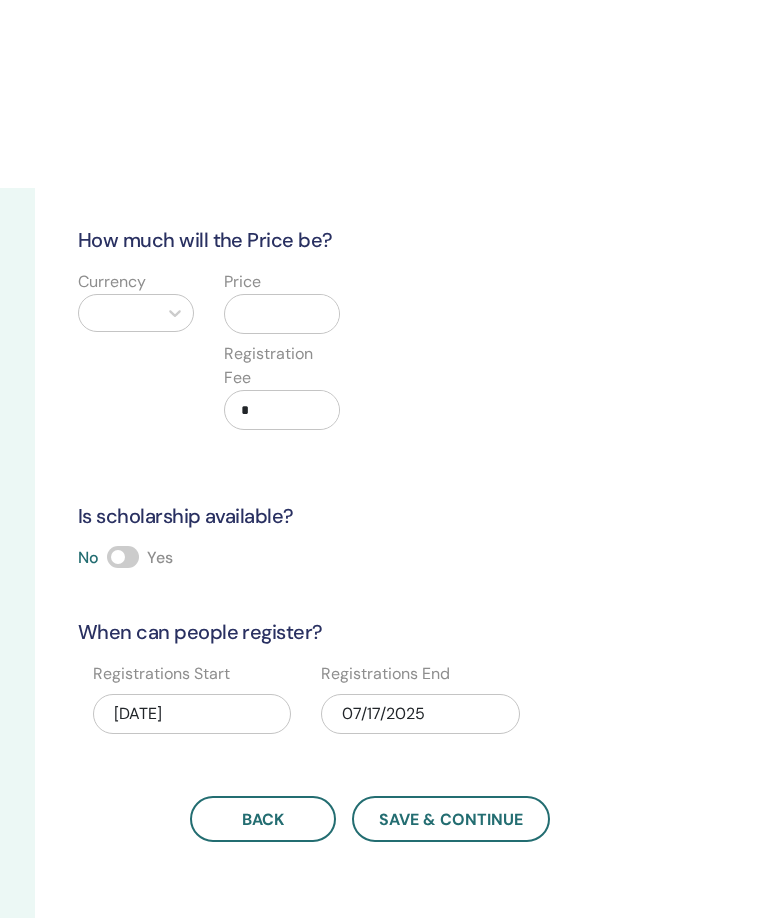 scroll, scrollTop: 0, scrollLeft: 365, axis: horizontal 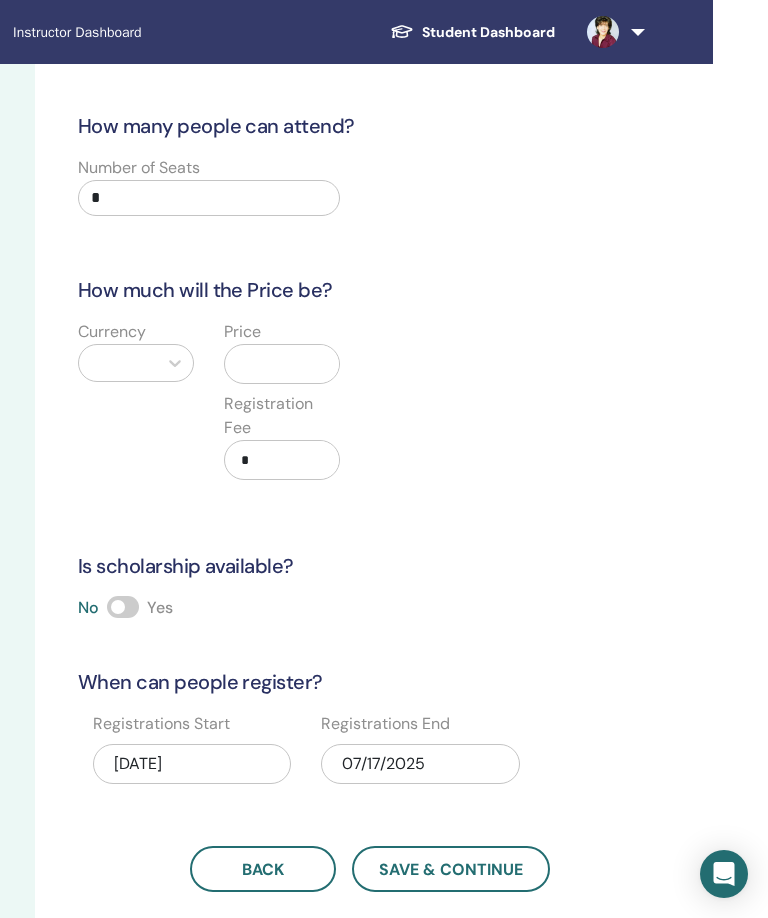 click on "*" at bounding box center [209, 198] 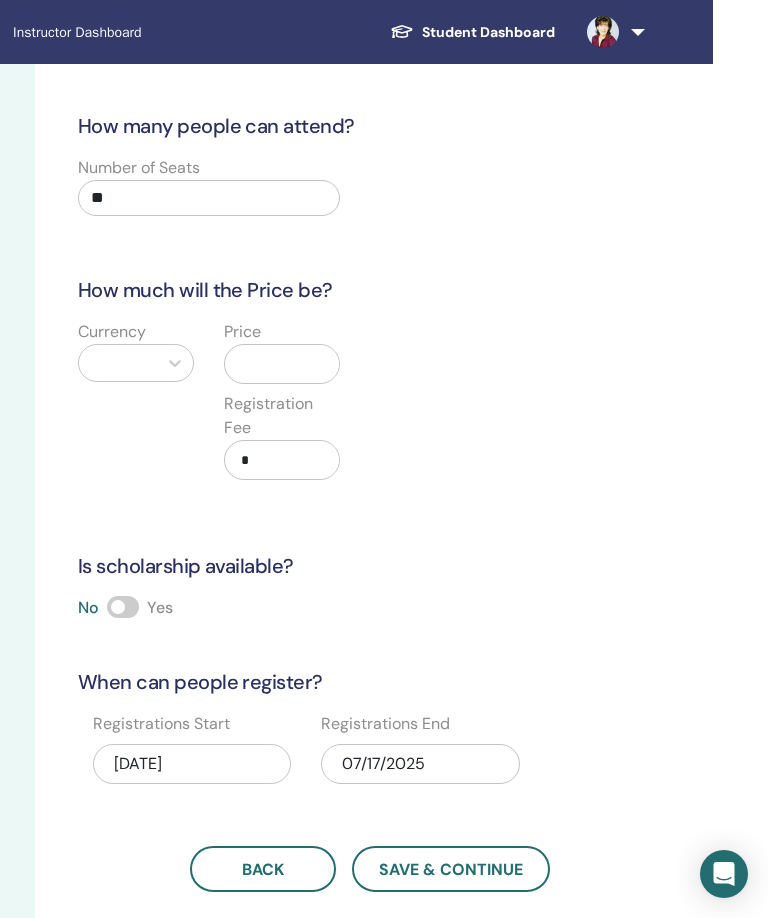 type on "**" 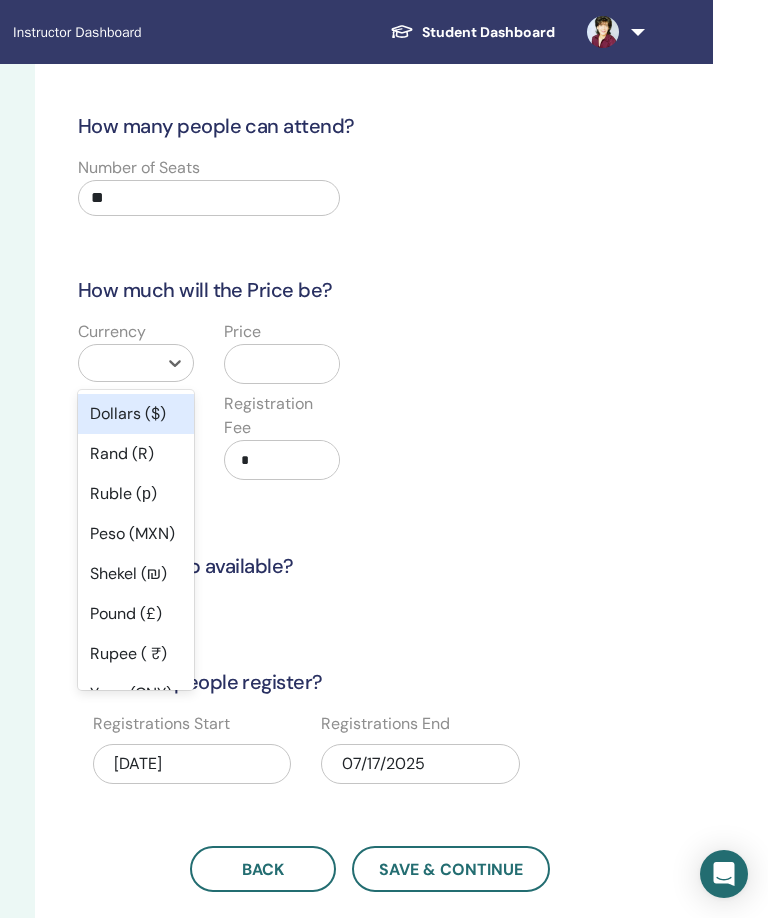 click on "Dollars ($)" at bounding box center (136, 414) 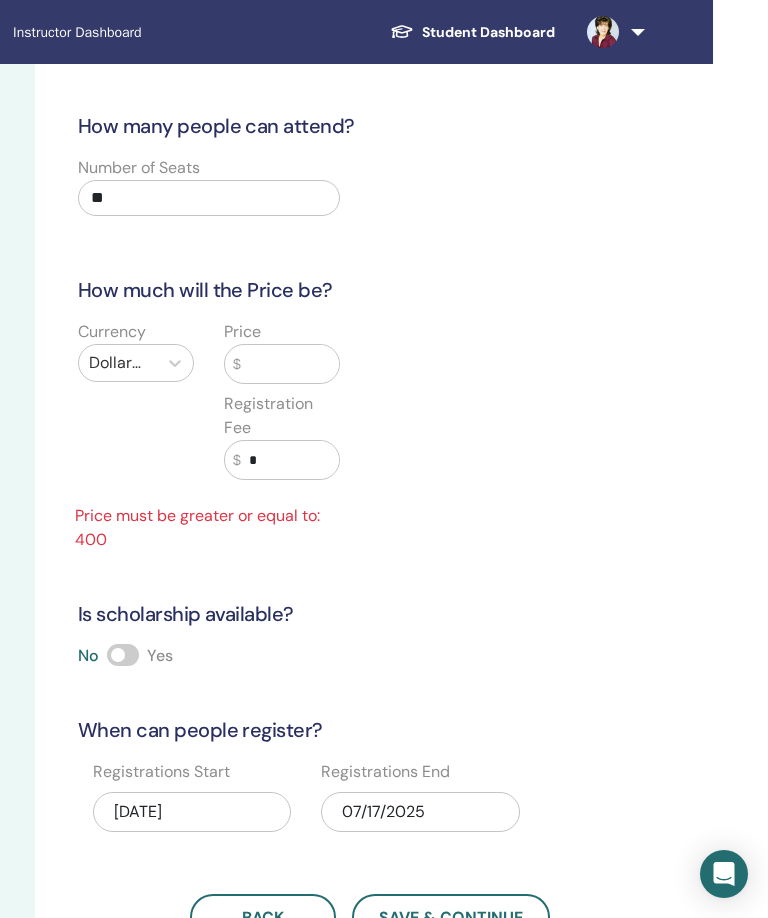 click at bounding box center (290, 364) 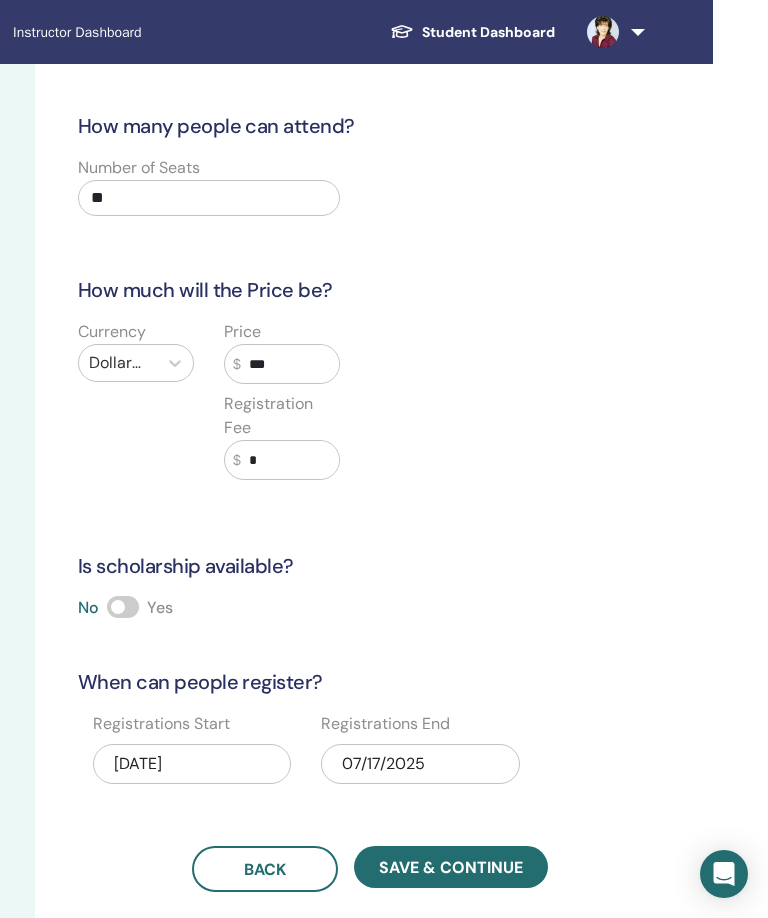 type on "***" 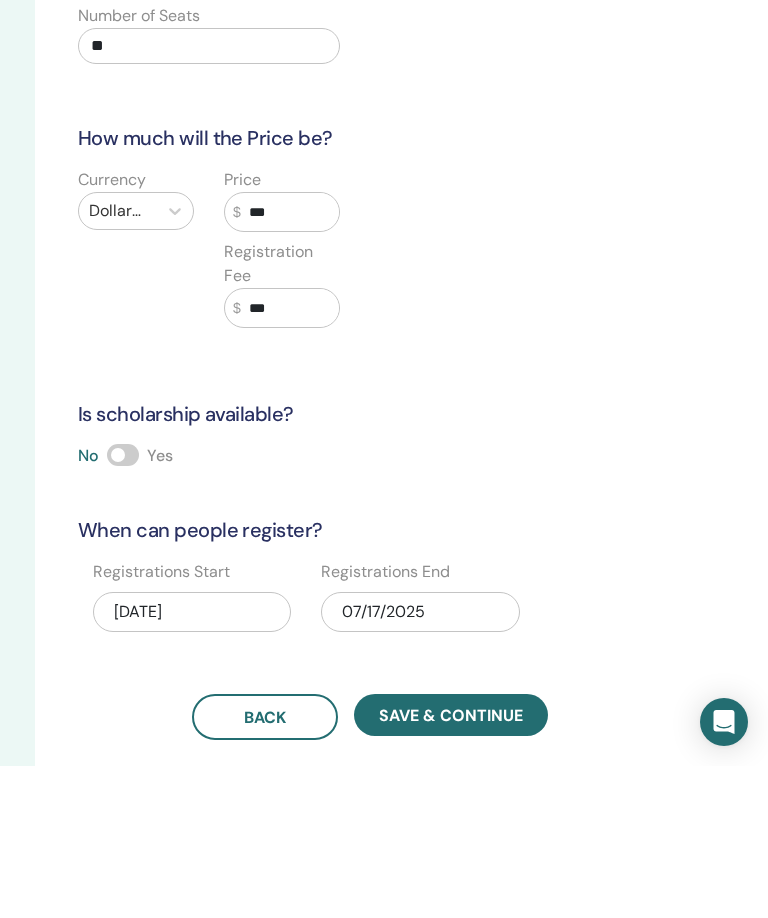 type on "***" 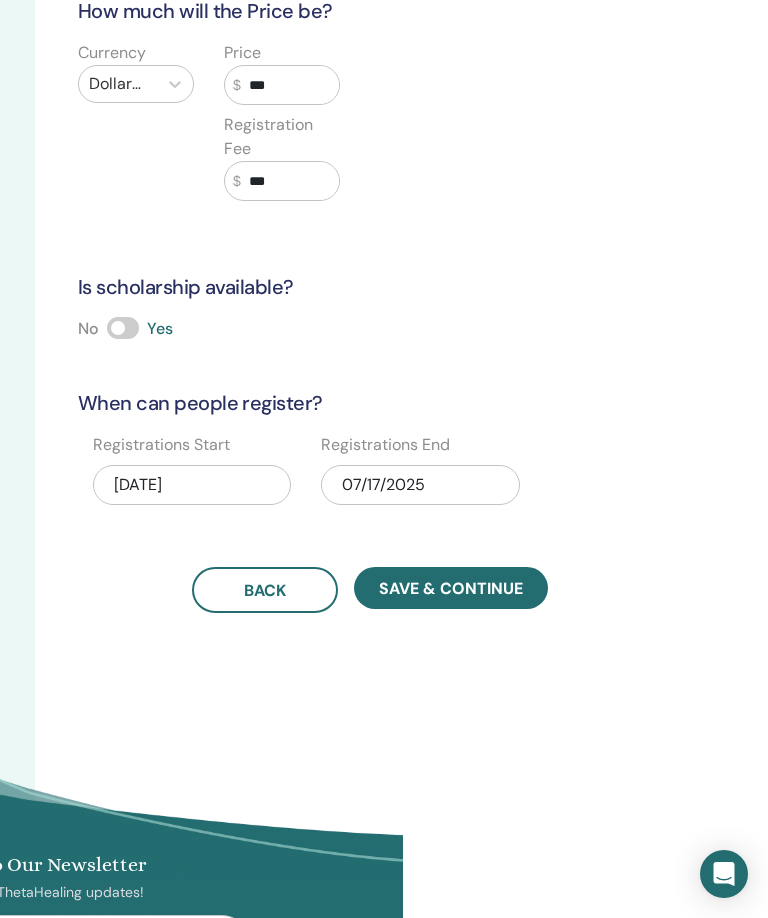 scroll, scrollTop: 275, scrollLeft: 365, axis: both 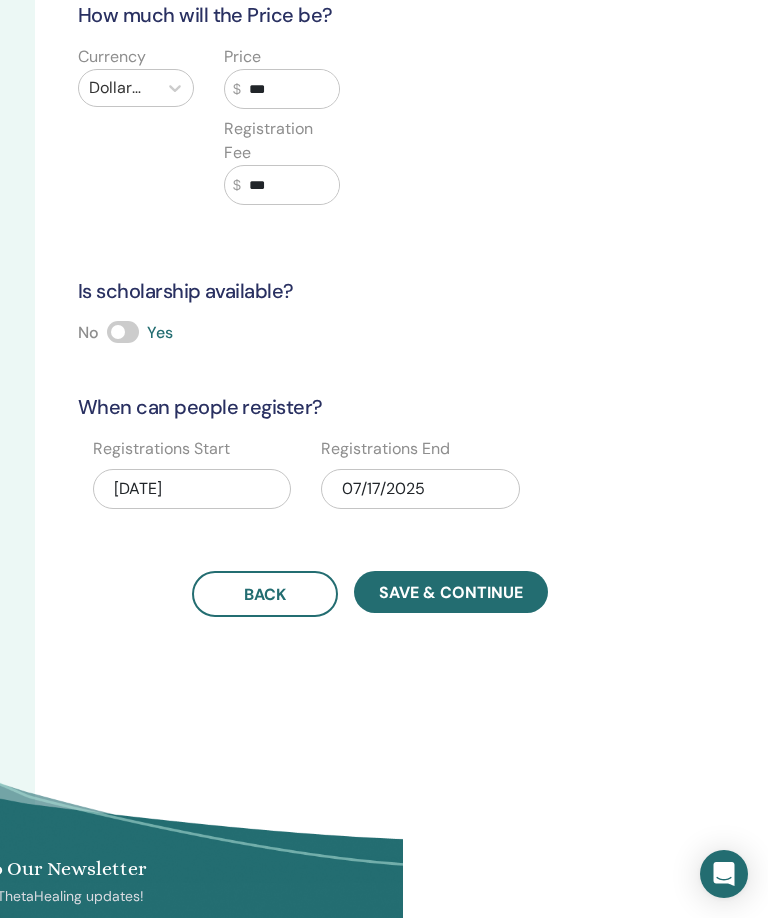 click on "Registrations Start 07/12/2025 Registrations End 07/17/2025" at bounding box center (355, 480) 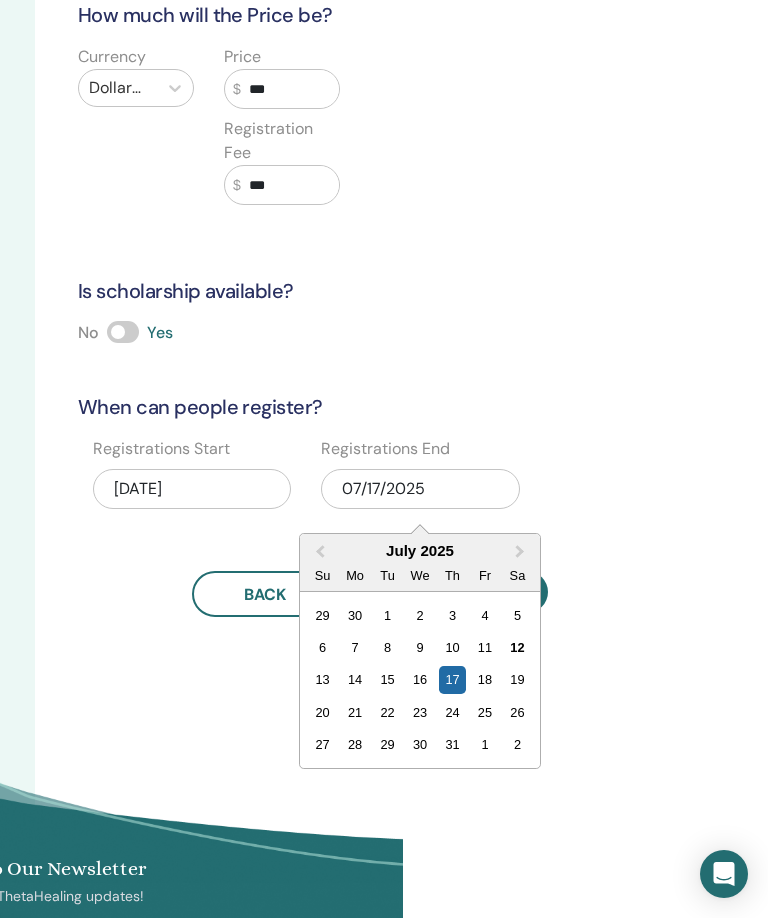 click on "19" at bounding box center [517, 679] 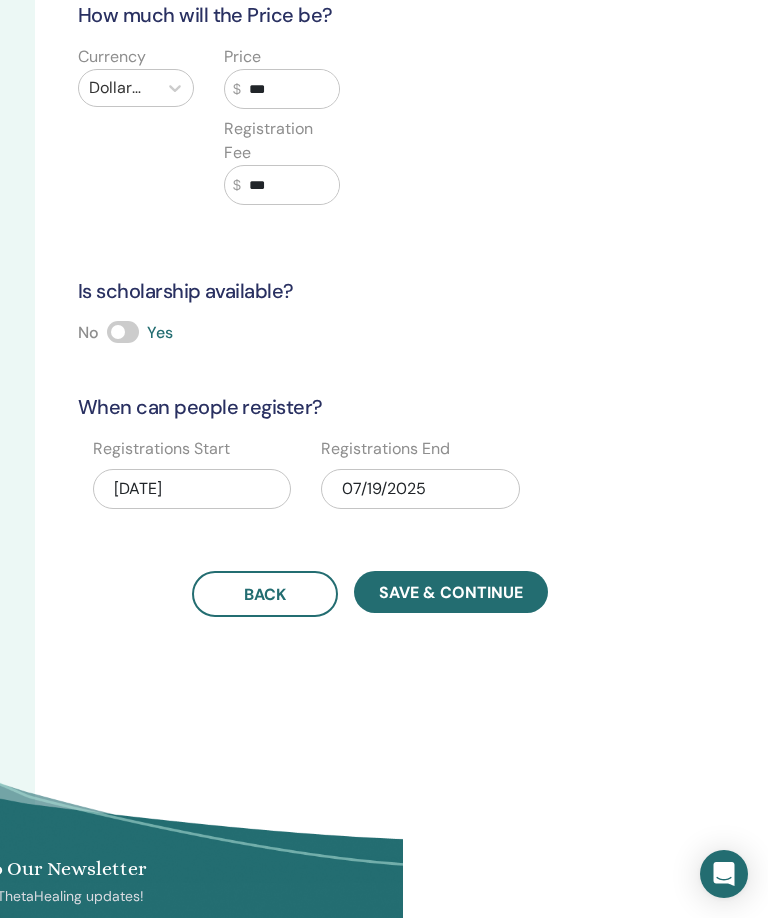 click on "Save & Continue" at bounding box center (451, 592) 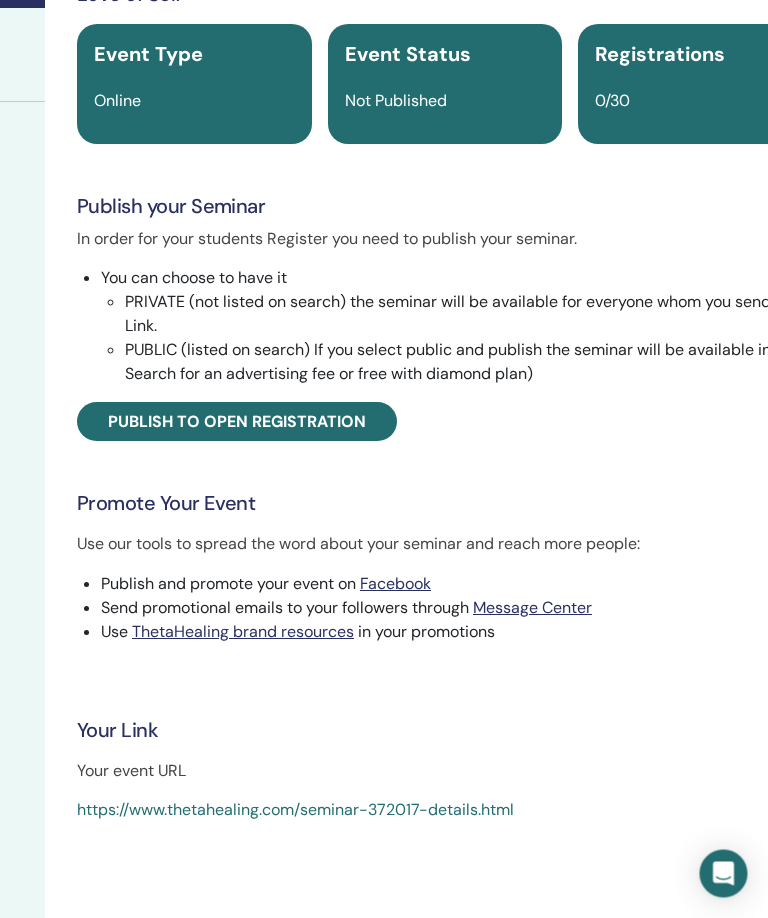 scroll, scrollTop: 132, scrollLeft: 355, axis: both 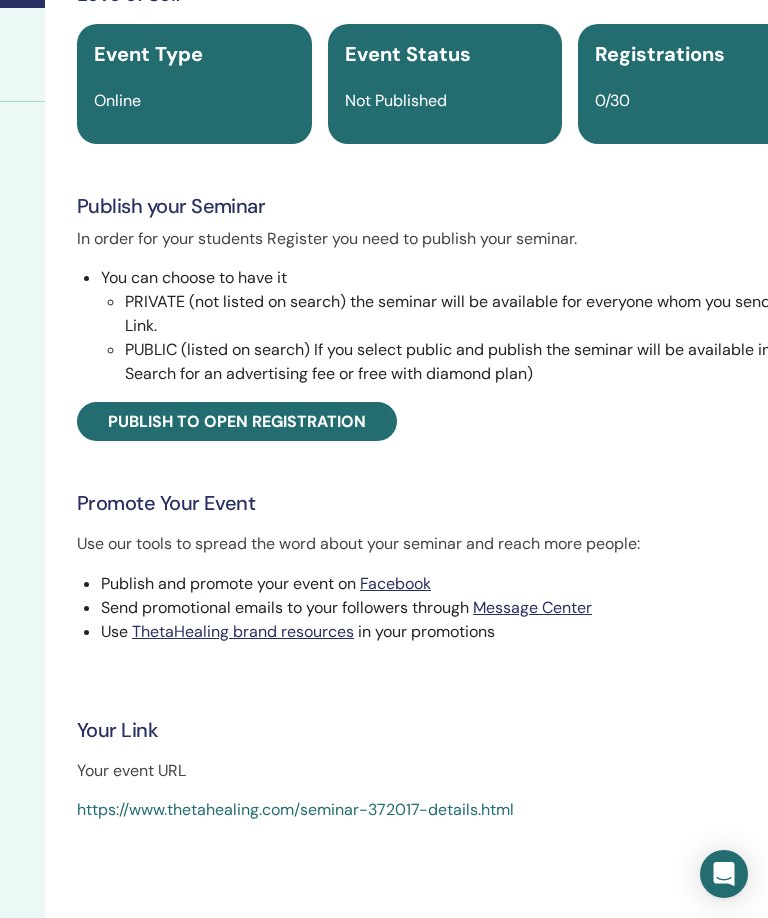 click on "Publish to open registration" at bounding box center (237, 421) 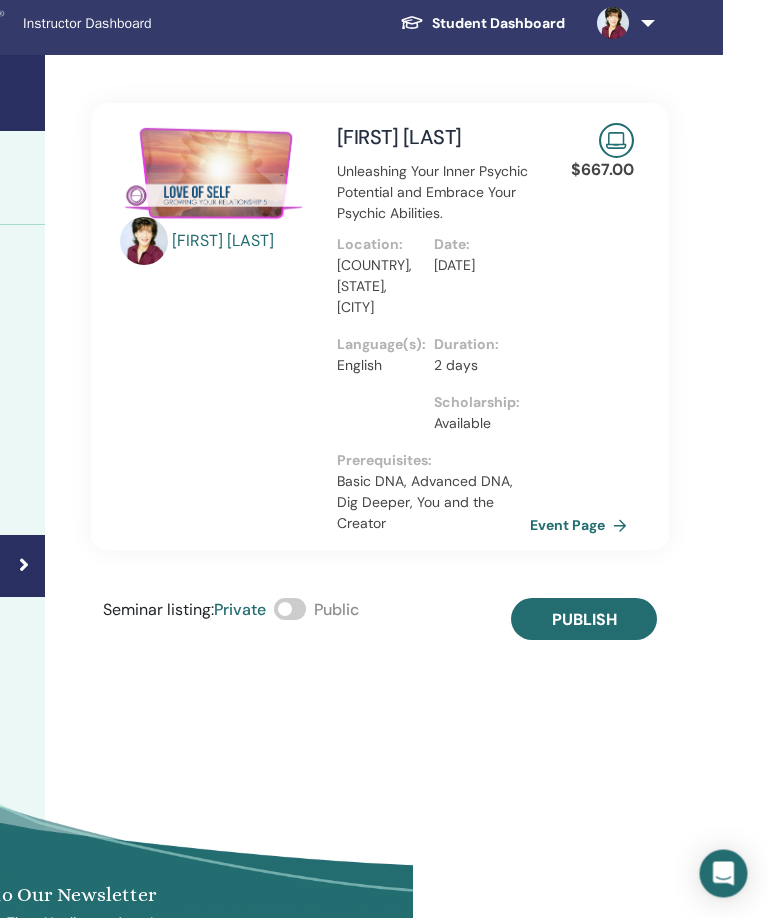 scroll, scrollTop: 0, scrollLeft: 354, axis: horizontal 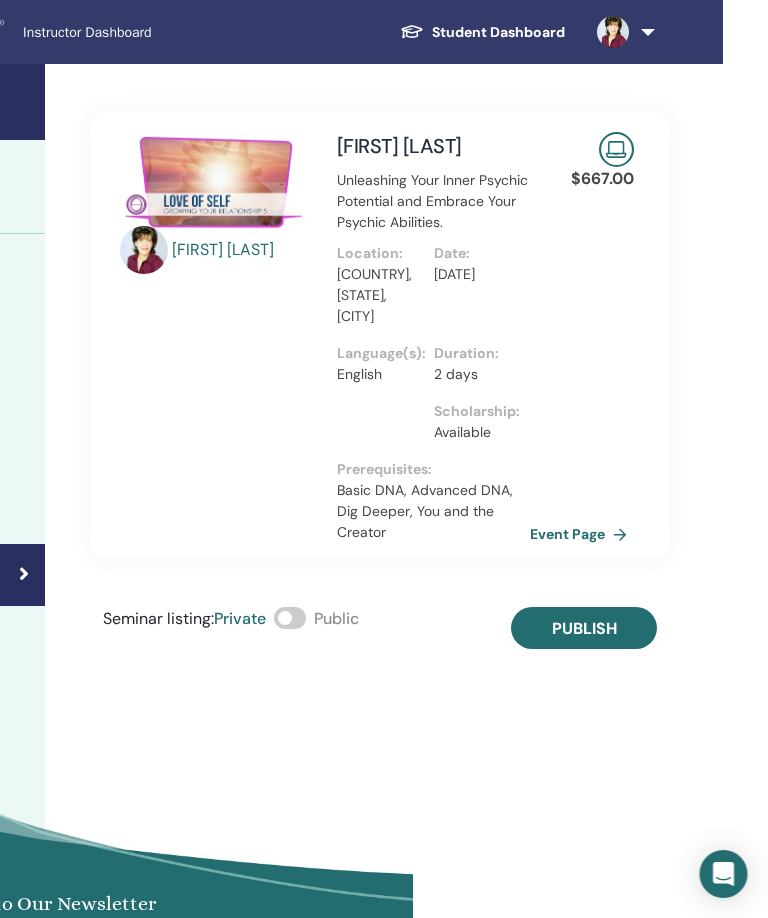click at bounding box center [291, 618] 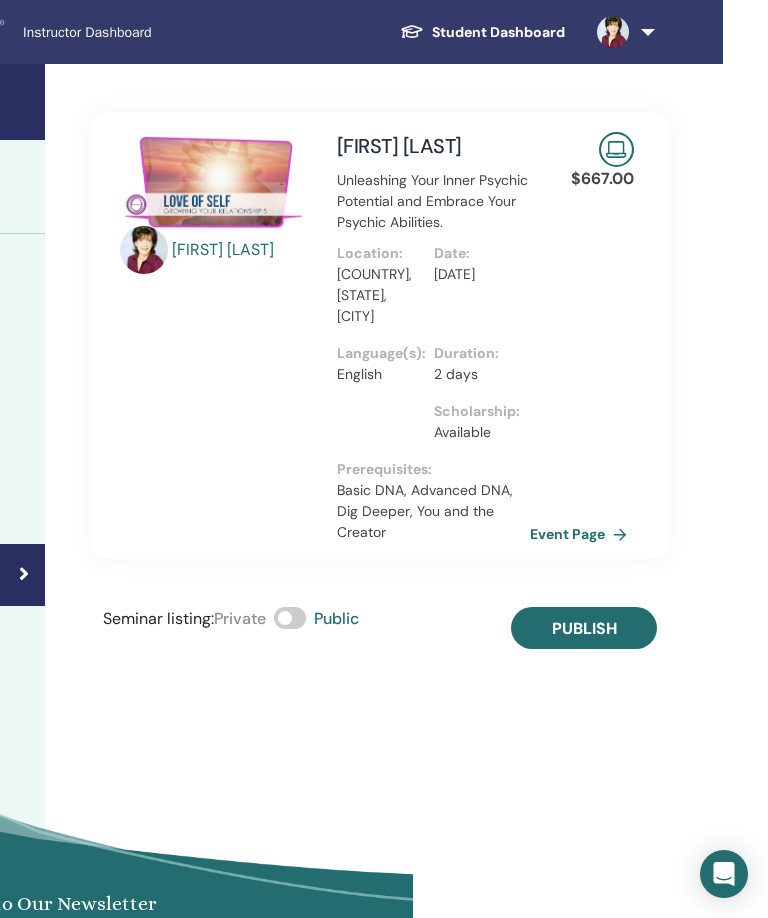 click on "Publish" at bounding box center (584, 628) 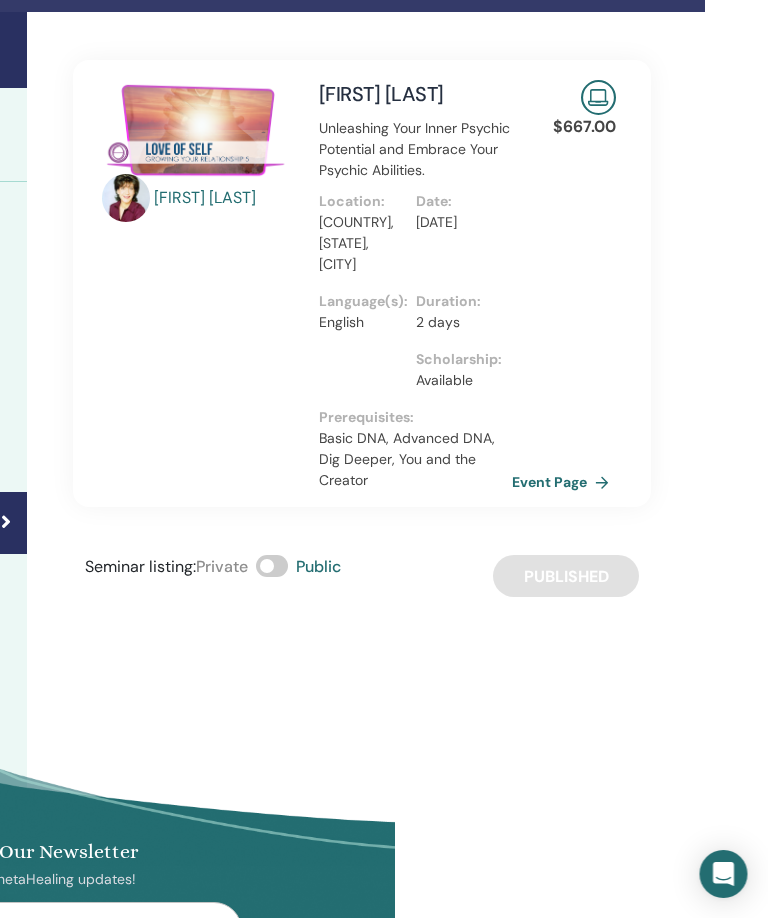 scroll, scrollTop: 0, scrollLeft: 372, axis: horizontal 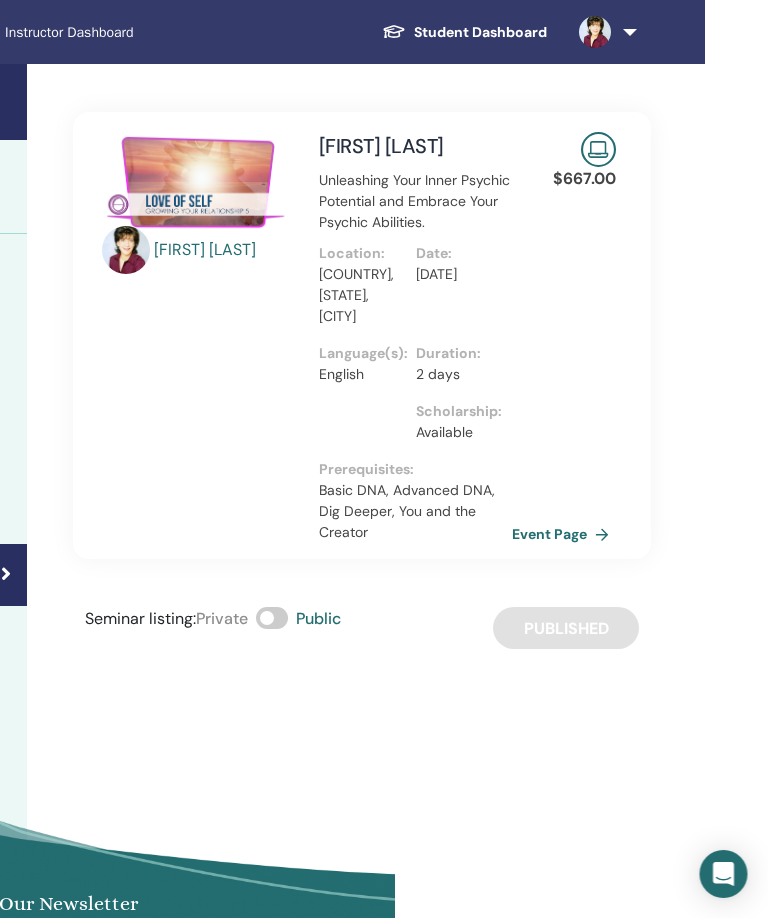 click on "Ellen   Cohen Love of Self with Ellen Cohen Unleashing Your Inner Psychic Potential and Embrace Your Psychic Abilities. Location : USA, NY, New York Date : July 16, 2025 Language(s) : English Duration : 2 days Scholarship : Available Prerequisites : Basic DNA, Advanced DNA, Dig Deeper, You and the Creator $ 667.00 Event Page Seminar listing :  Private Public Published" at bounding box center [428, 498] 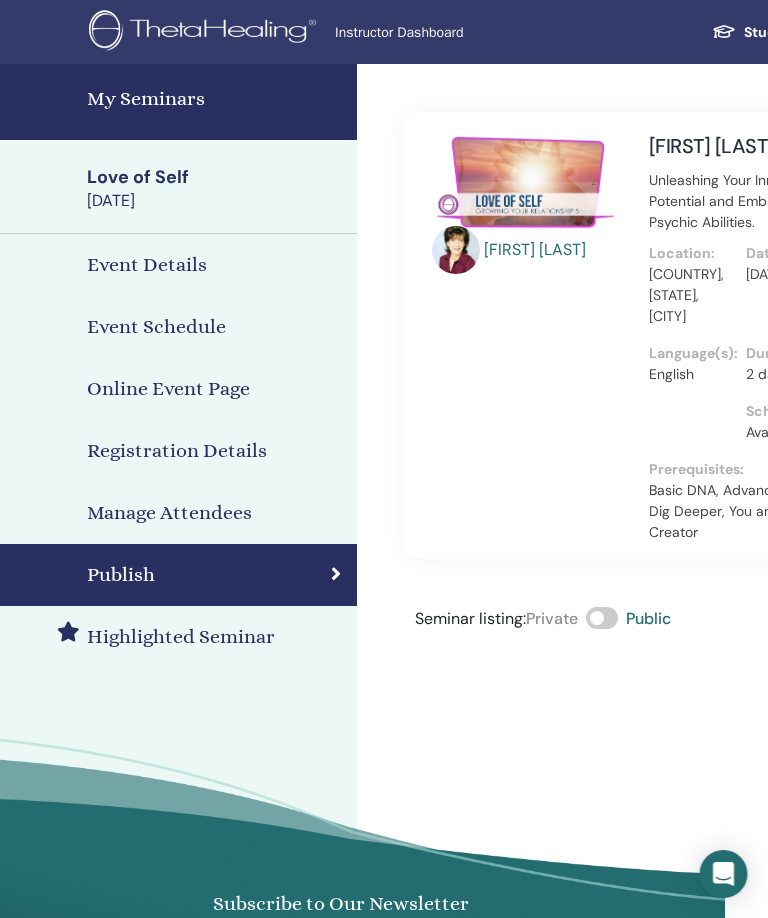 scroll, scrollTop: 0, scrollLeft: 0, axis: both 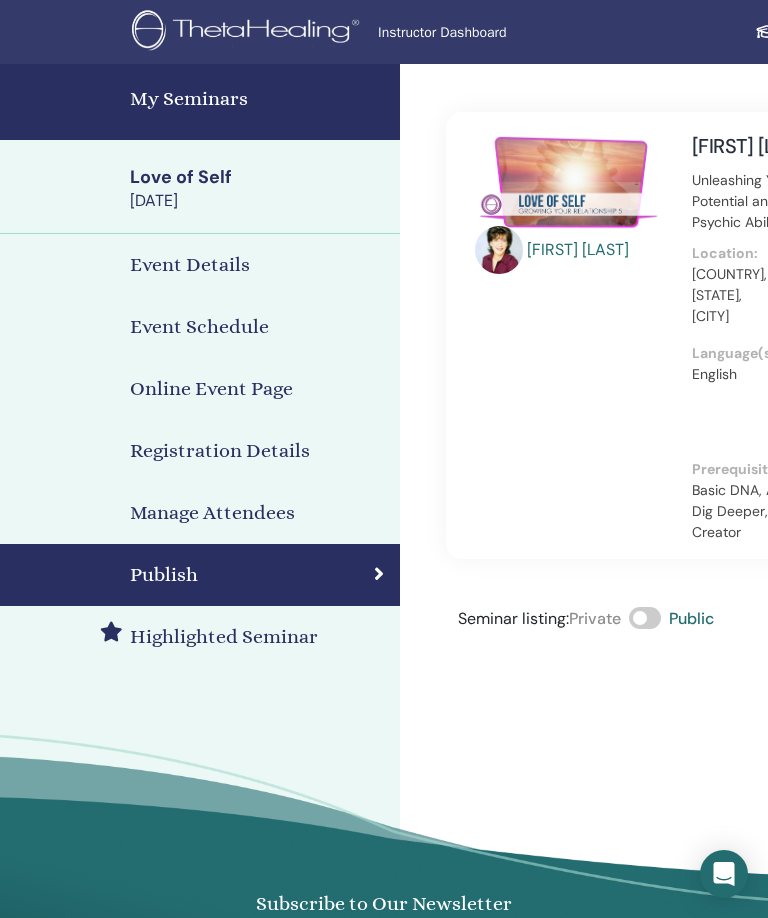 click on "My Seminars" at bounding box center (200, 102) 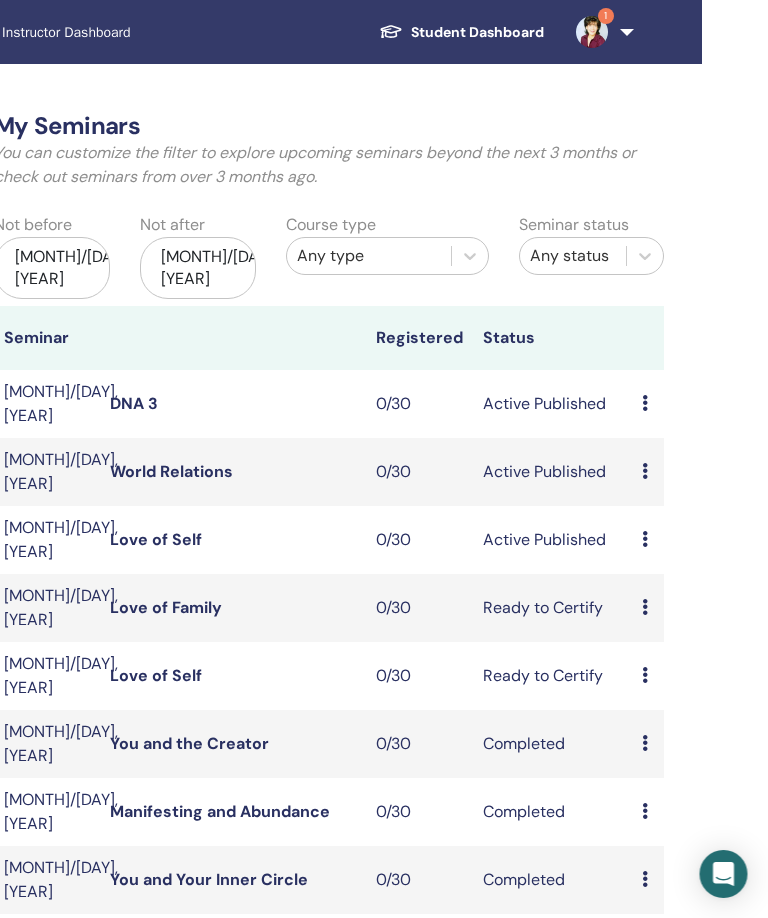 scroll, scrollTop: 0, scrollLeft: 368, axis: horizontal 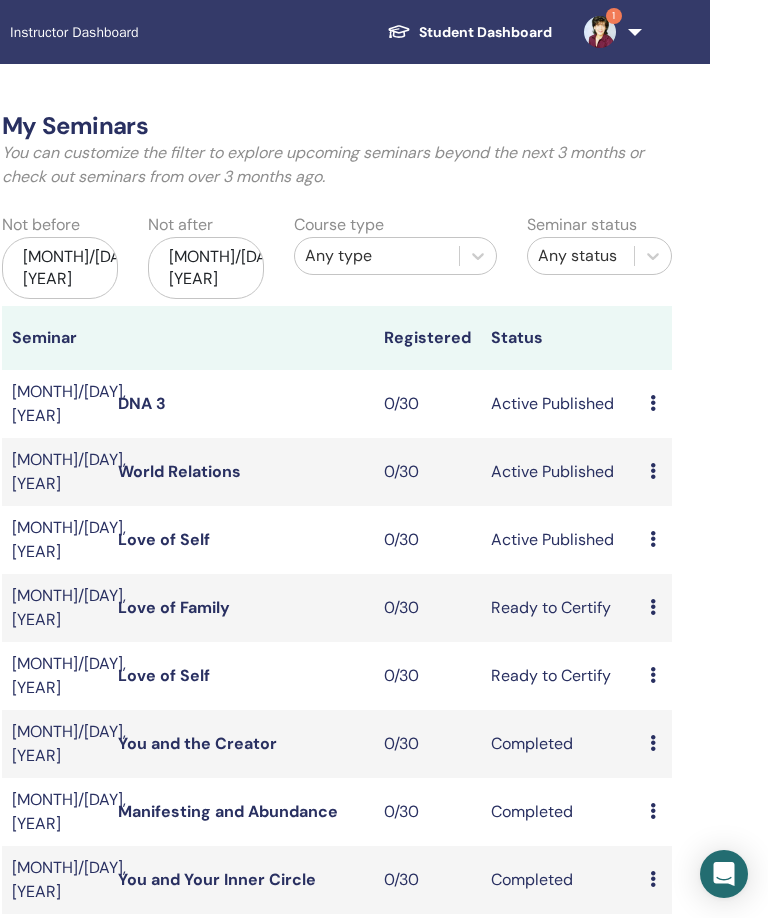 click on "Active Published" at bounding box center [561, 540] 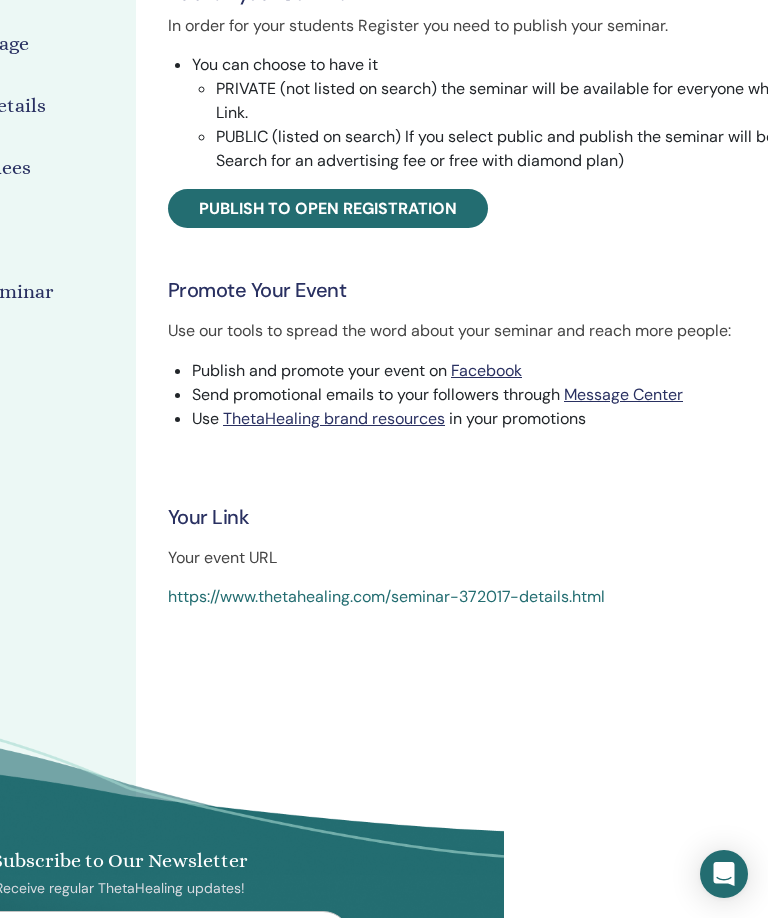 scroll, scrollTop: 348, scrollLeft: 254, axis: both 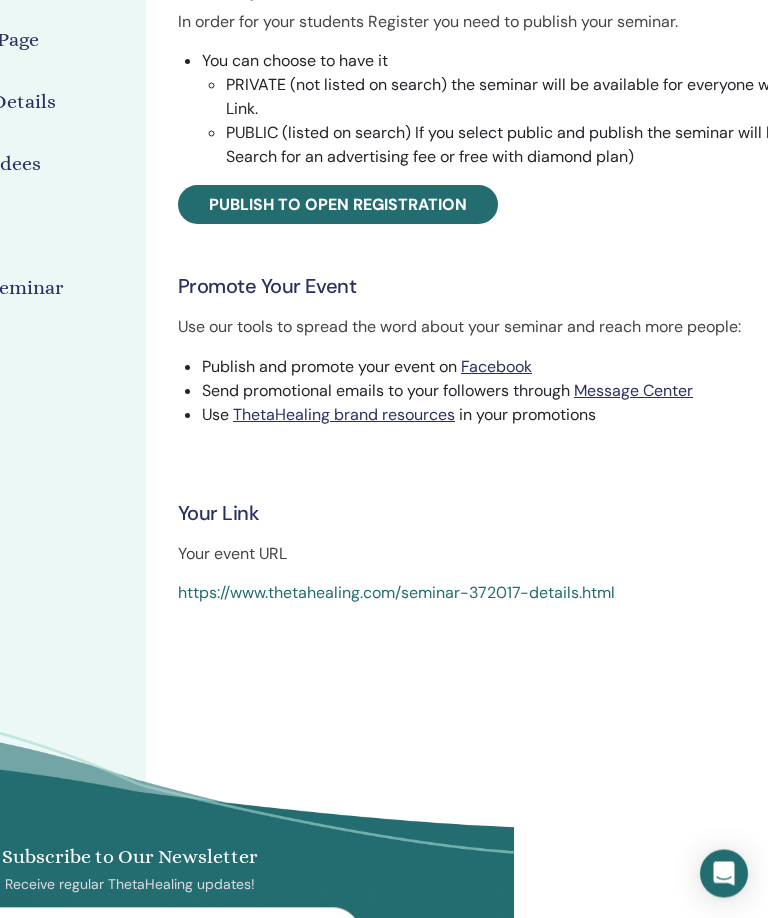 click on "https://www.thetahealing.com/seminar-372017-details.html" at bounding box center (396, 593) 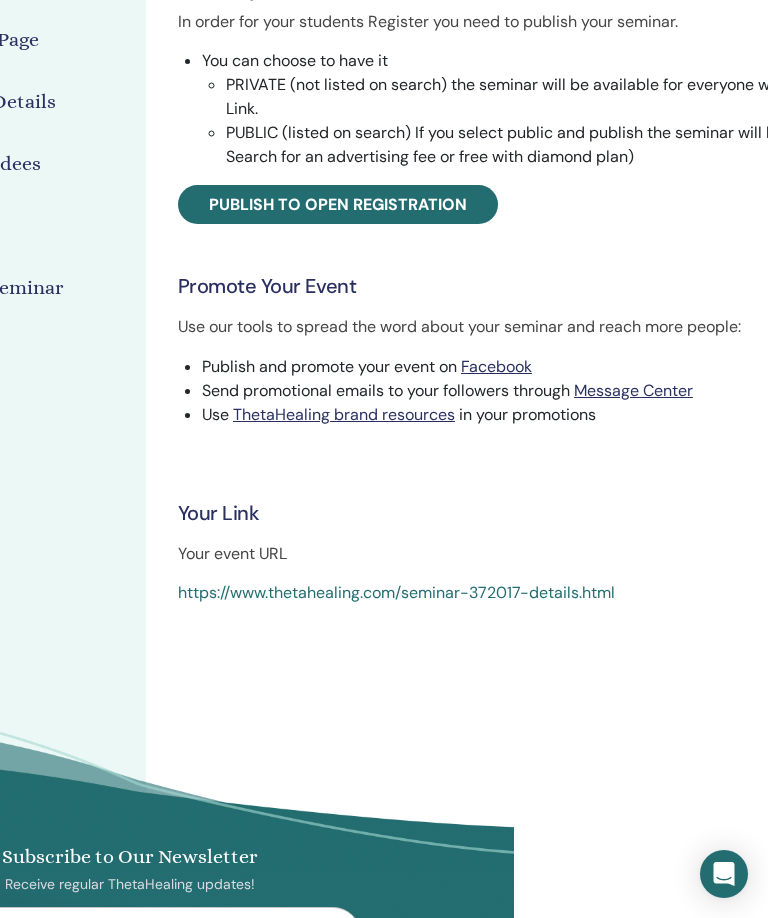 scroll, scrollTop: 415, scrollLeft: 254, axis: both 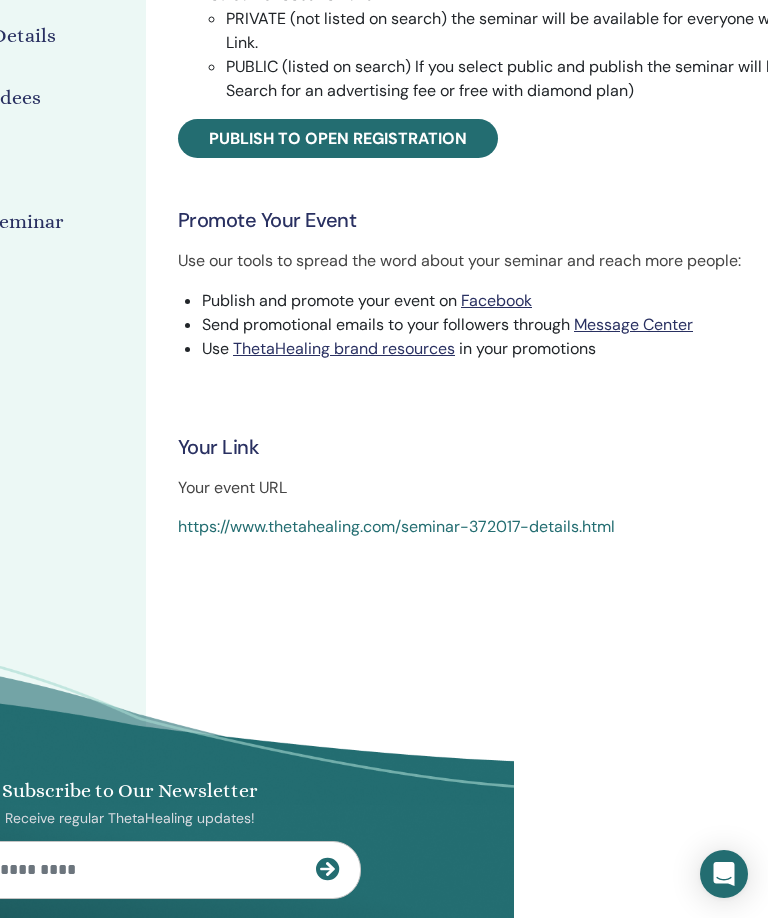 click on "https://www.thetahealing.com/seminar-372017-details.html" at bounding box center [484, 527] 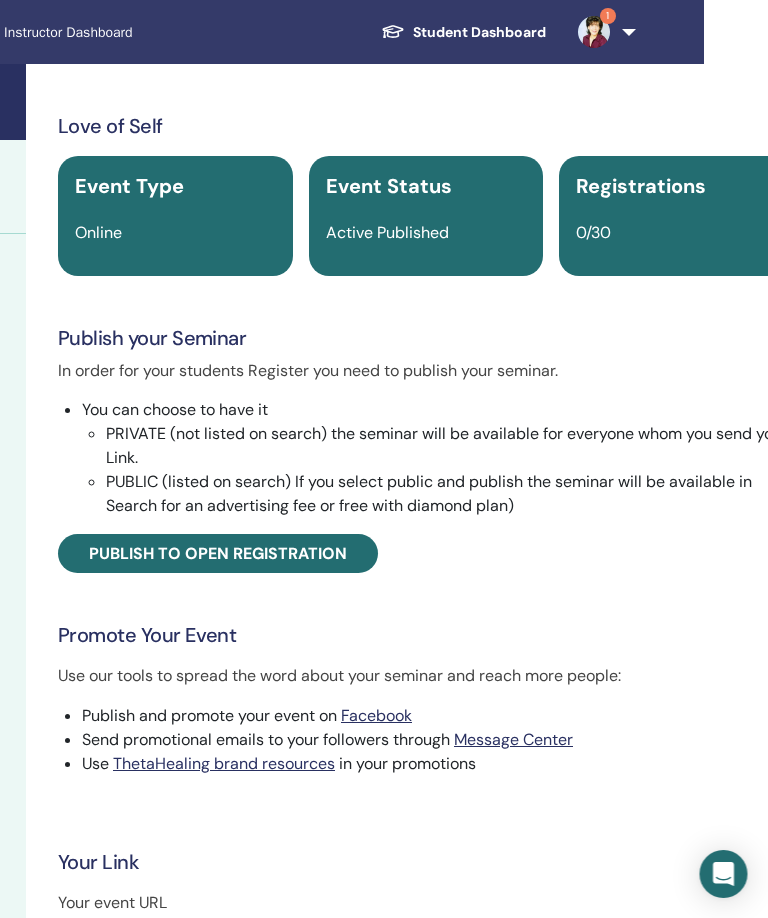 scroll, scrollTop: 0, scrollLeft: 375, axis: horizontal 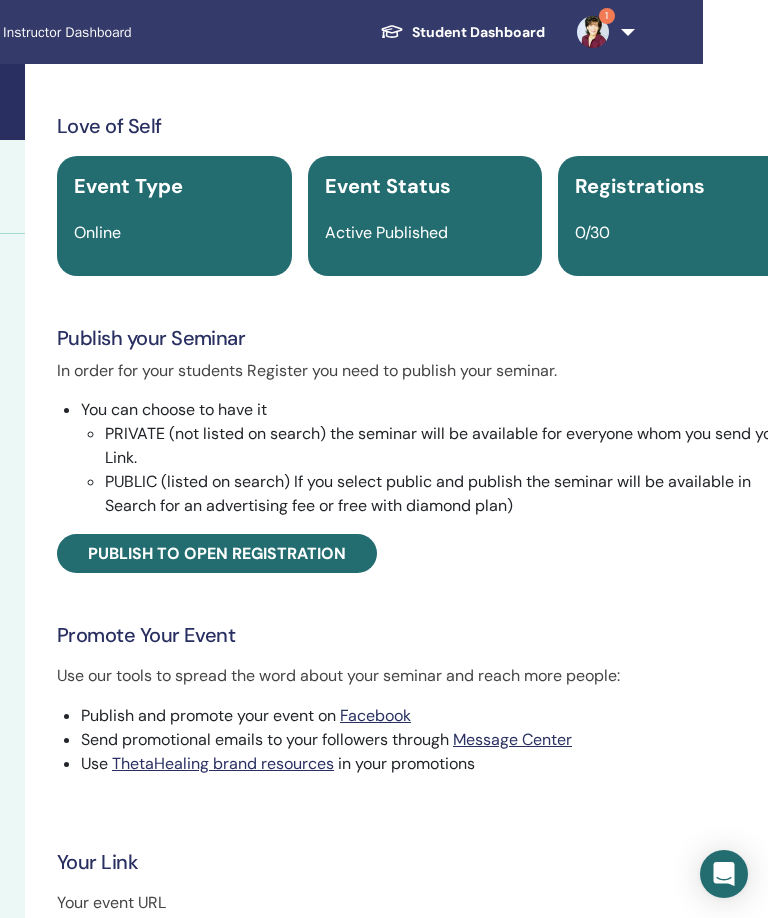 click on "1" at bounding box center (602, 32) 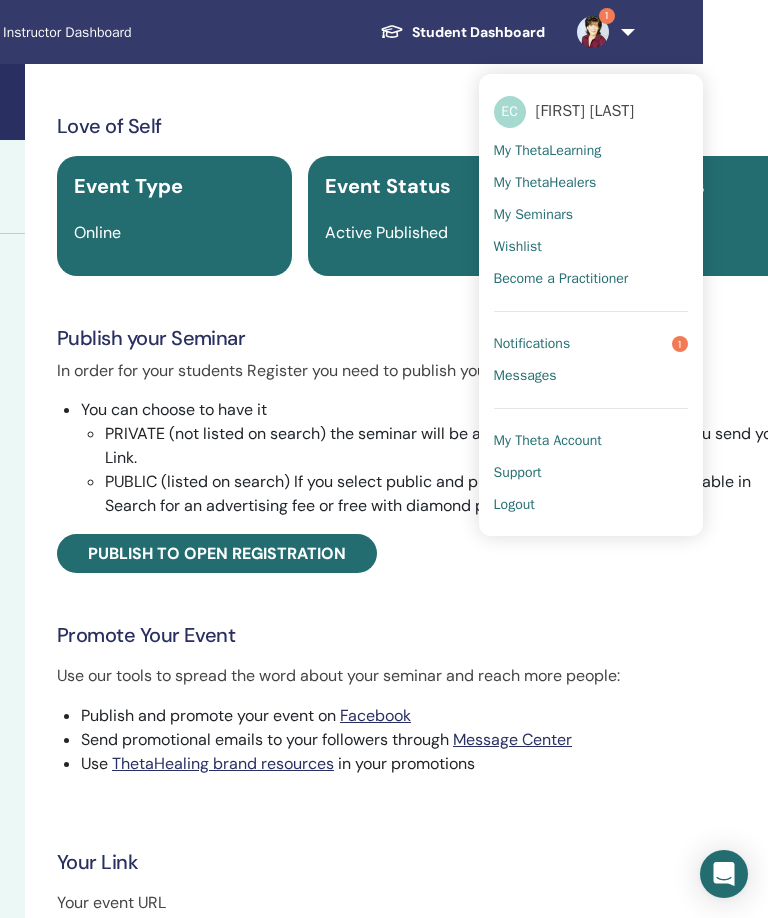 click on "Notifications 1" at bounding box center (591, 344) 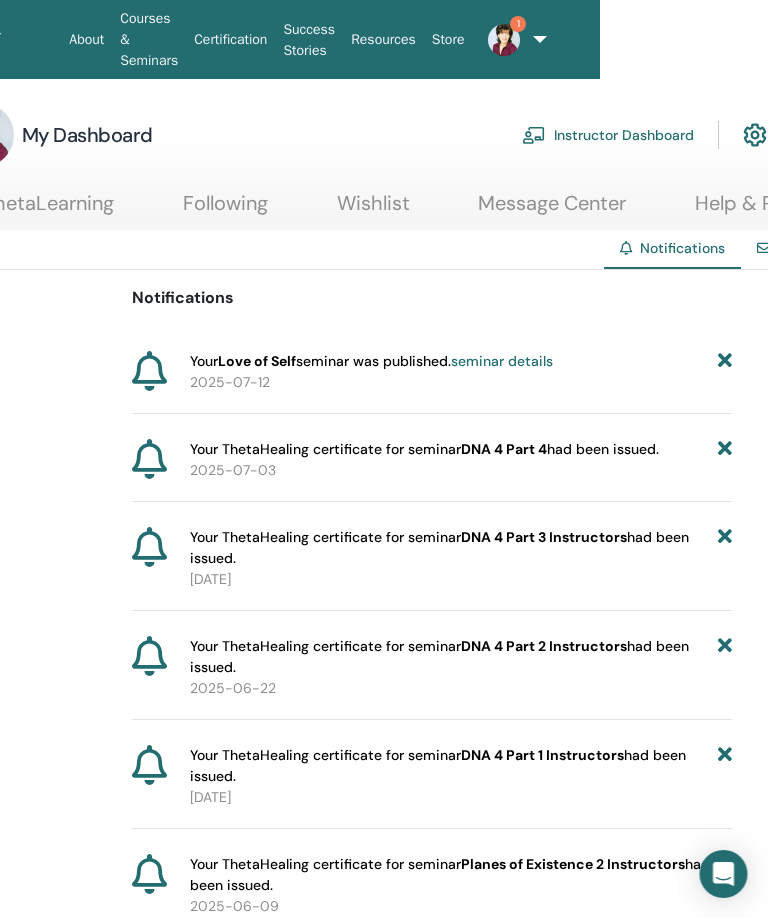 scroll, scrollTop: 0, scrollLeft: 168, axis: horizontal 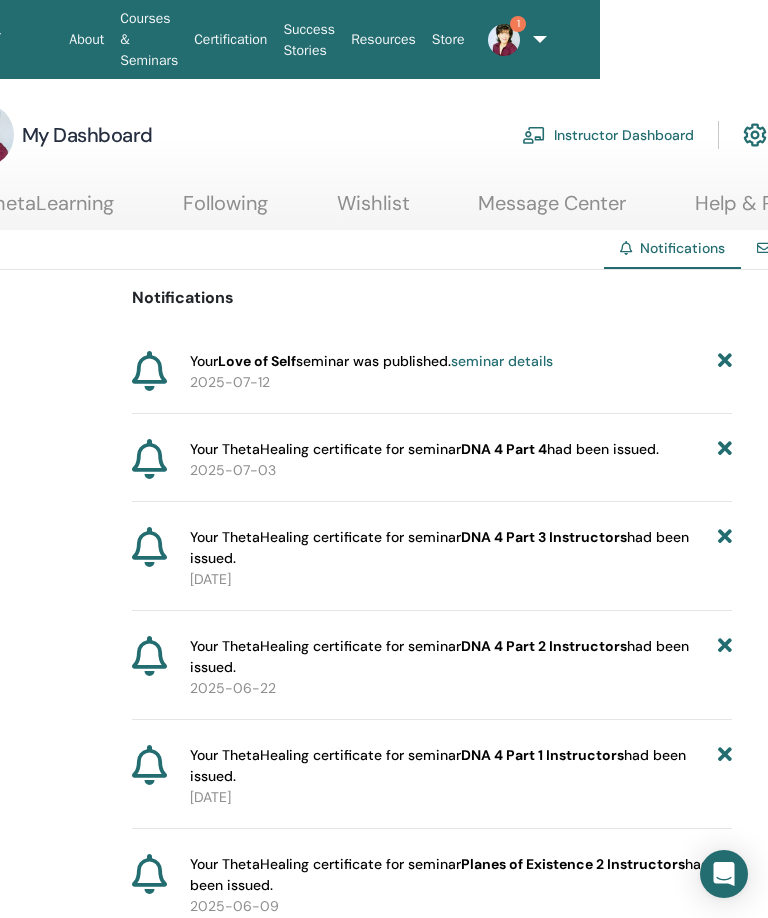 click on "Instructor Dashboard" at bounding box center [608, 135] 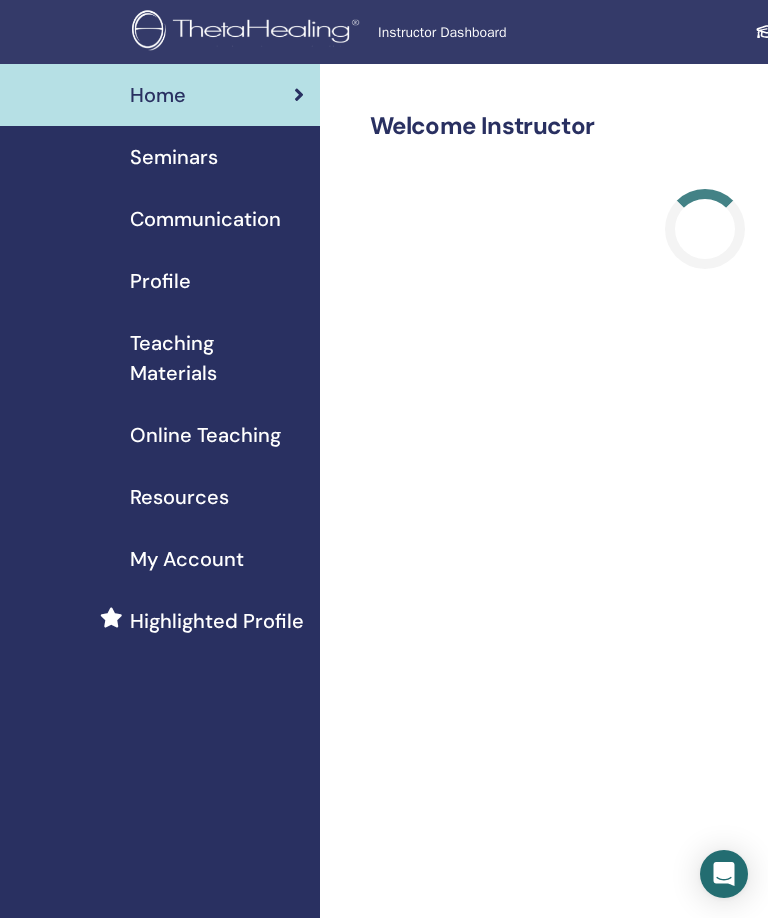 scroll, scrollTop: 0, scrollLeft: 0, axis: both 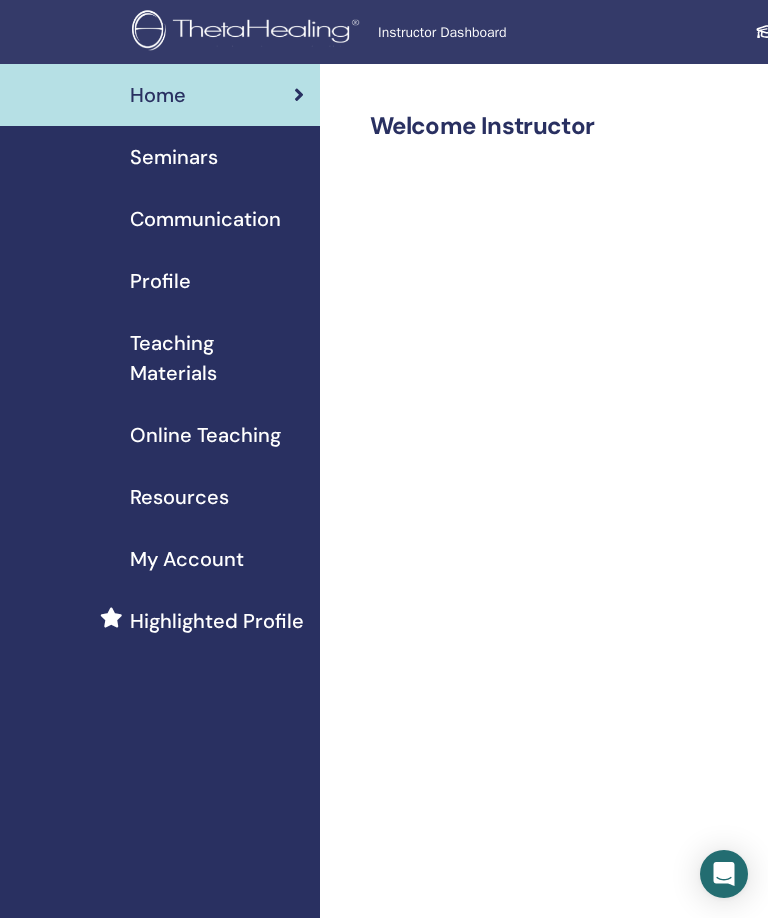 click on "Seminars" at bounding box center (160, 157) 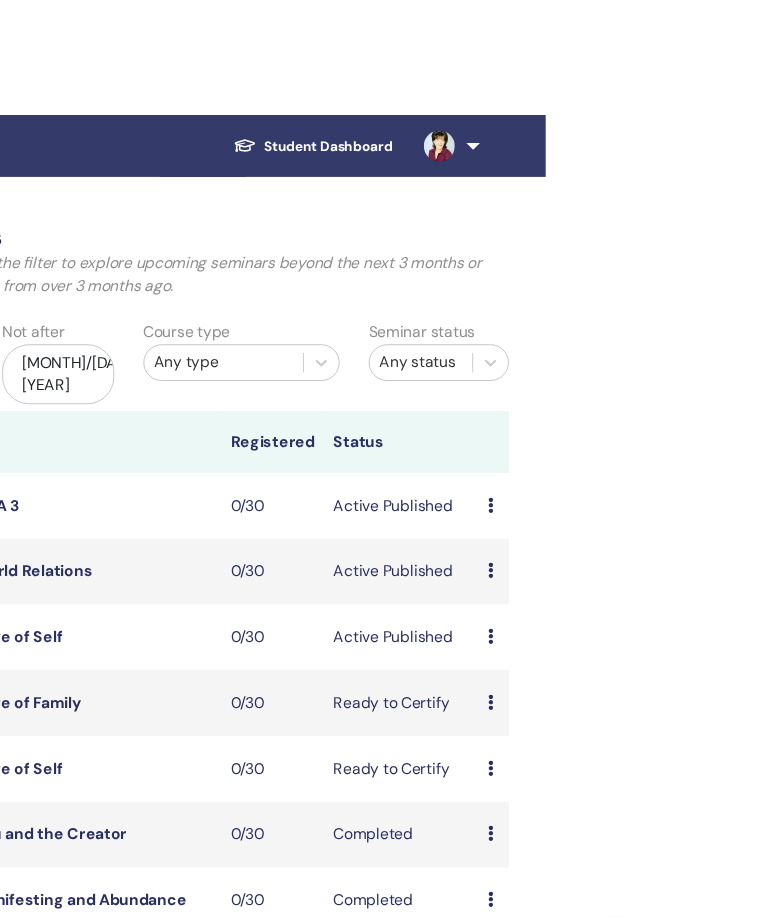 scroll, scrollTop: 0, scrollLeft: 441, axis: horizontal 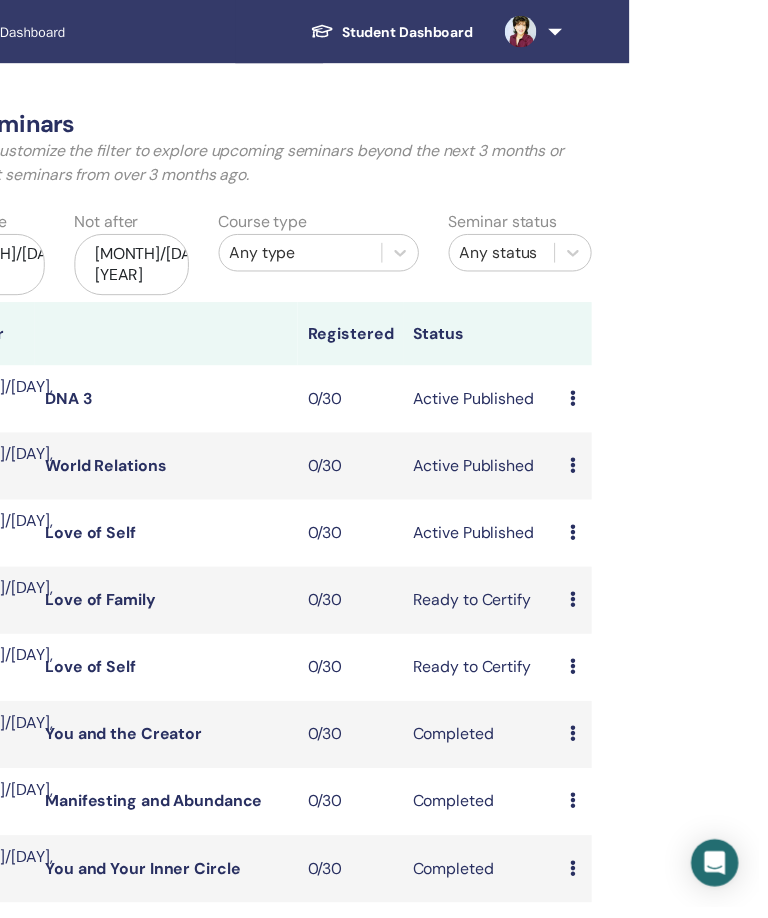 click at bounding box center [527, 32] 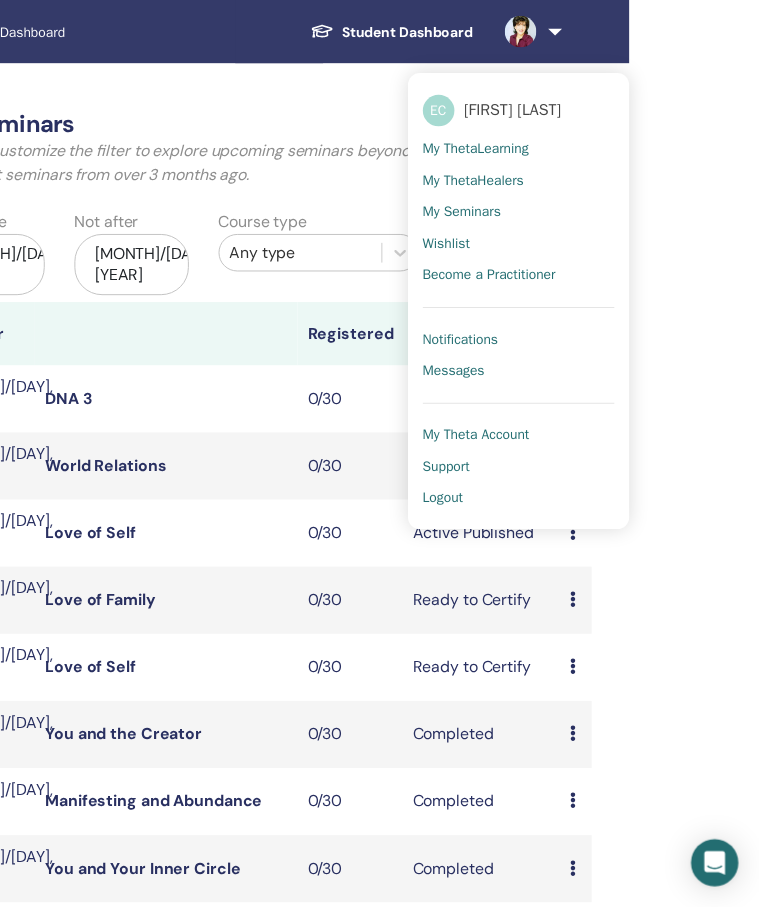 click on "Logout" at bounding box center (525, 505) 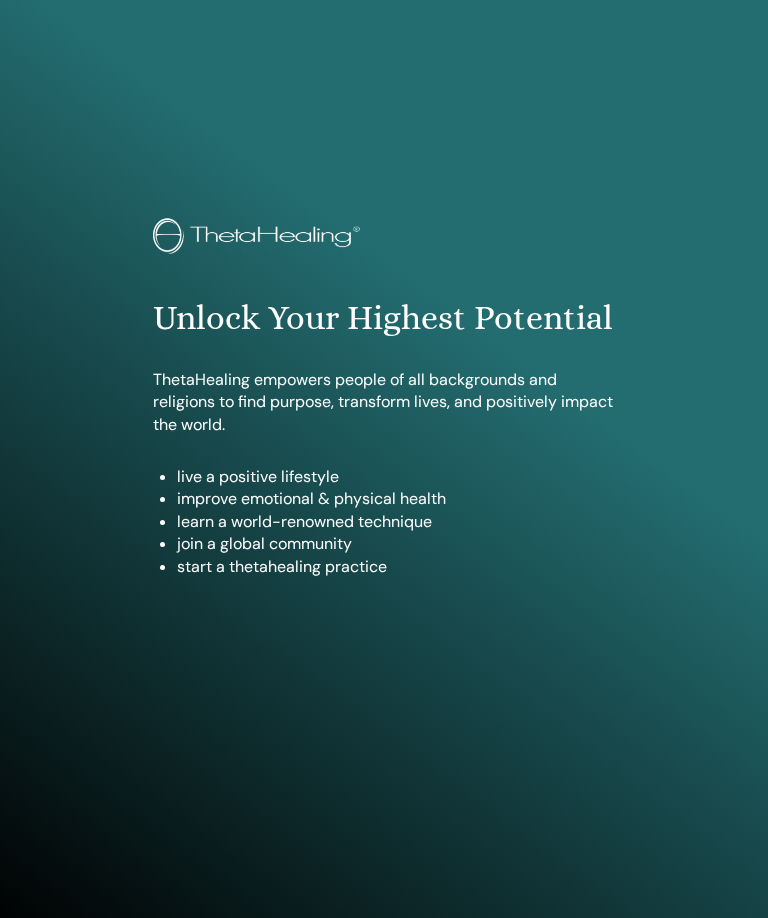 scroll, scrollTop: 0, scrollLeft: 0, axis: both 